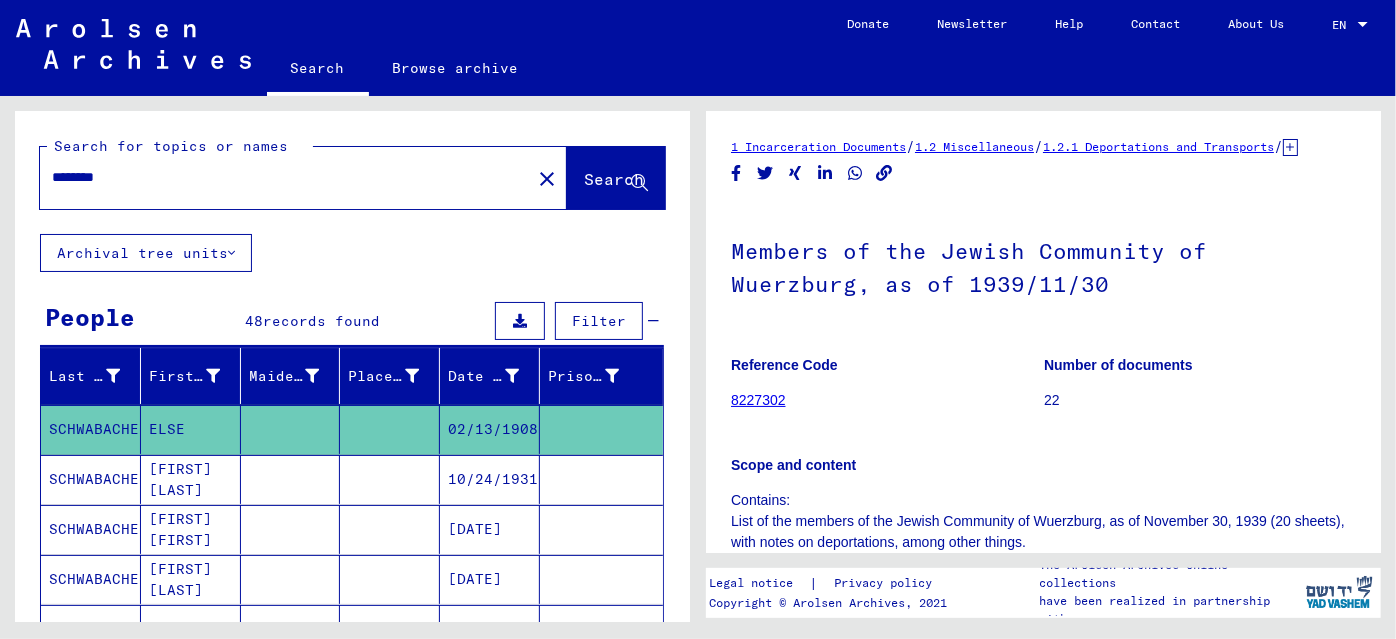 scroll, scrollTop: 0, scrollLeft: 0, axis: both 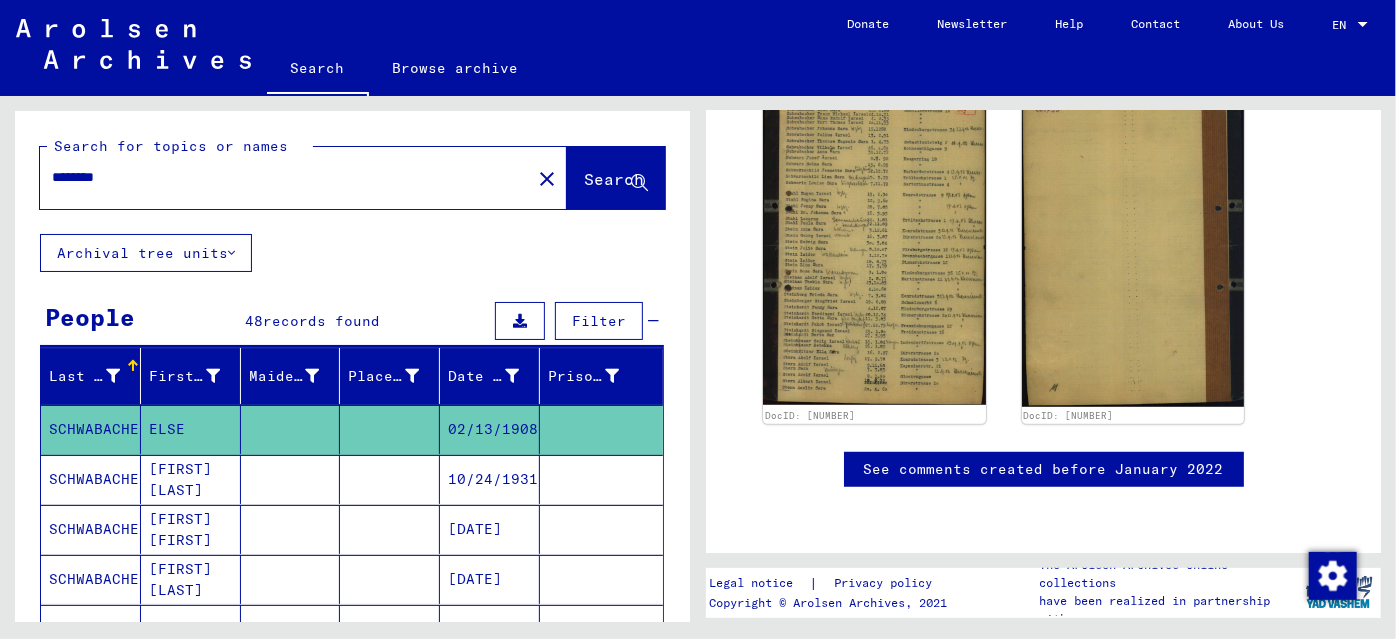 click on "close" 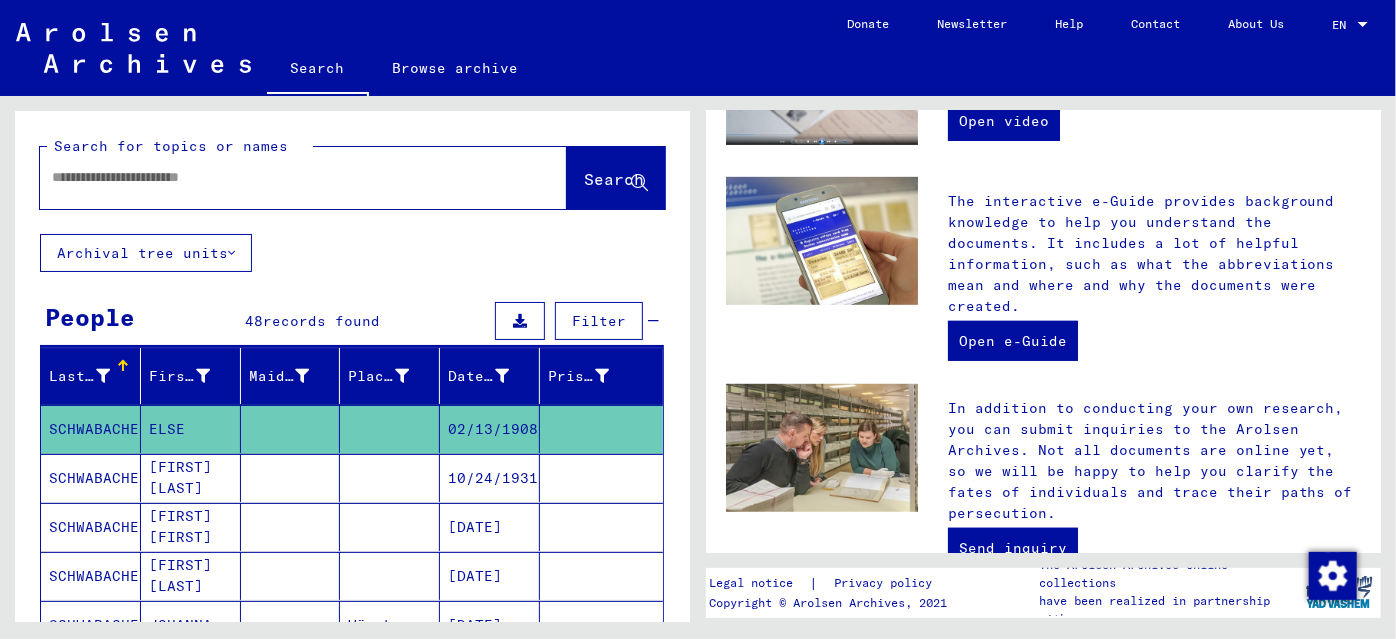 scroll, scrollTop: 0, scrollLeft: 0, axis: both 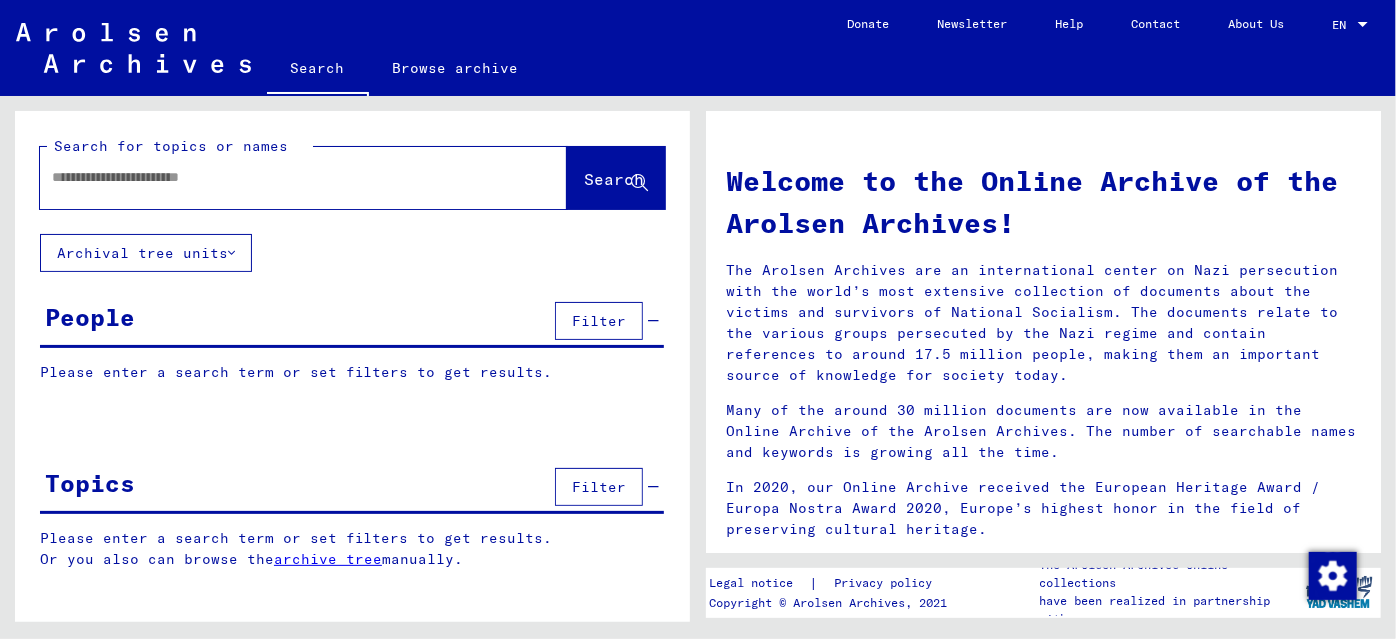 click 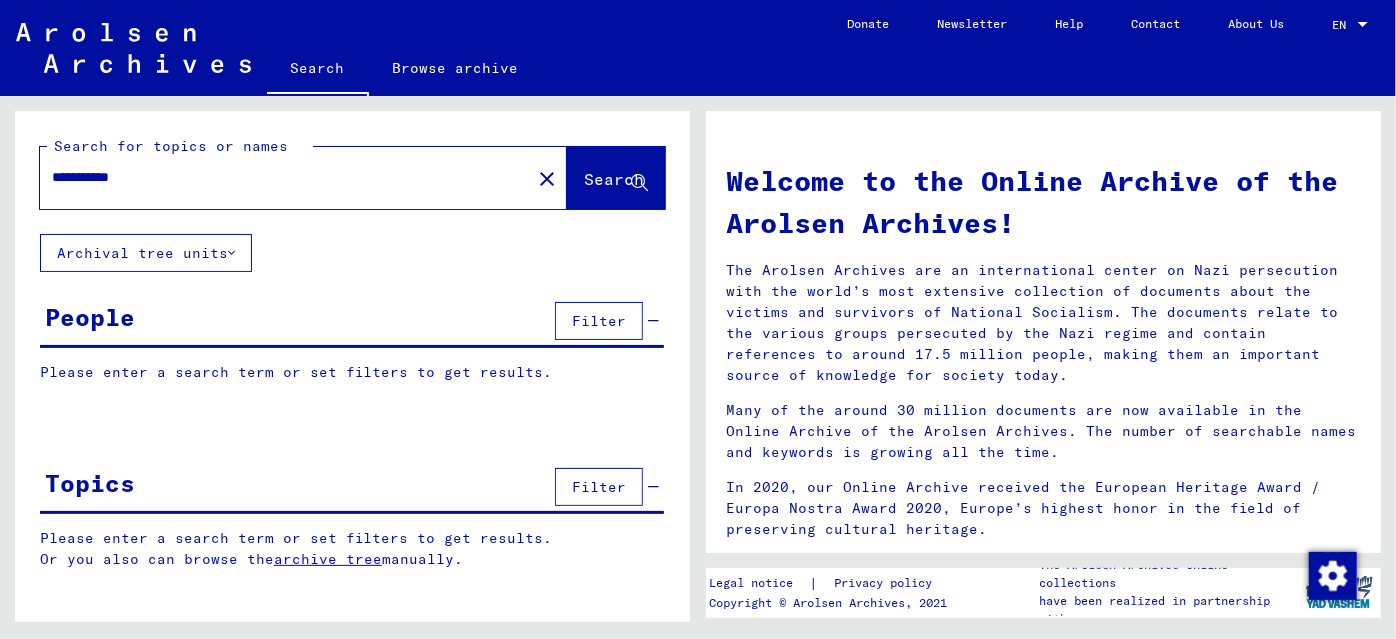 type on "**********" 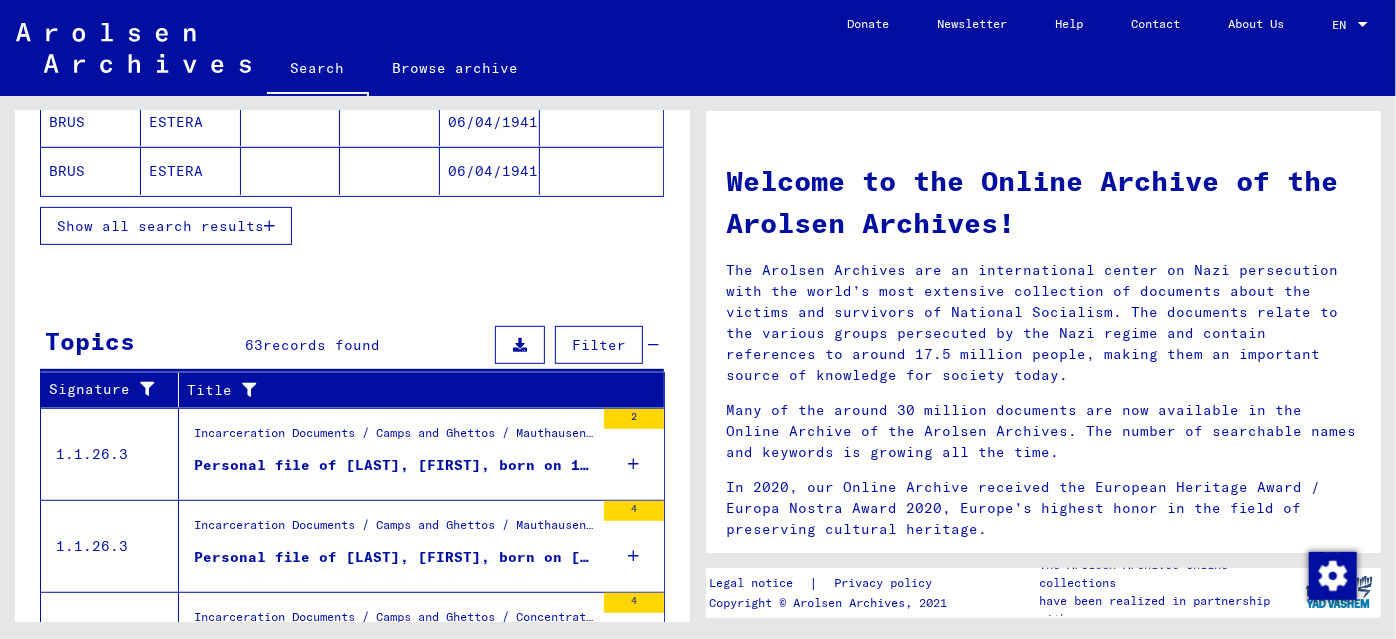 scroll, scrollTop: 752, scrollLeft: 0, axis: vertical 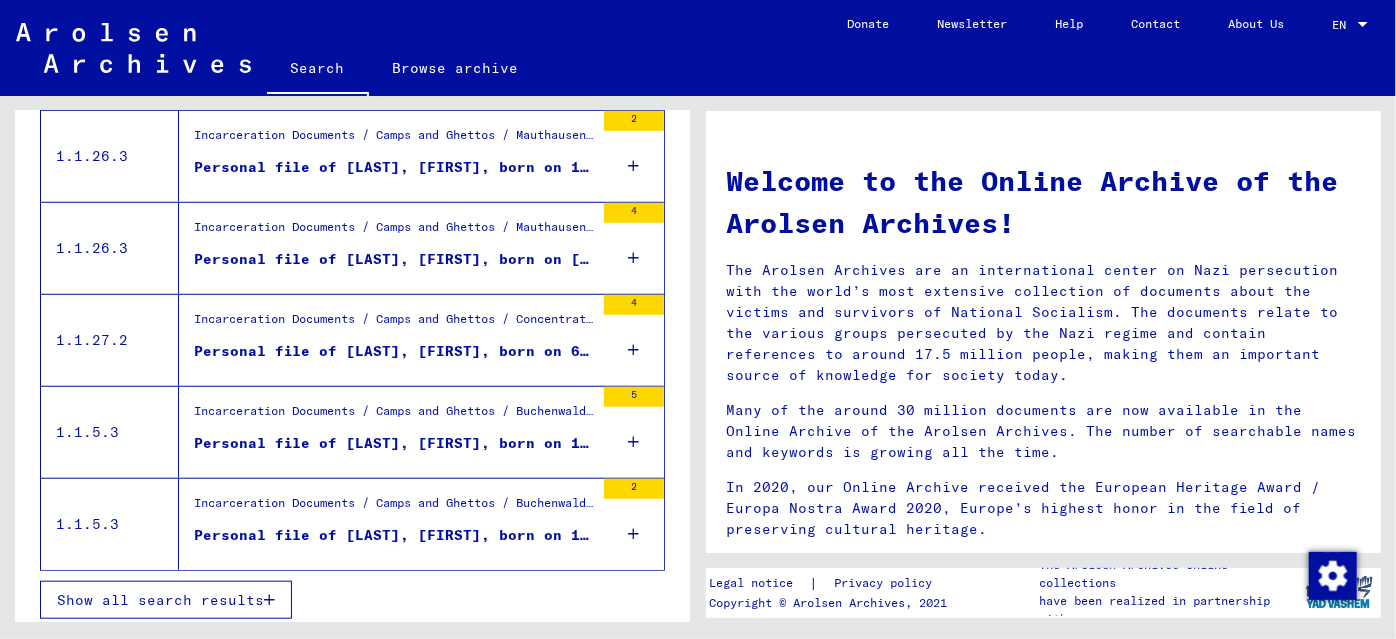 click on "Personal file of [LAST], [FIRST], born on 16-Jan-1879" at bounding box center [394, 535] 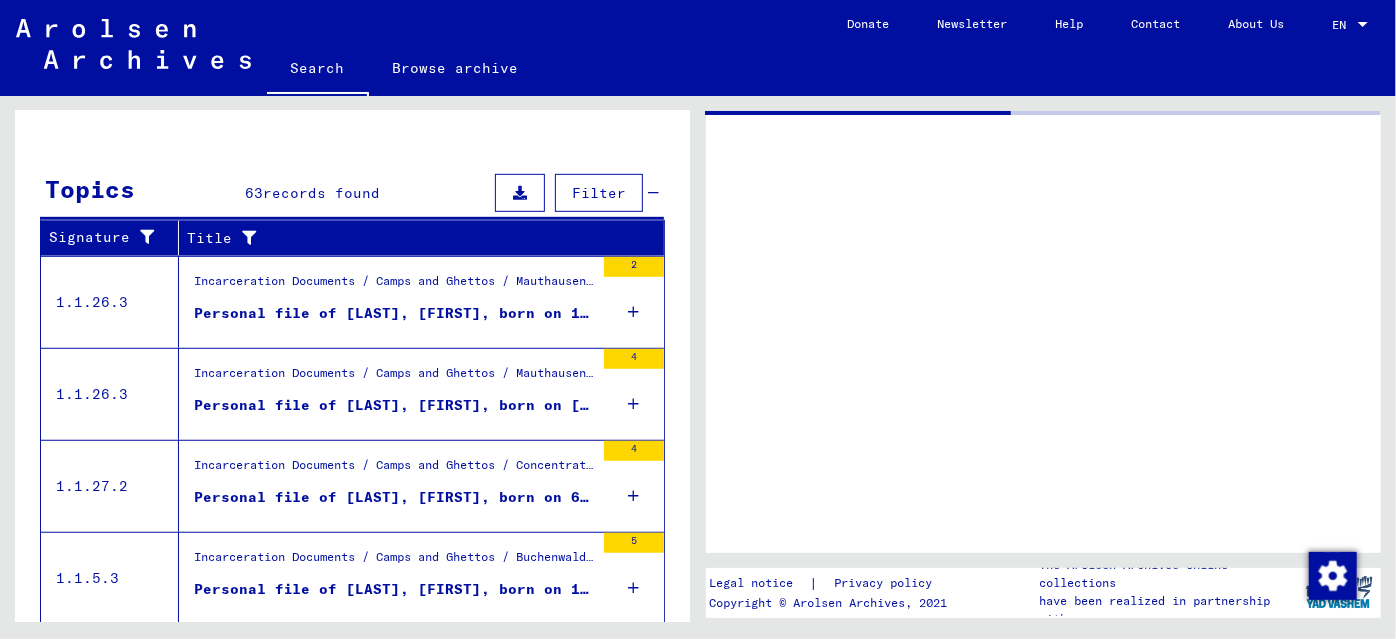 scroll, scrollTop: 393, scrollLeft: 0, axis: vertical 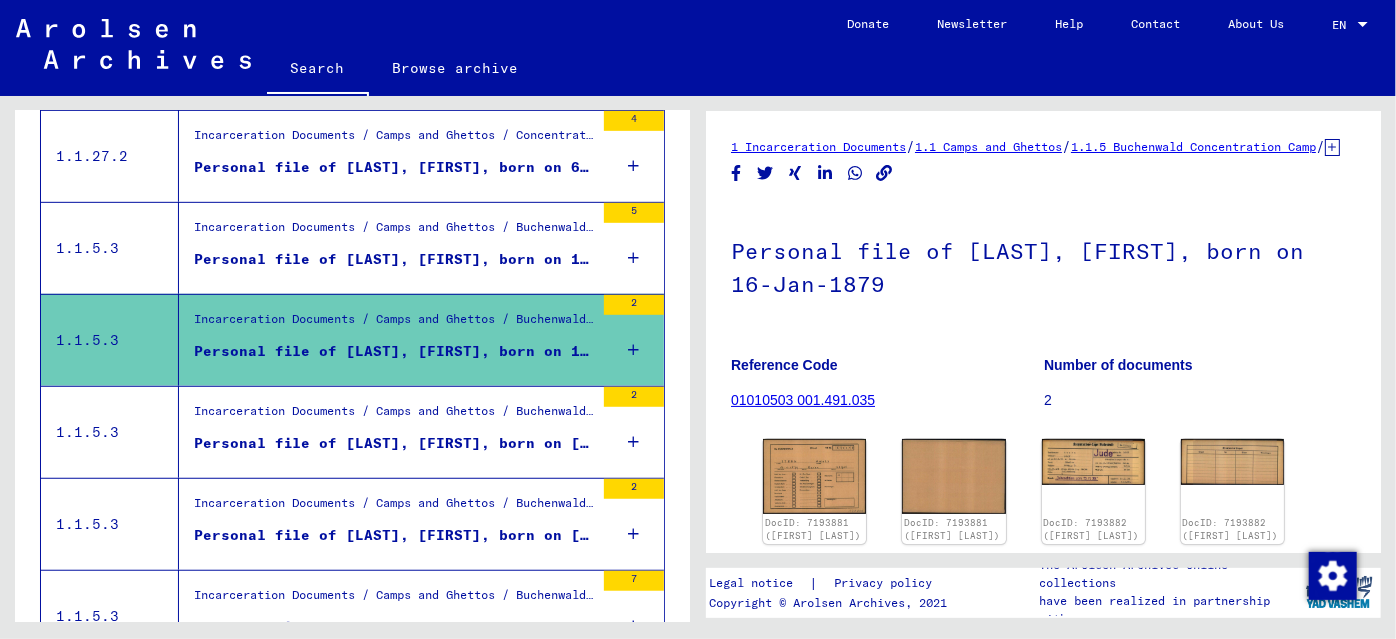 click on "Personal file of [LAST], [FIRST], born on [DATE]" at bounding box center (394, 443) 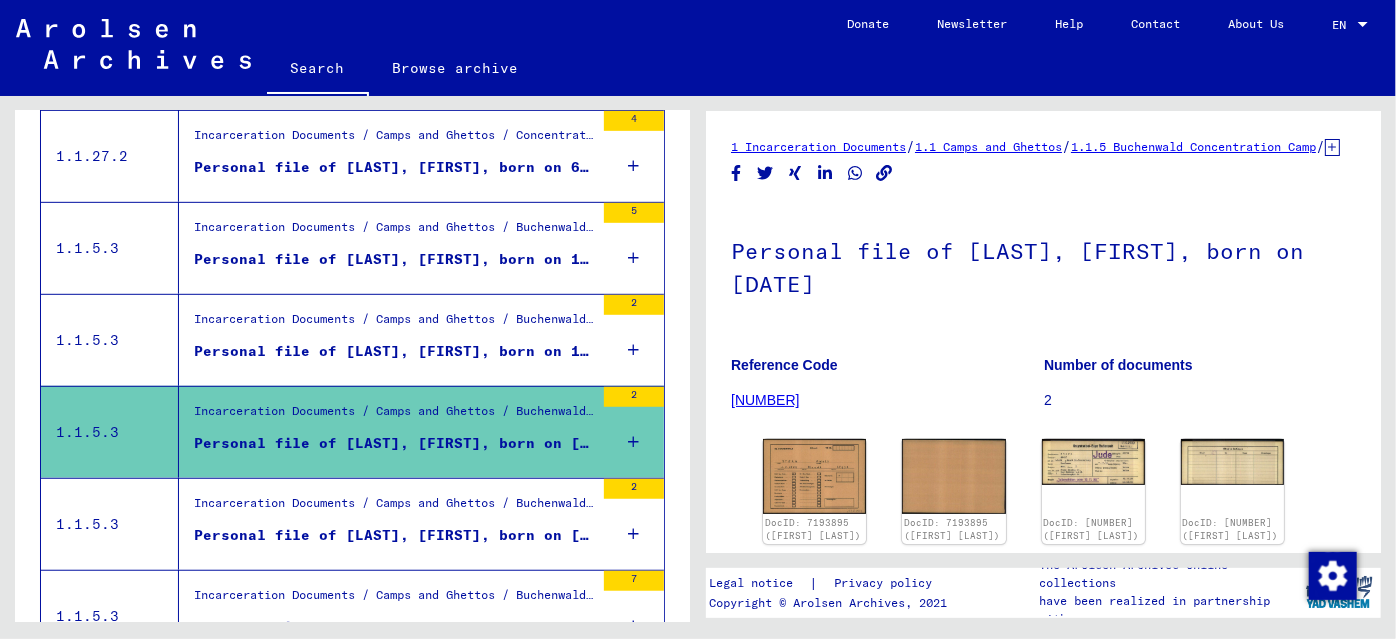 scroll, scrollTop: 0, scrollLeft: 0, axis: both 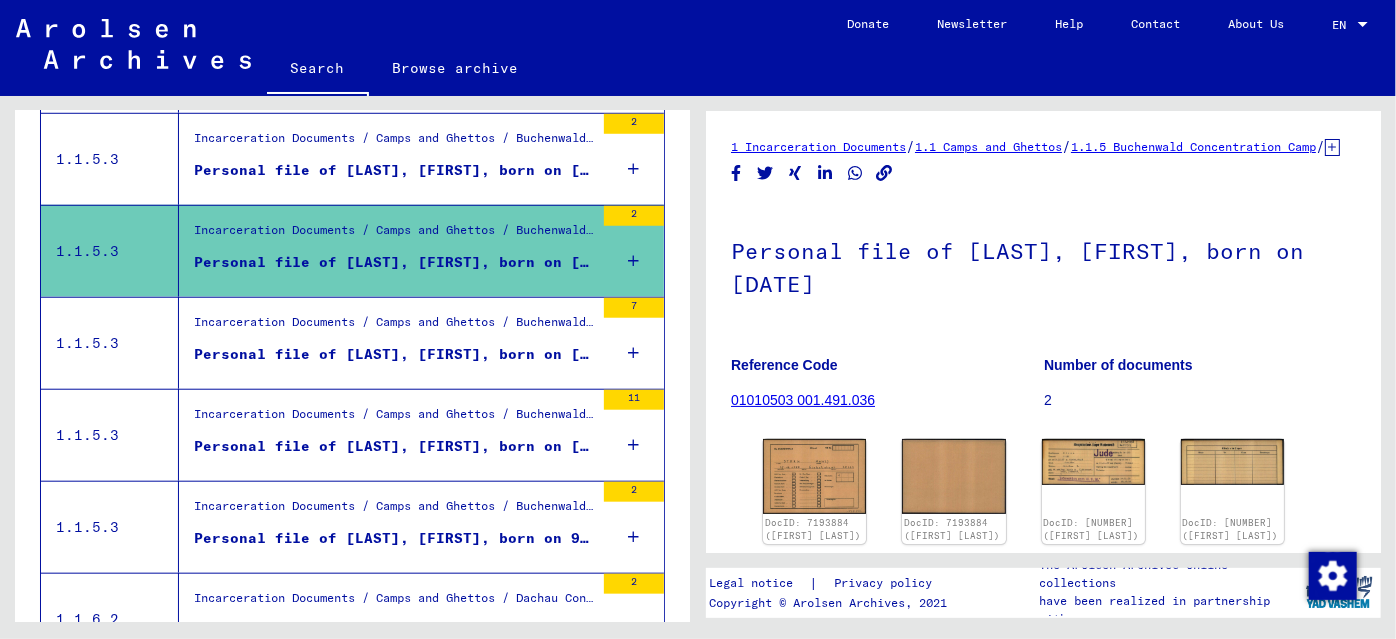 click on "Personal file of [LAST], [FIRST], born on [DATE]" at bounding box center [394, 354] 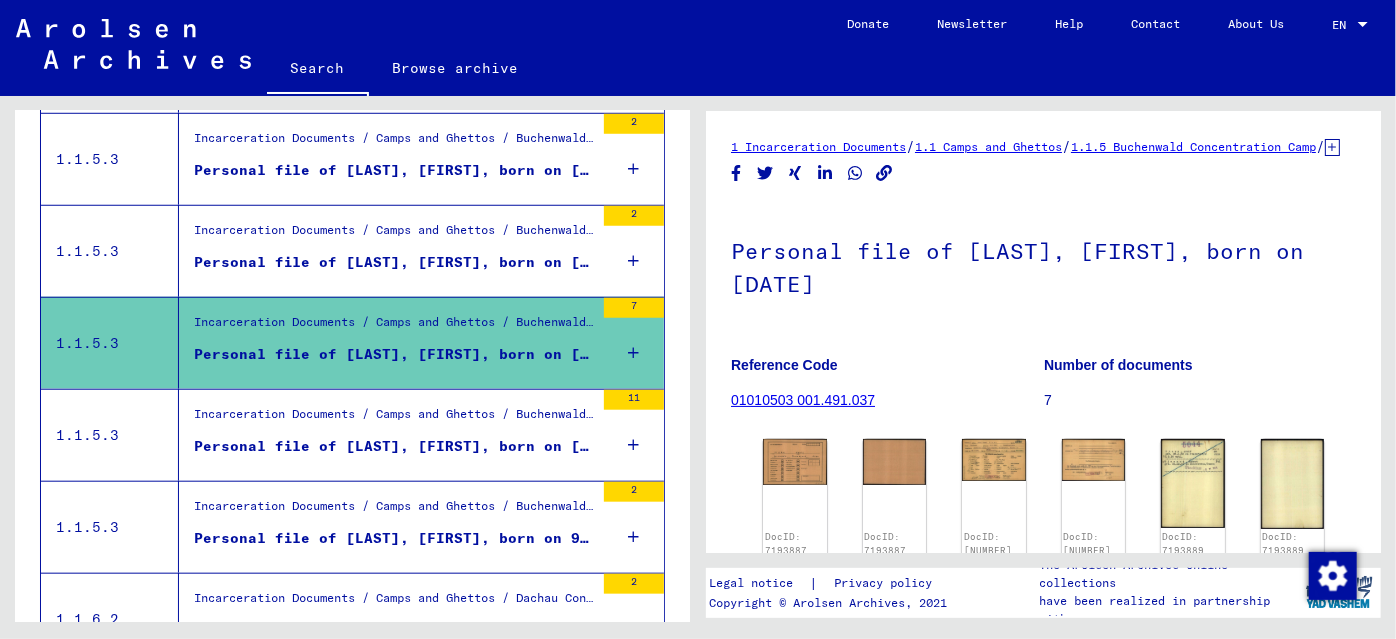 scroll, scrollTop: 0, scrollLeft: 0, axis: both 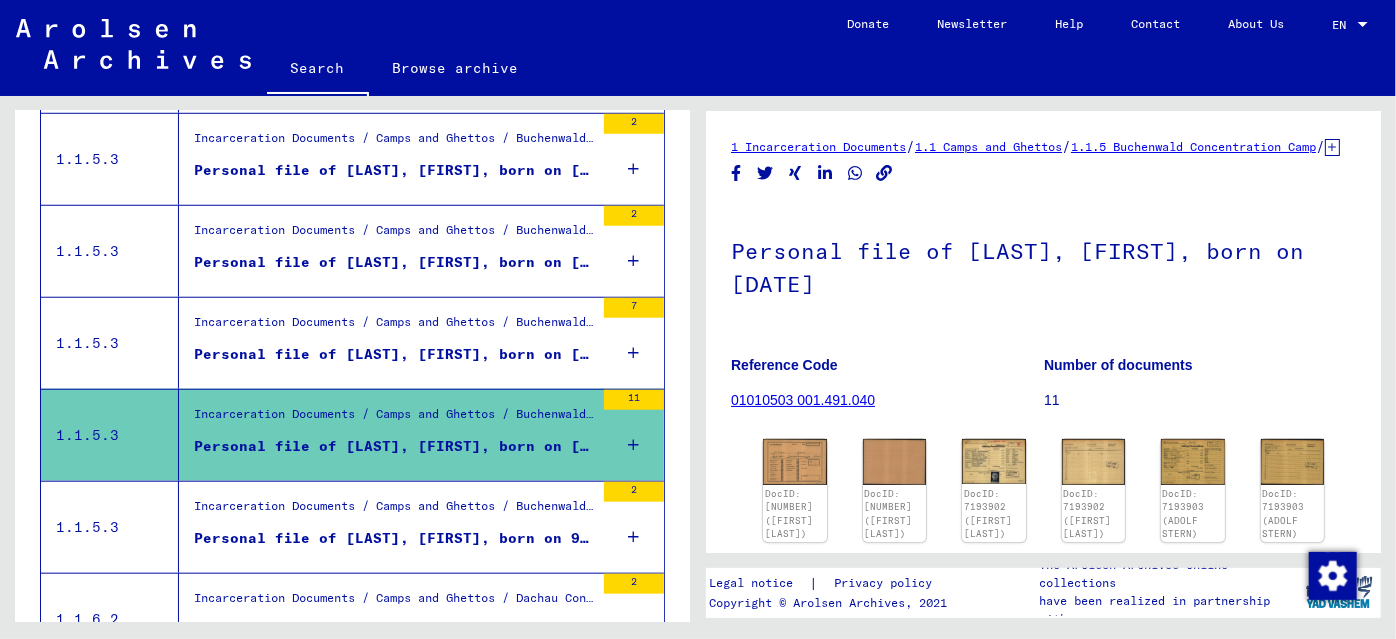 click on "Personal file of [LAST], [FIRST], born on 9-Jan-1890" at bounding box center [394, 538] 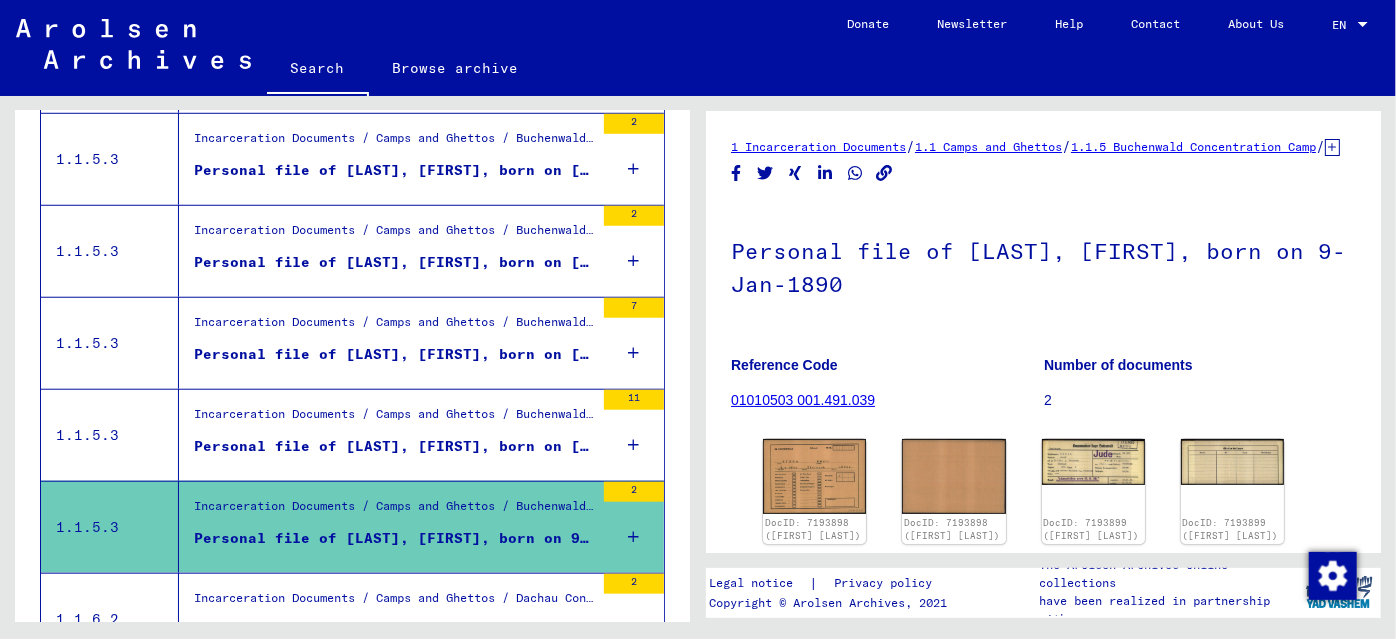 scroll, scrollTop: 0, scrollLeft: 0, axis: both 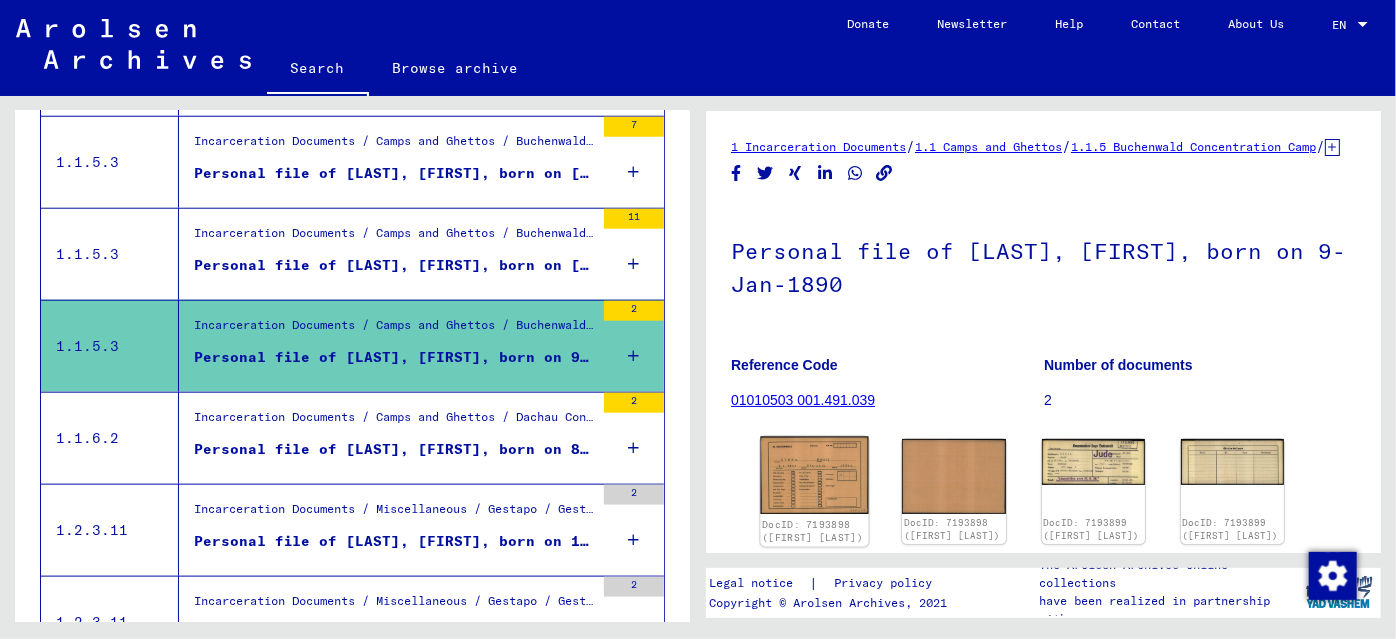 click 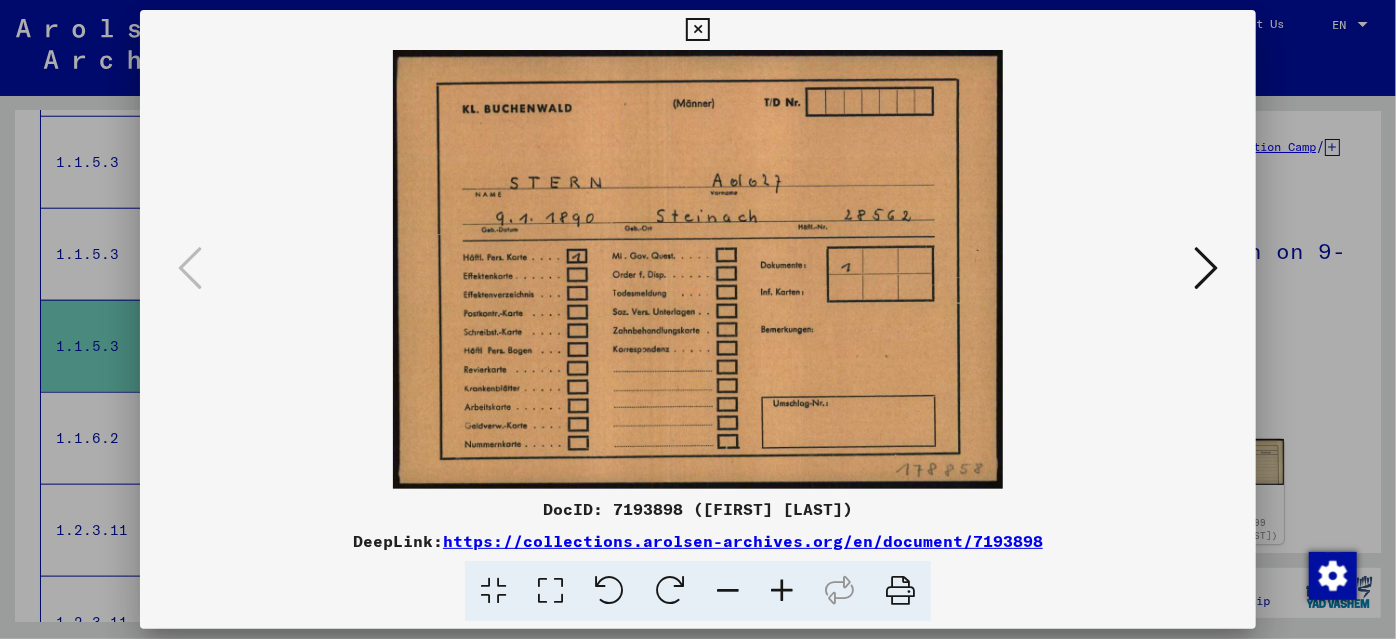 click at bounding box center [698, 319] 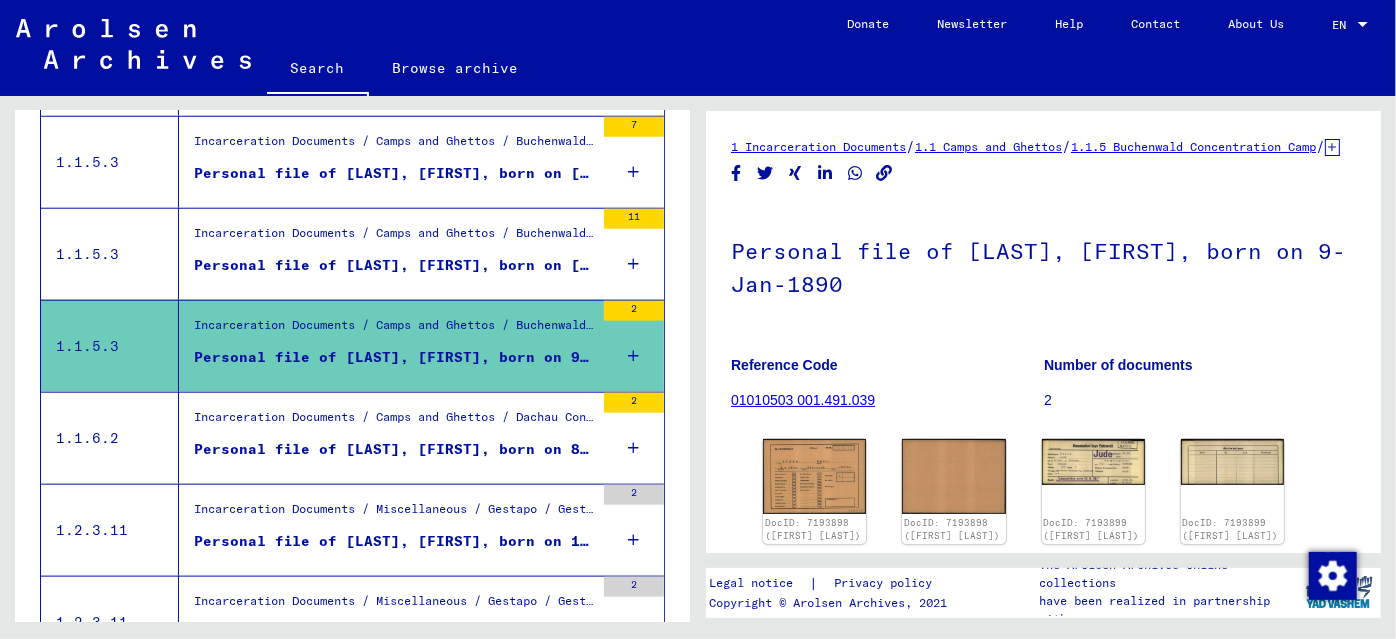click on "Personal file of [LAST], [FIRST], born on 8-May-1928" at bounding box center (394, 449) 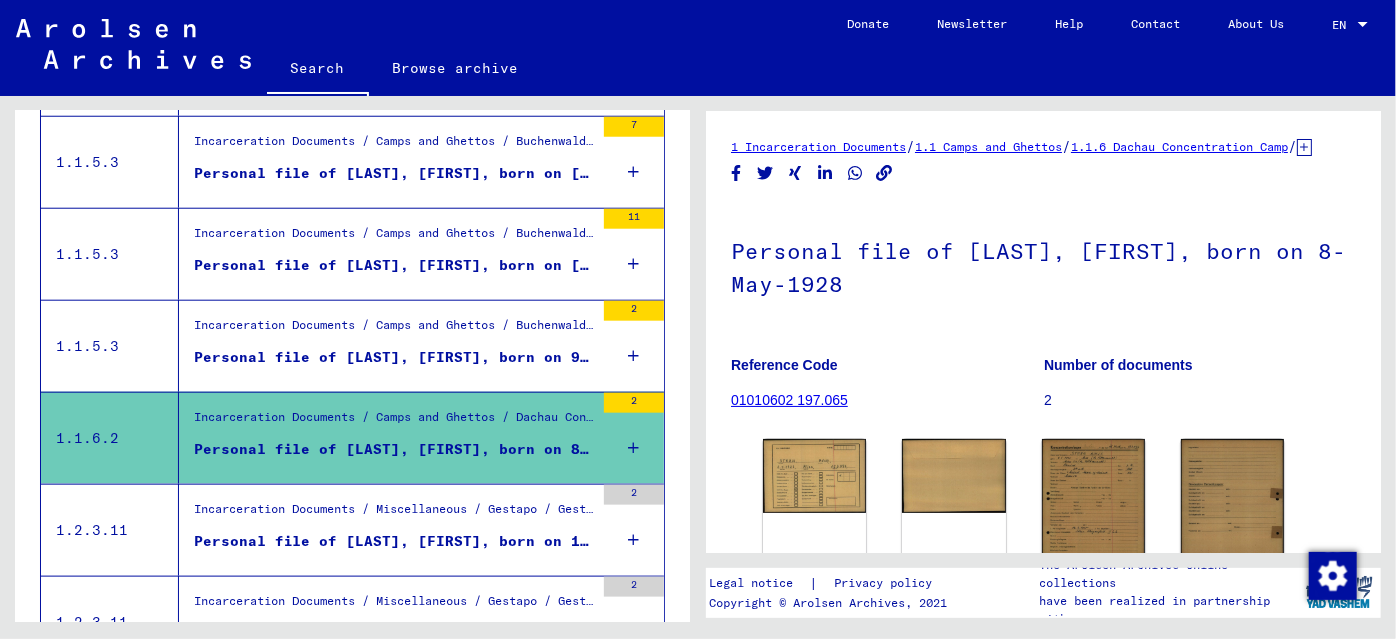 scroll, scrollTop: 0, scrollLeft: 0, axis: both 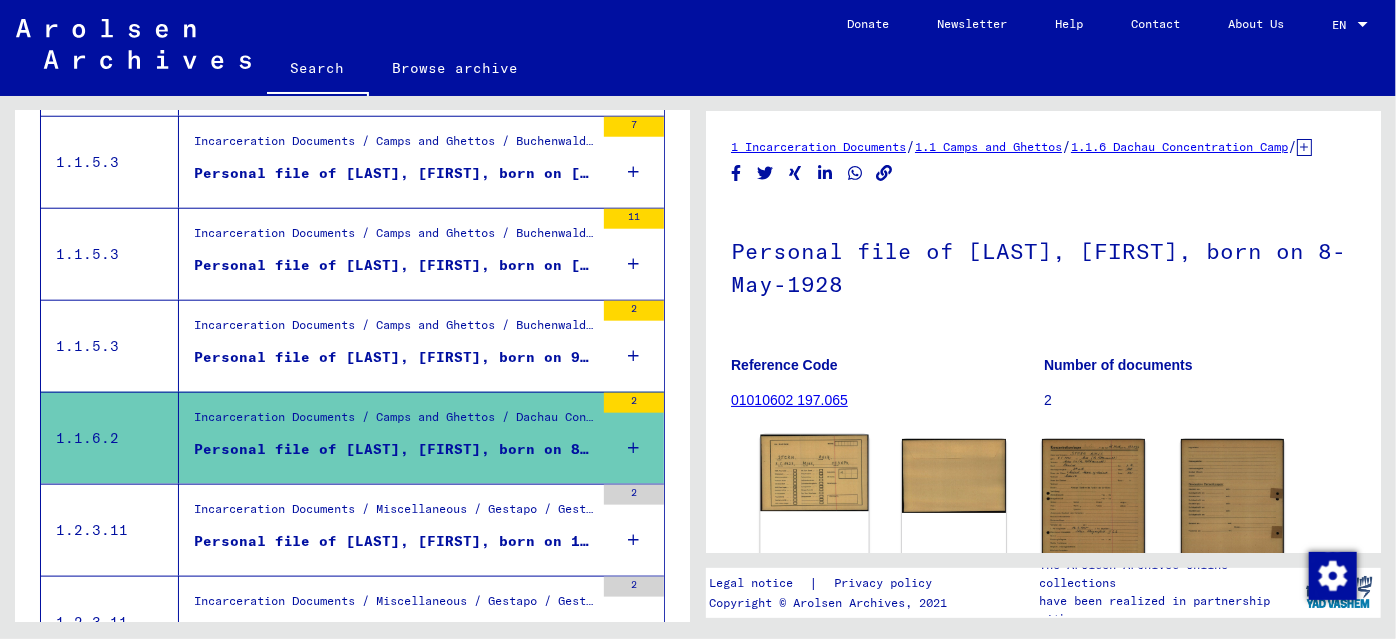 click 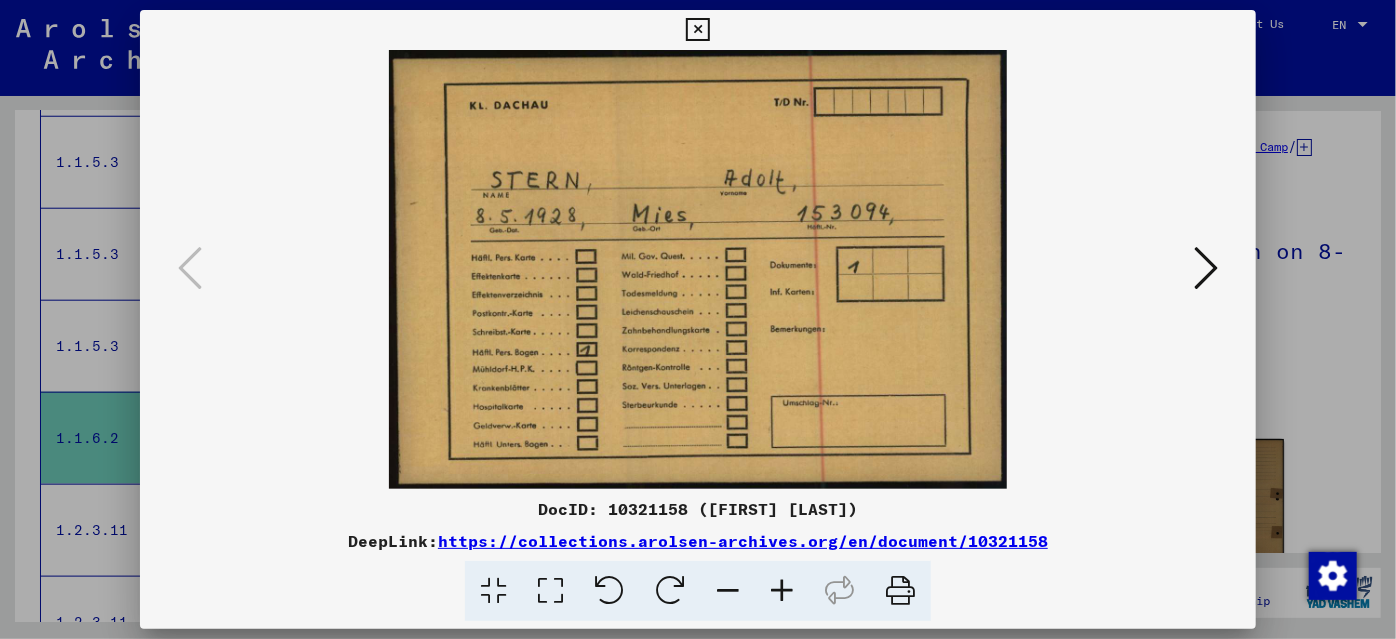 click at bounding box center (698, 319) 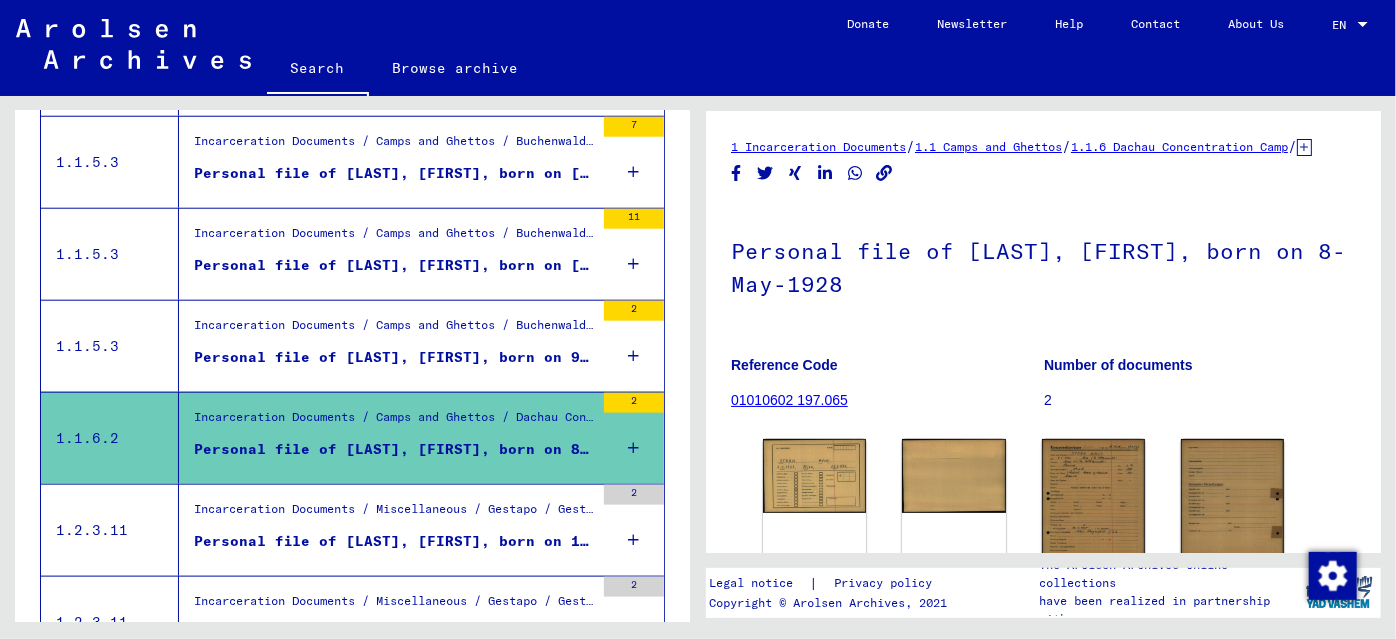 click on "Incarceration Documents / Miscellaneous / Gestapo / Gestapo Wuerzburg Individual Documents (German Jews) / Documents without attributed call number / Files with names from [LAST]" at bounding box center (394, 514) 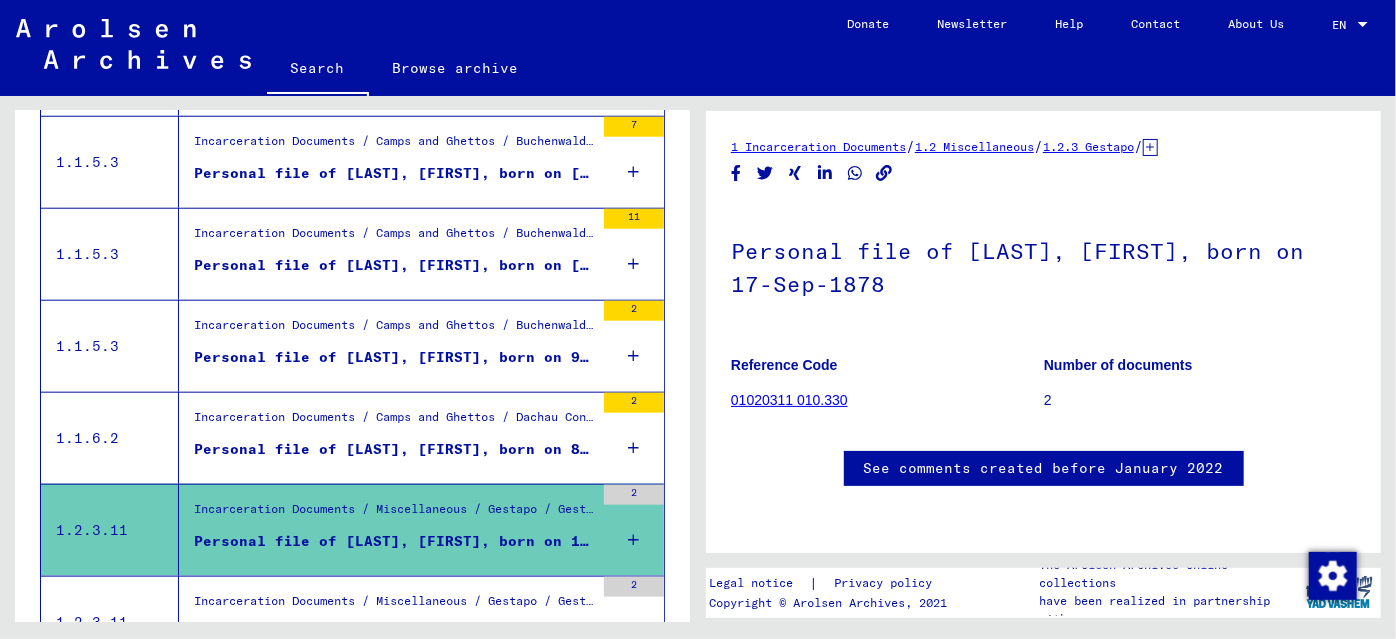 scroll, scrollTop: 0, scrollLeft: 0, axis: both 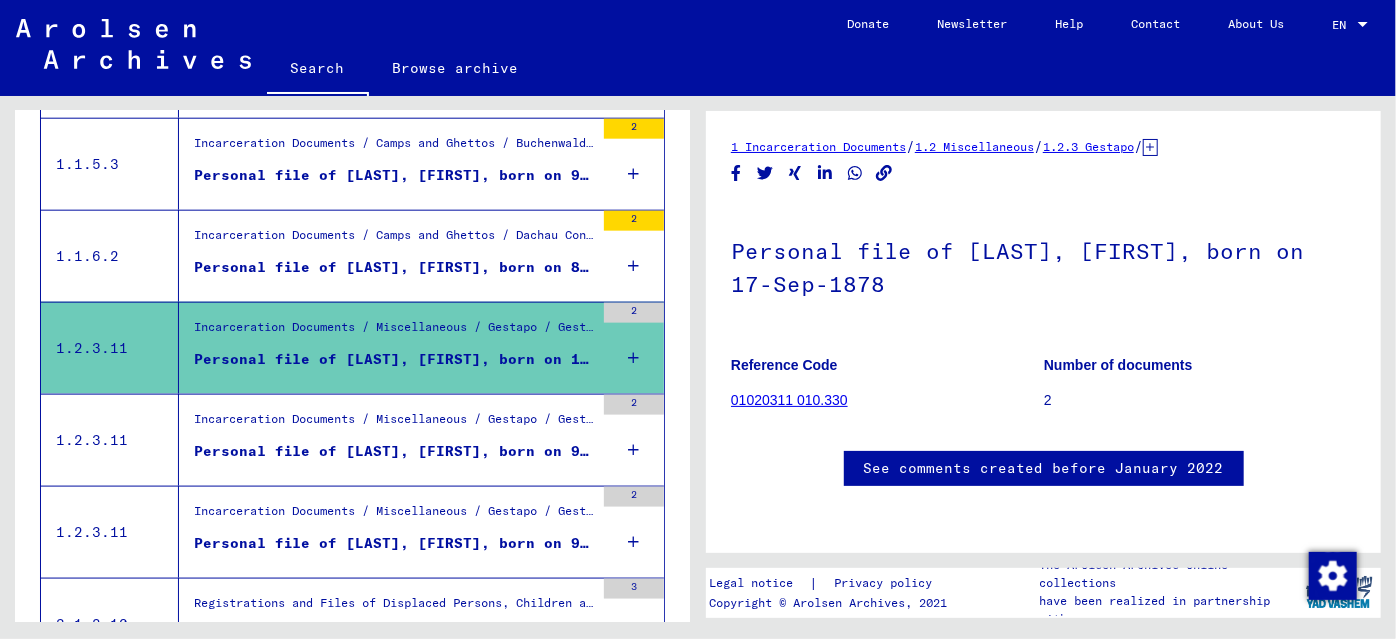 click on "Incarceration Documents / Miscellaneous / Gestapo / Gestapo Wuerzburg Individual Documents (German Jews) / Documents without attributed call number / Files with names from [LAST]" at bounding box center [394, 424] 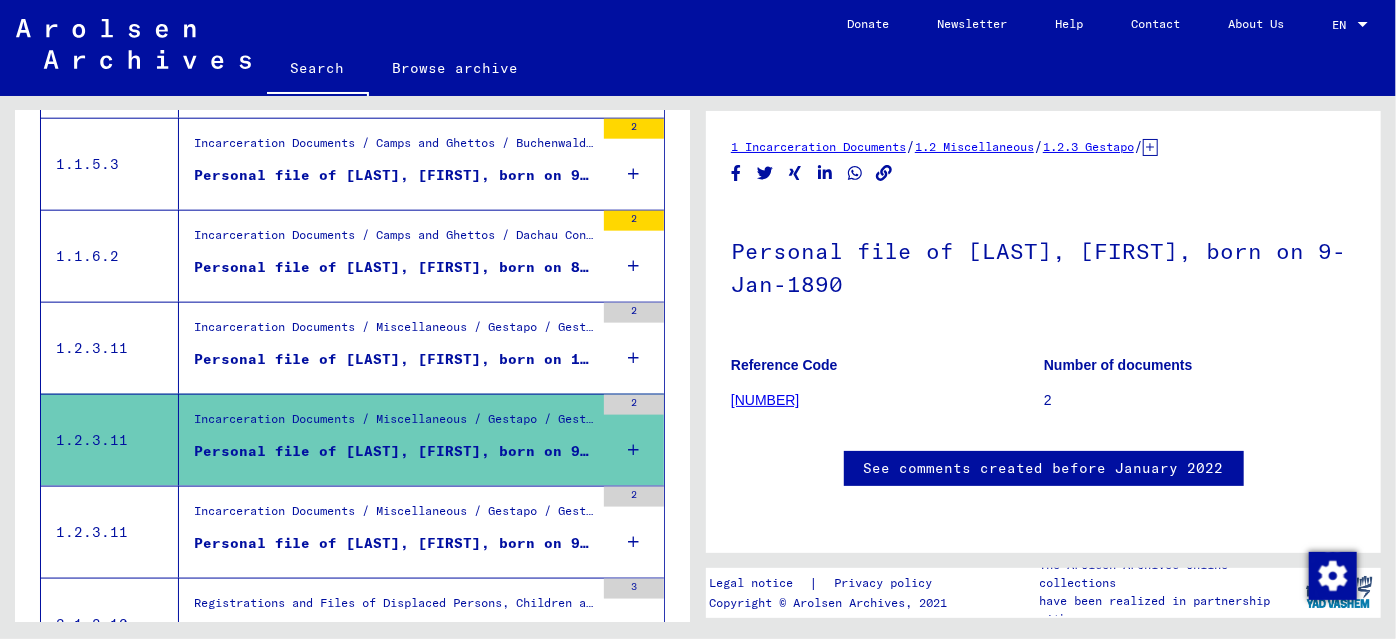 scroll, scrollTop: 0, scrollLeft: 0, axis: both 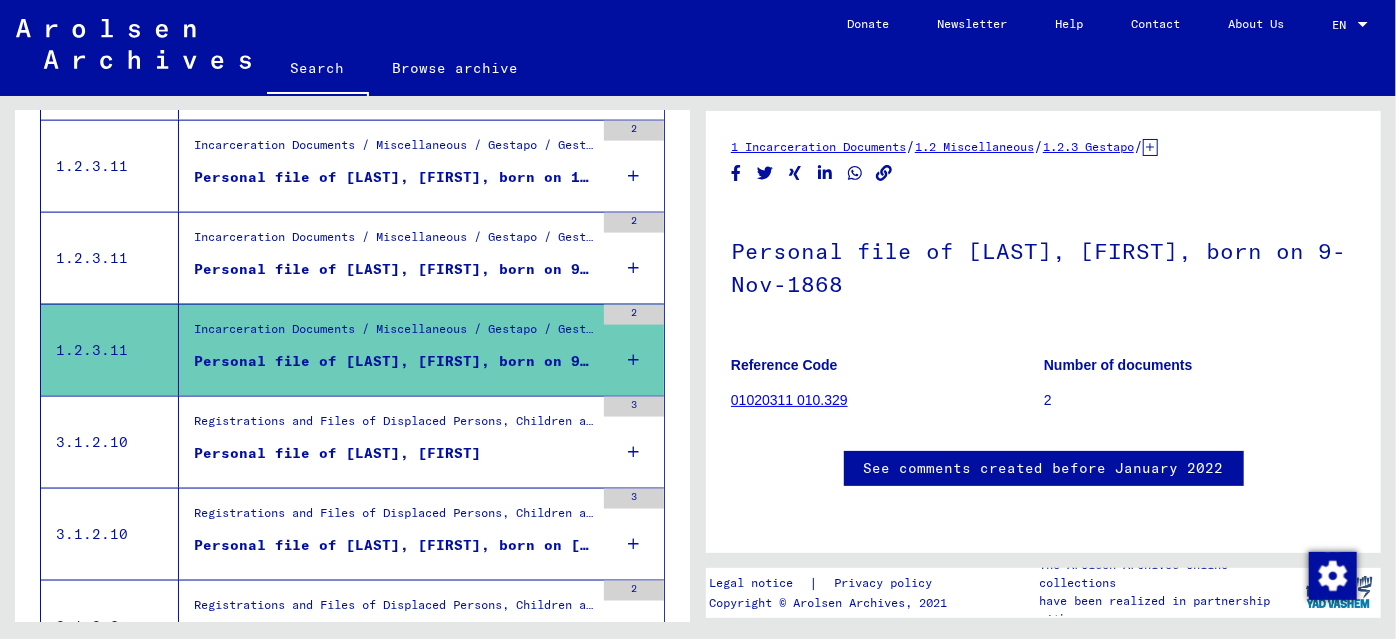 click on "Personal file of [LAST], [FIRST]" at bounding box center (337, 453) 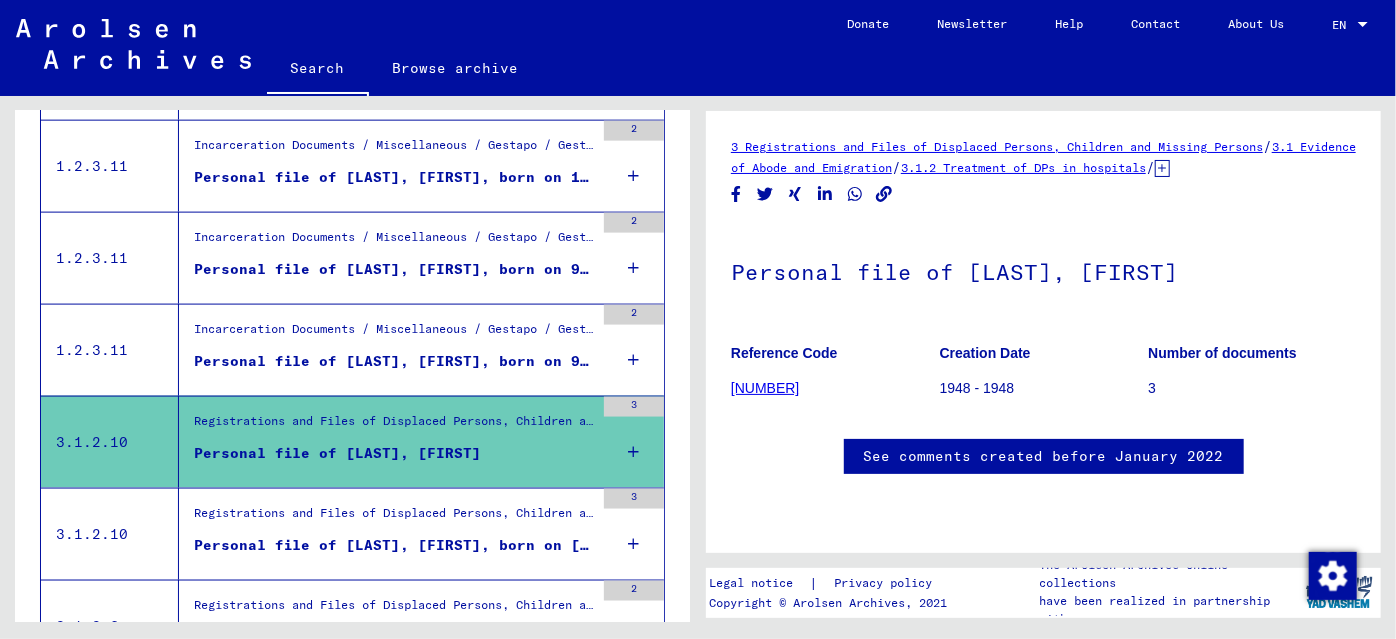 click on "Registrations and Files of Displaced Persons, Children and Missing Persons / Evidence of Abode and Emigration / Treatment of DPs in hospitals / Elmau / Files with names from RIESS" at bounding box center [394, 518] 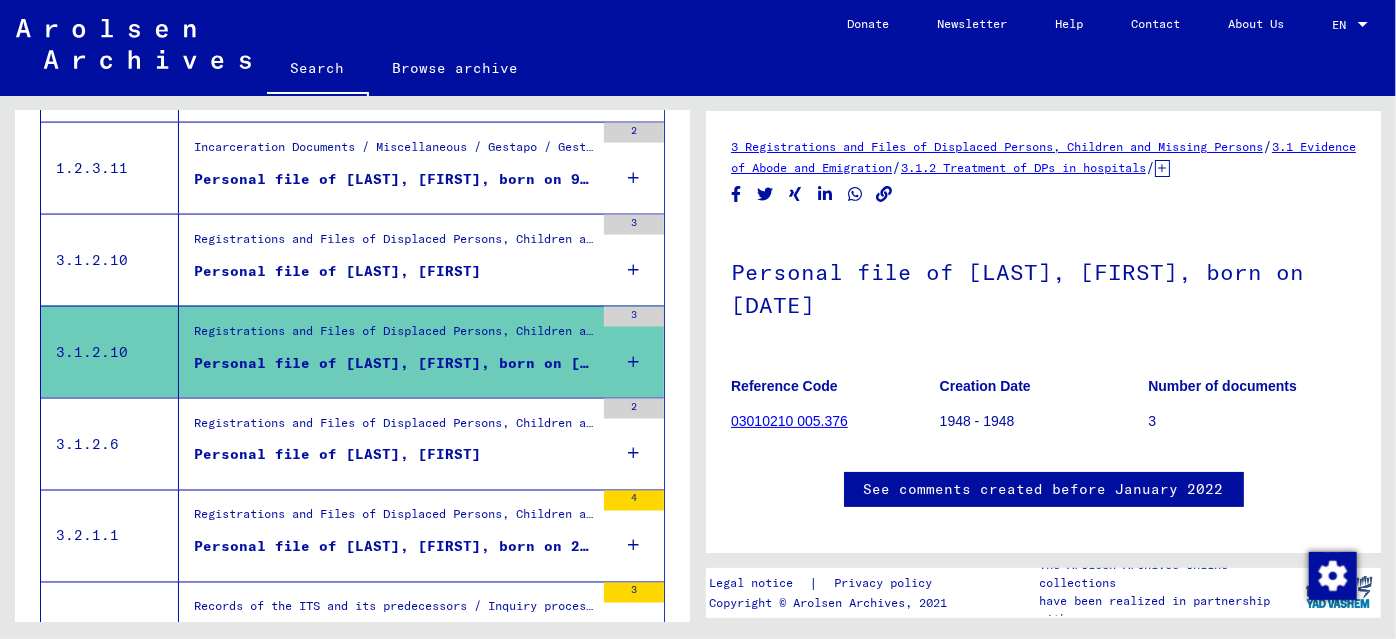 click on "Registrations and Files of Displaced Persons, Children and Missing Persons / Evidence of Abode and Emigration / Treatment of DPs in hospitals / Bad Wörishofen / Medical records DP-Hospital Bad Wörishofen / Files with names from [LAST]" at bounding box center [394, 428] 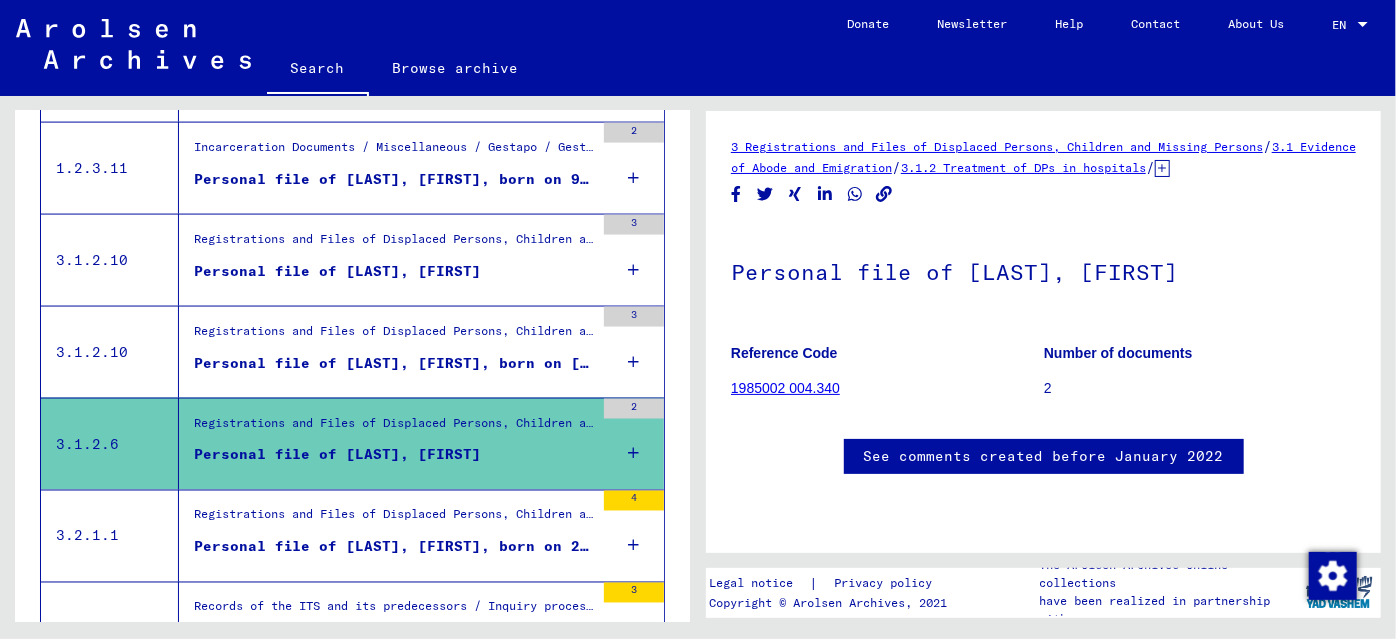 click on "Registrations and Files of Displaced Persons, Children and Missing Persons / Relief Programs of Various Organizations / IRO “Care and Maintenance” Program / CM/1 Files originating in Germany / CM/1 files from Germany, A-Z / Files with names from STELMOKAS" at bounding box center (394, 520) 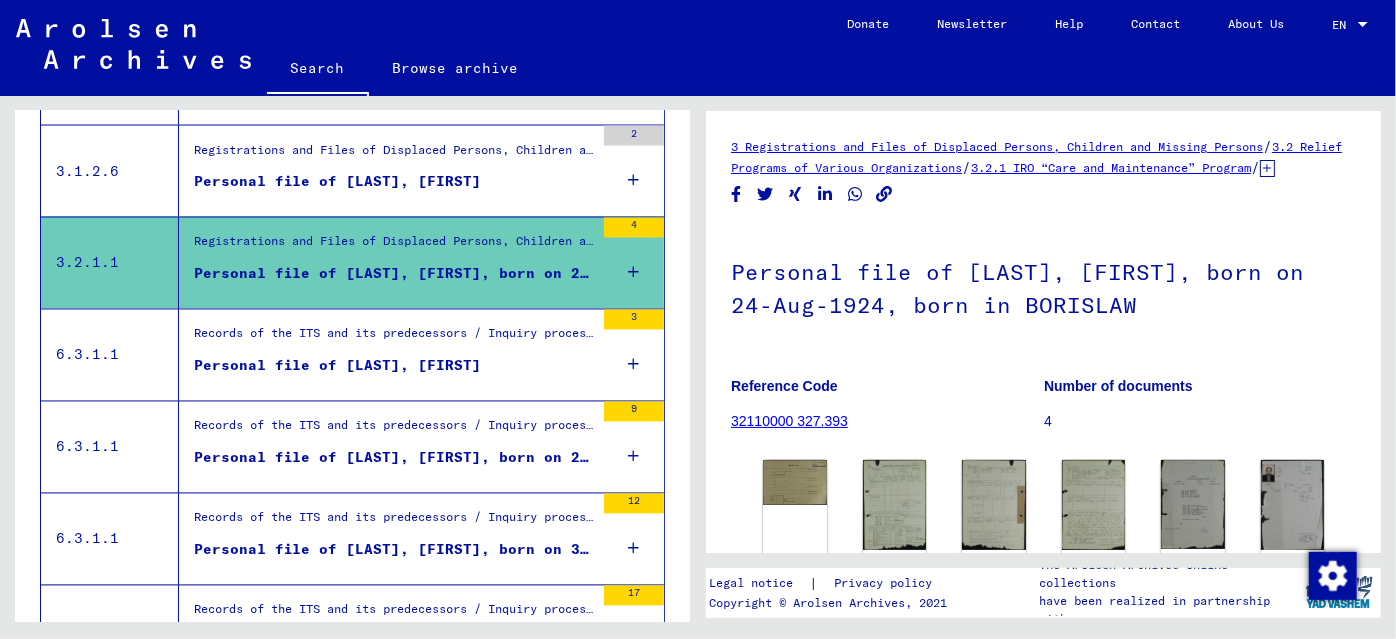 click on "Records of the ITS and its predecessors / Inquiry processing / Searching for missing persons / Tracing inquiries 1945 - 1946 / Files with names from [LAST] Personal file of [LAST], [FIRST]" at bounding box center (386, 355) 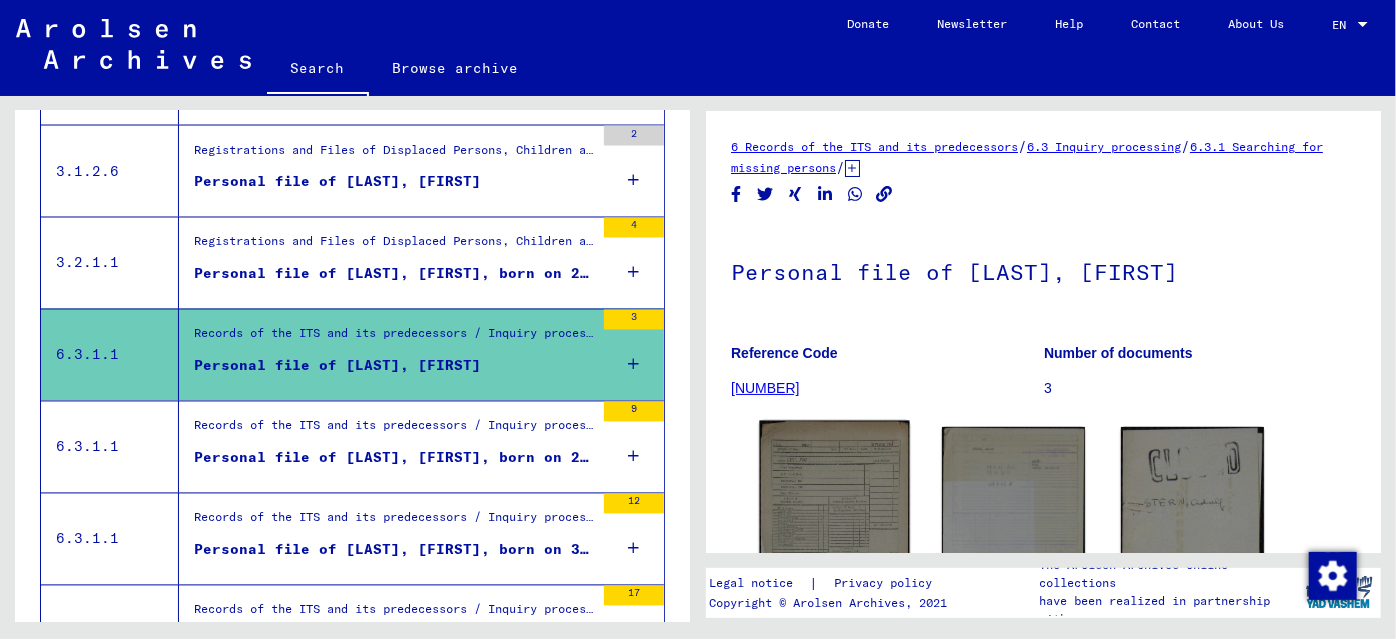 click 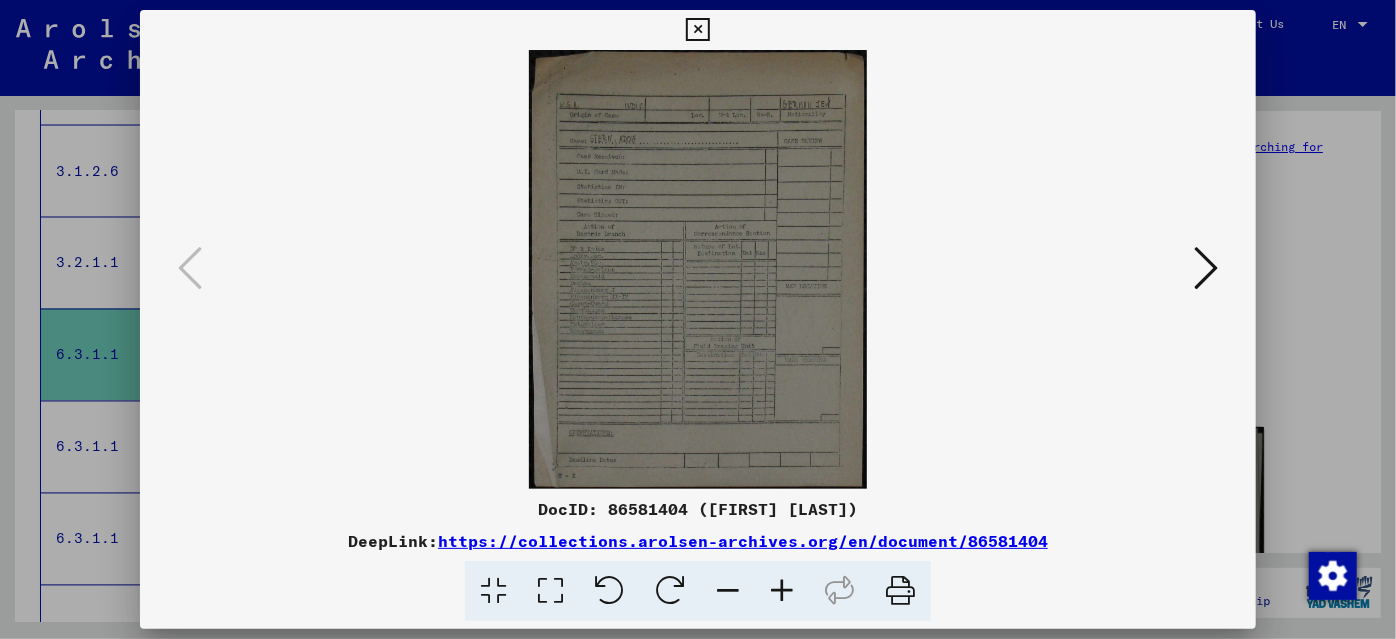 click at bounding box center (698, 319) 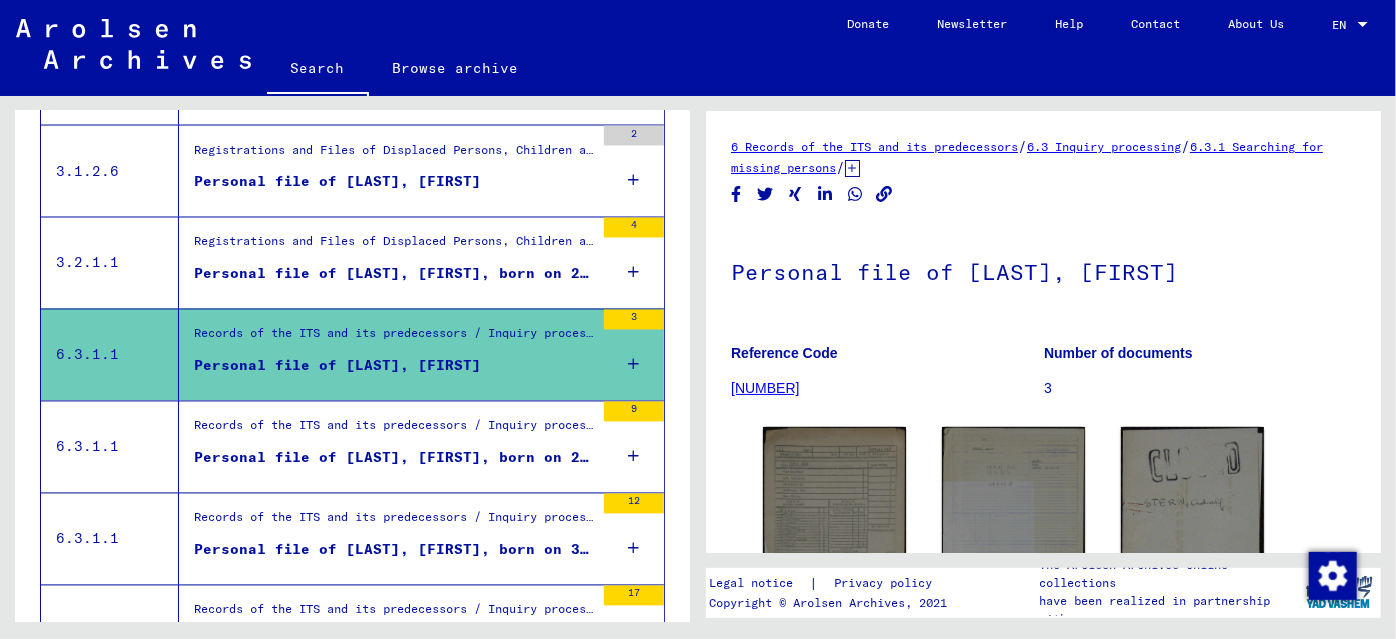 click on "Records of the ITS and its predecessors / Inquiry processing / Searching for missing persons / Tracing inquiries 1945 - 1946 / Files with names from [LAST]" at bounding box center [394, 432] 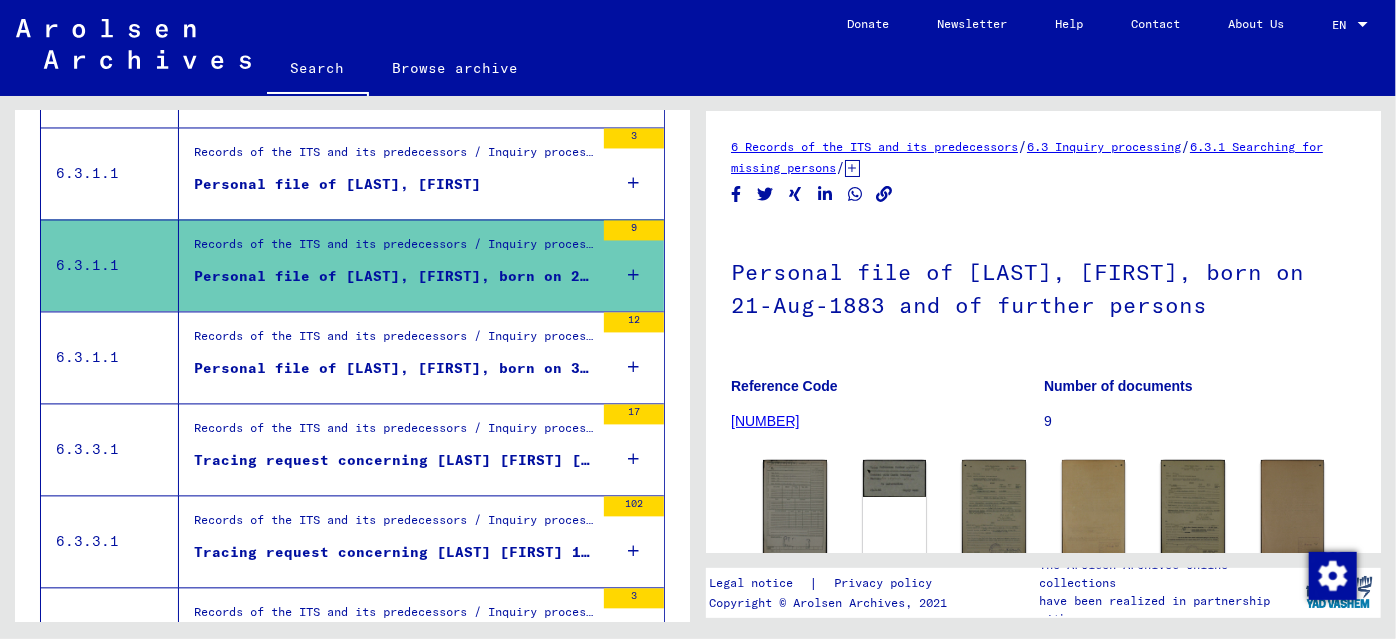 click on "Personal file of [LAST], [FIRST], born on 3-Jun-1875 and of further persons" at bounding box center (394, 369) 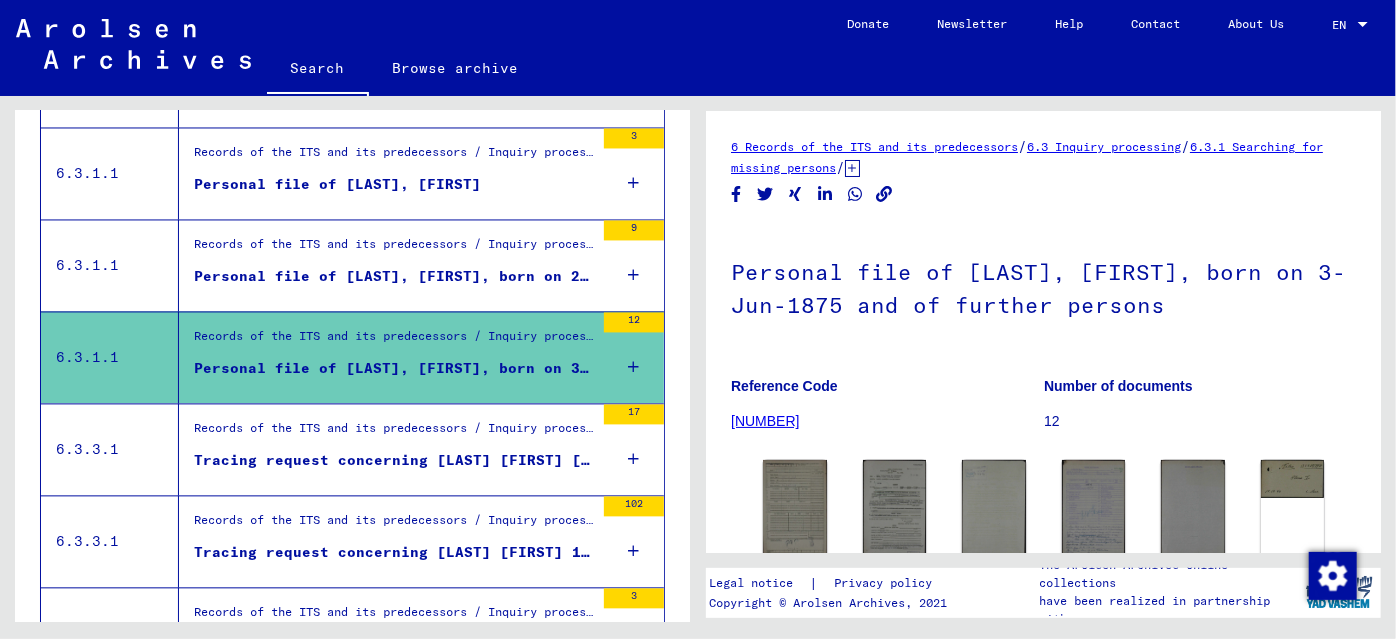click on "Tracing request concerning [LAST] [FIRST] [DATE]" at bounding box center (394, 461) 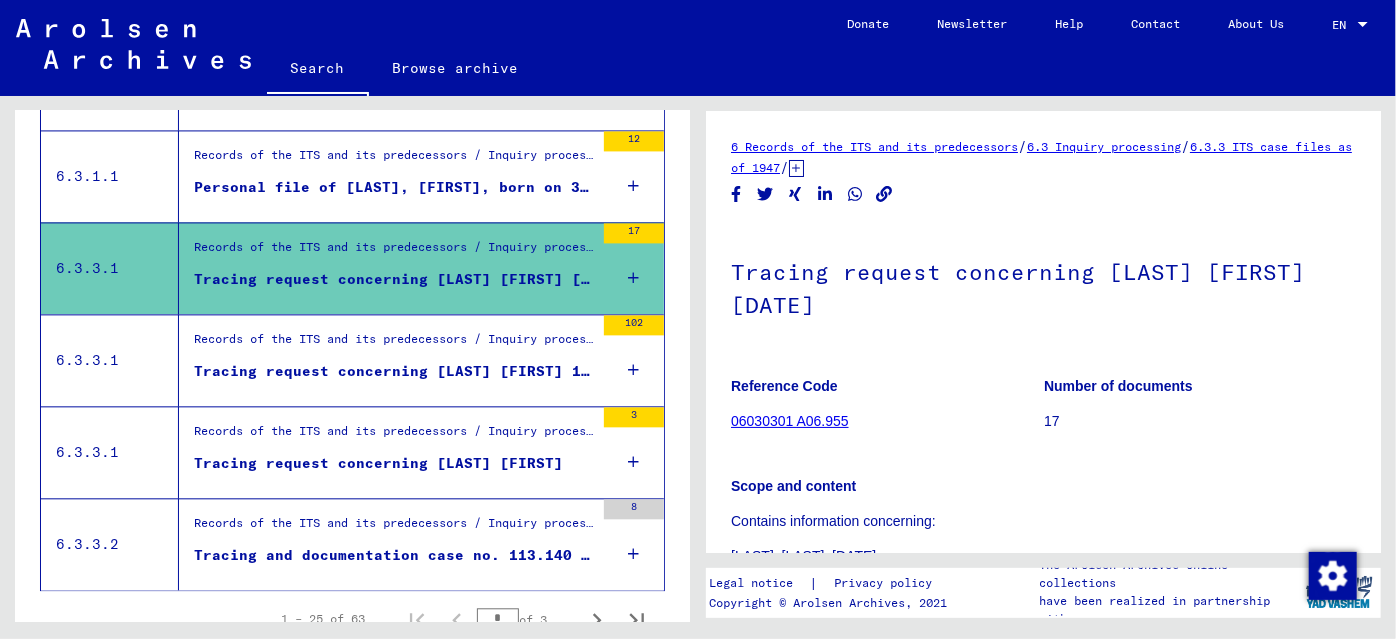 click on "Records of the ITS and its predecessors / Inquiry processing / ITS case files as of 1947 / Microfilm deposit of T/D Correspondence Files / Files with filing numbers from 10501 to 11000" at bounding box center [394, 436] 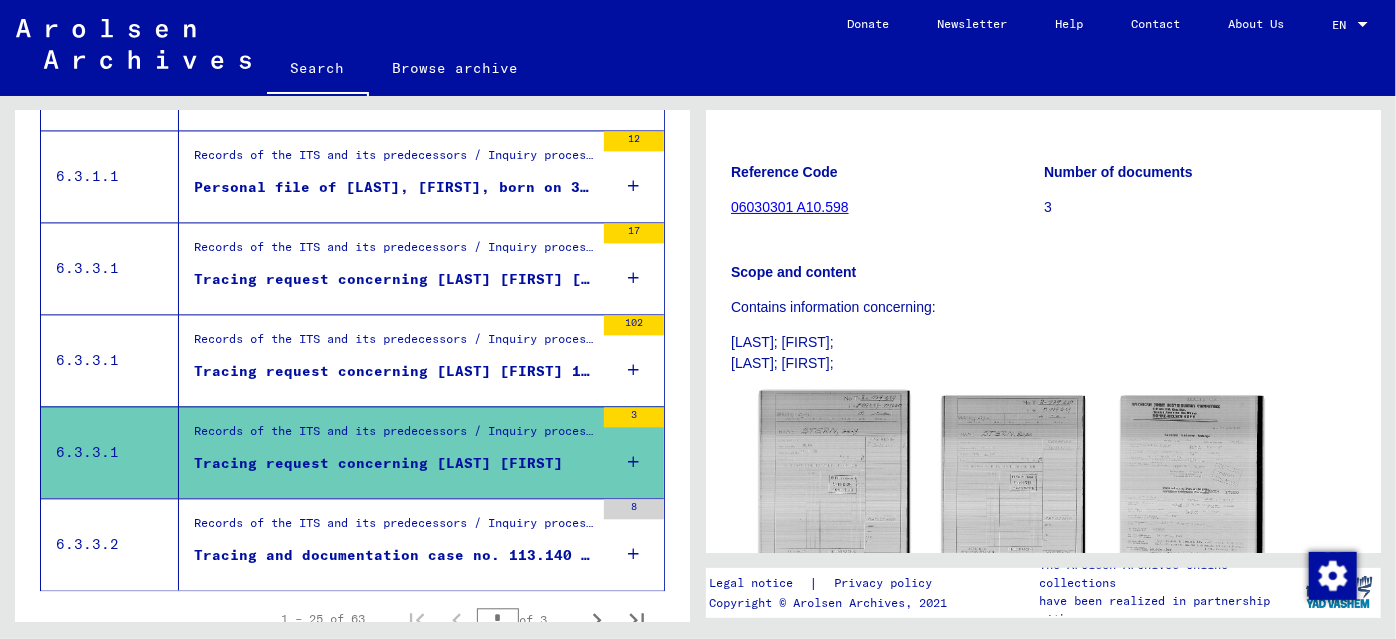 click 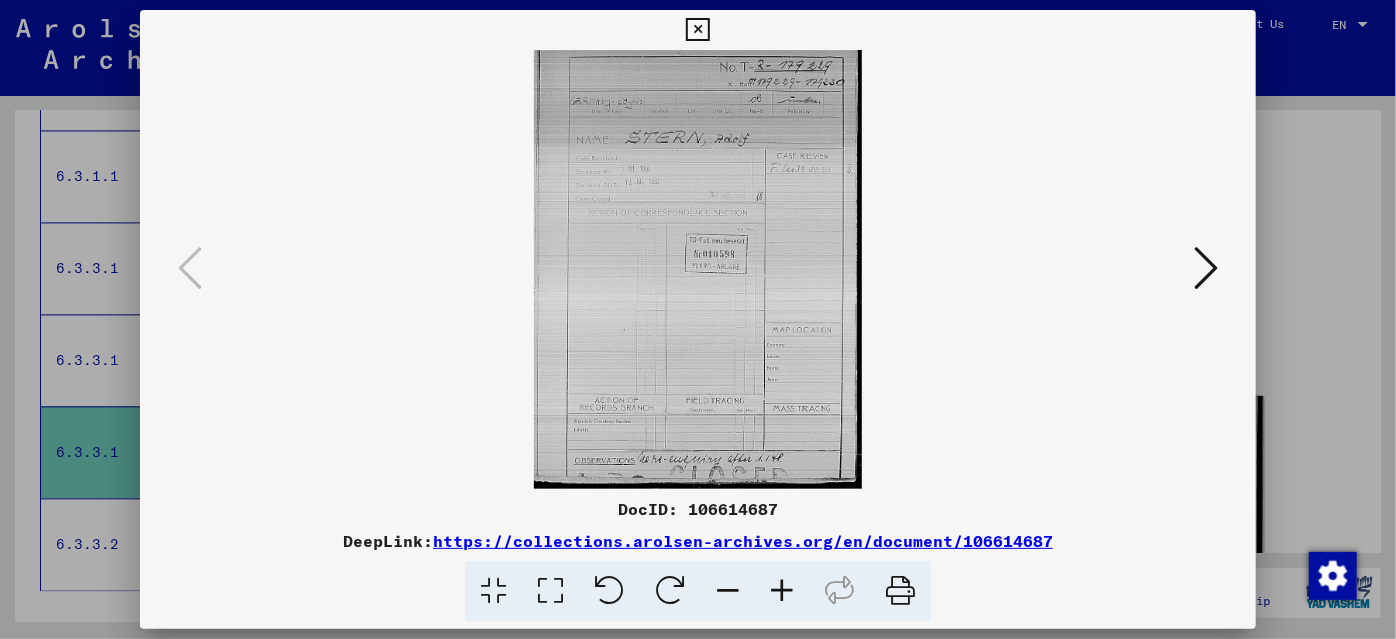 click at bounding box center [698, 269] 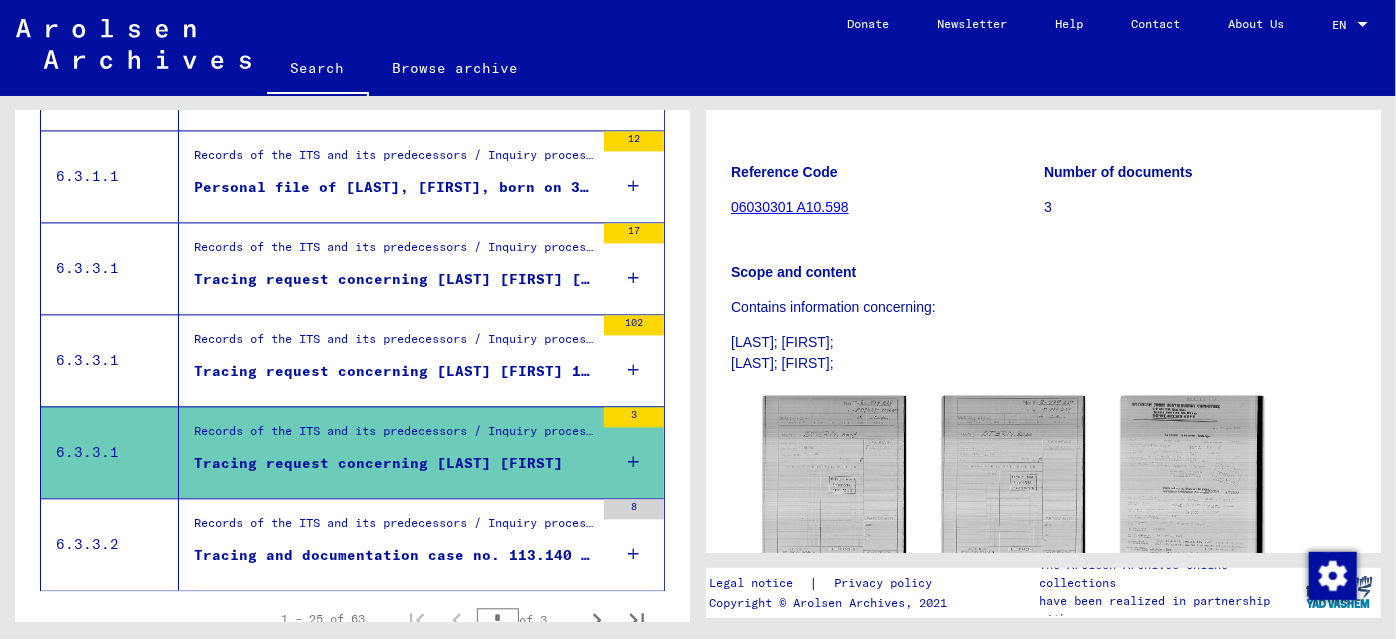 click on "Tracing and documentation case no. 113.140 for [LAST], [FIRST] born 06.02.1906" at bounding box center [394, 555] 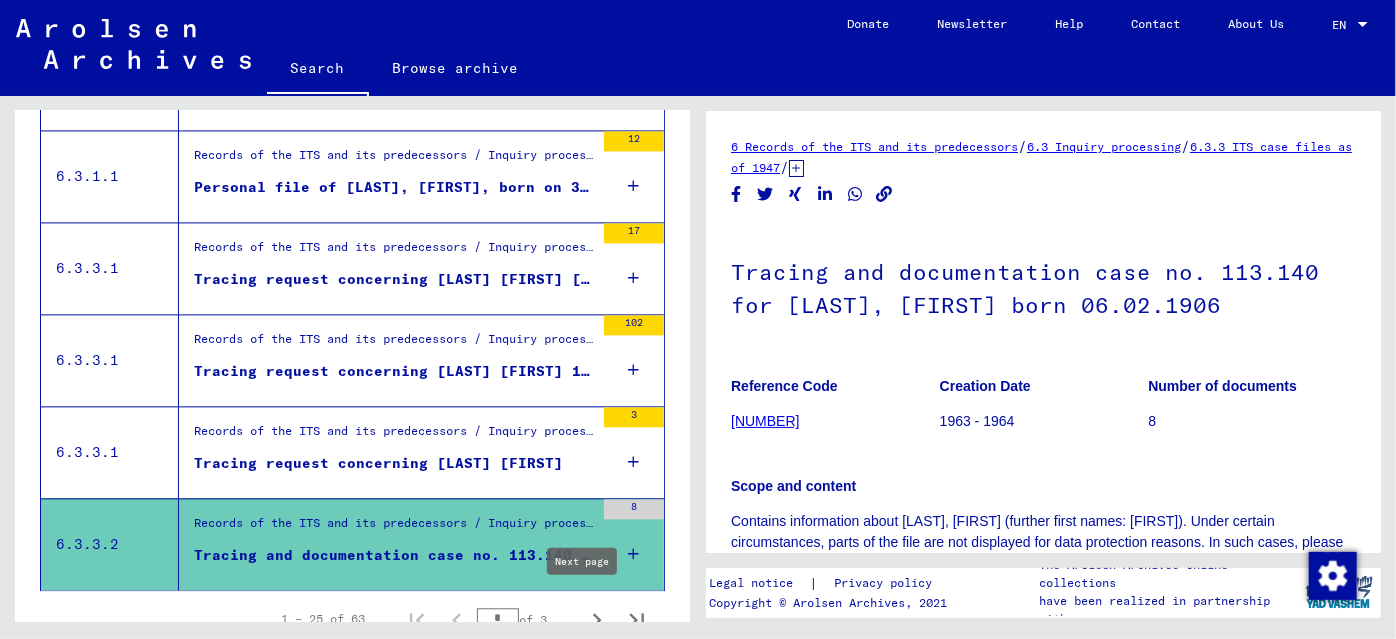 click 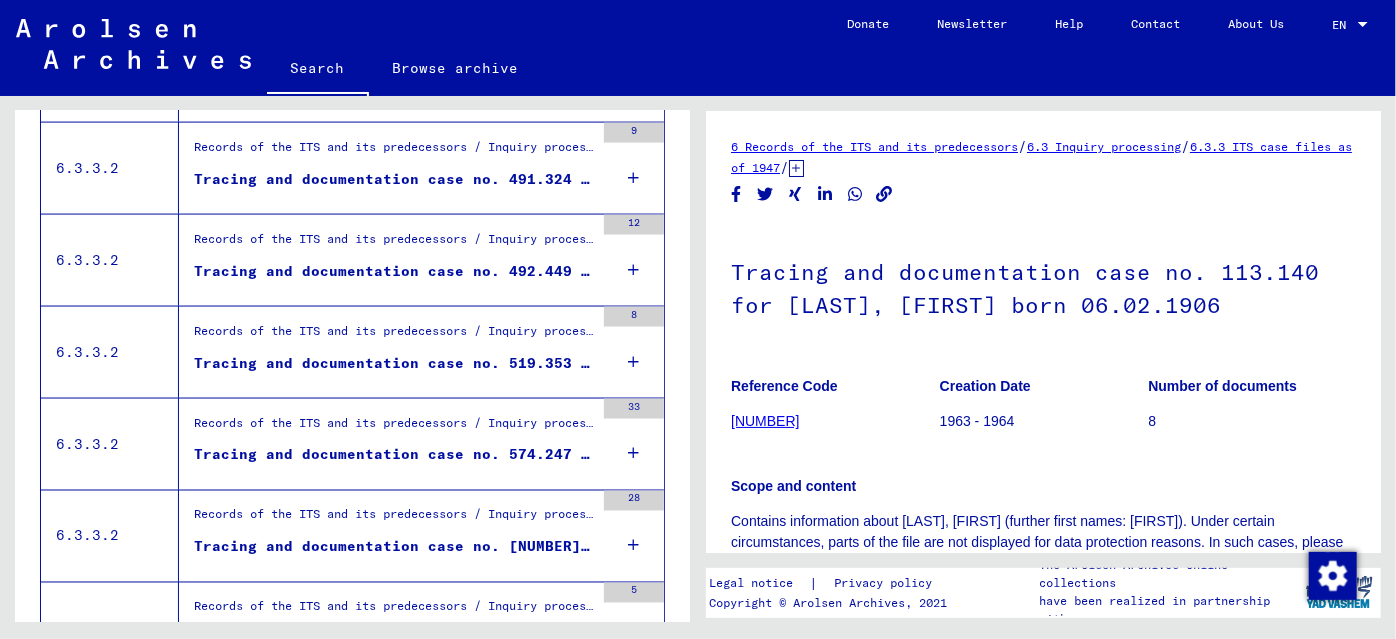 click on "Records of the ITS and its predecessors / Inquiry processing / ITS case files as of 1947 / Repository of T/D cases / Tracing and documentation cases with (T/D) numbers between 500.000 and 749.999 / Tracing and documentation cases with (T/D) numbers between 519.000 and 519.499" at bounding box center [394, 336] 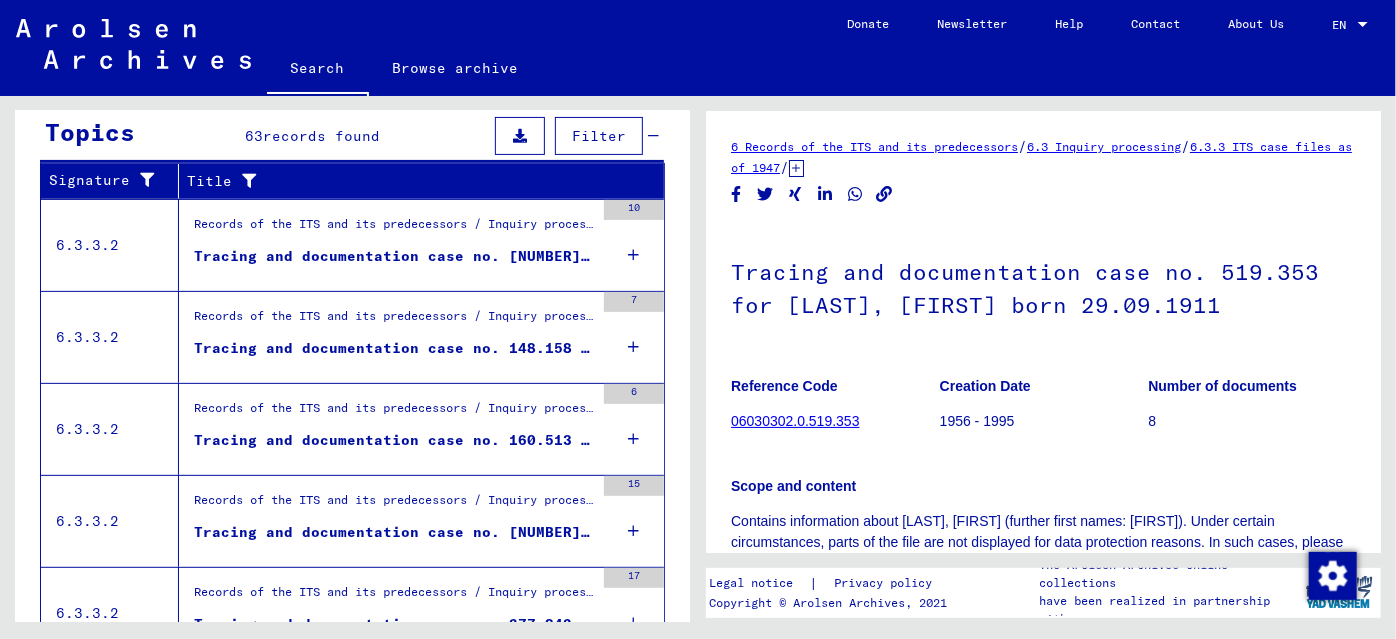 click on "Tracing and documentation case no. [NUMBER] for [LAST], [FIRST] born [DATE]" at bounding box center [394, 256] 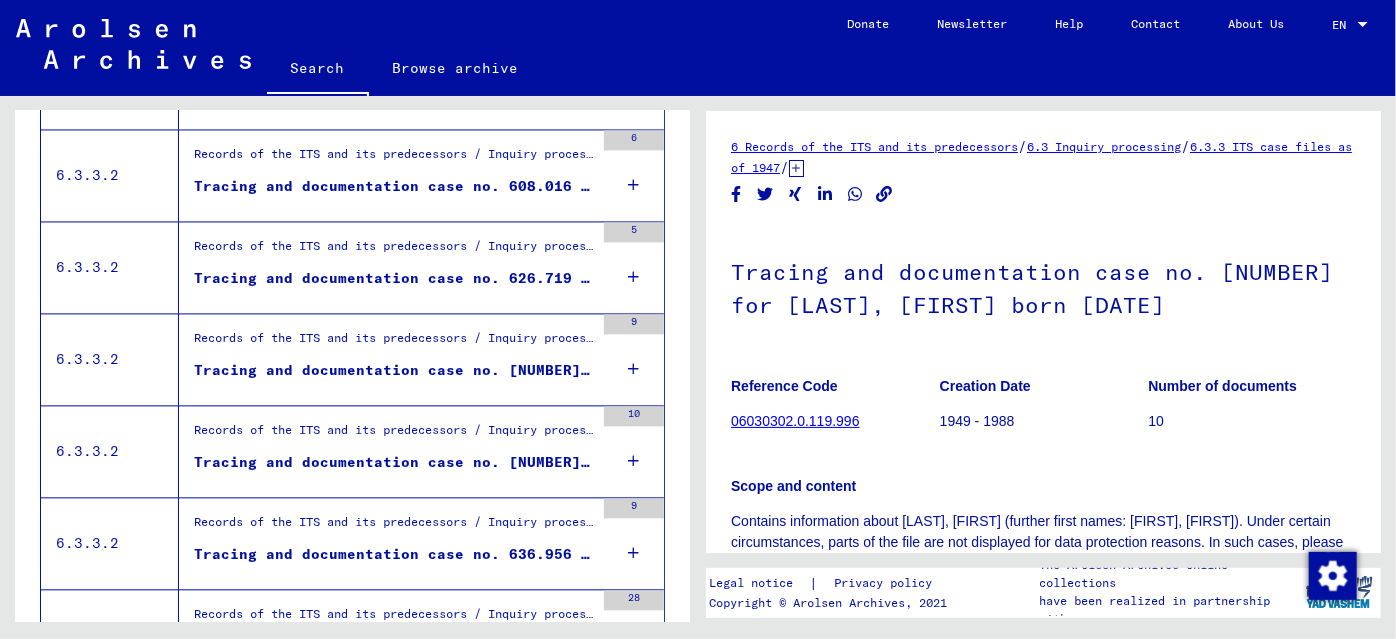 scroll, scrollTop: 2284, scrollLeft: 0, axis: vertical 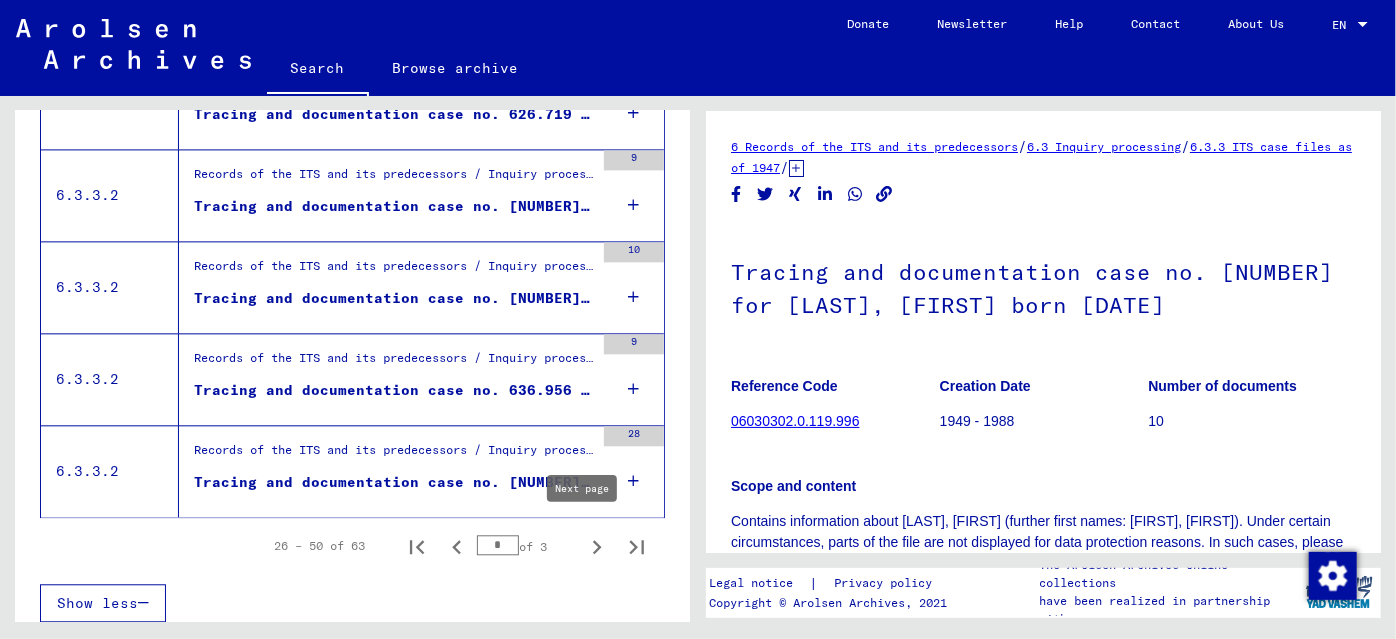 click 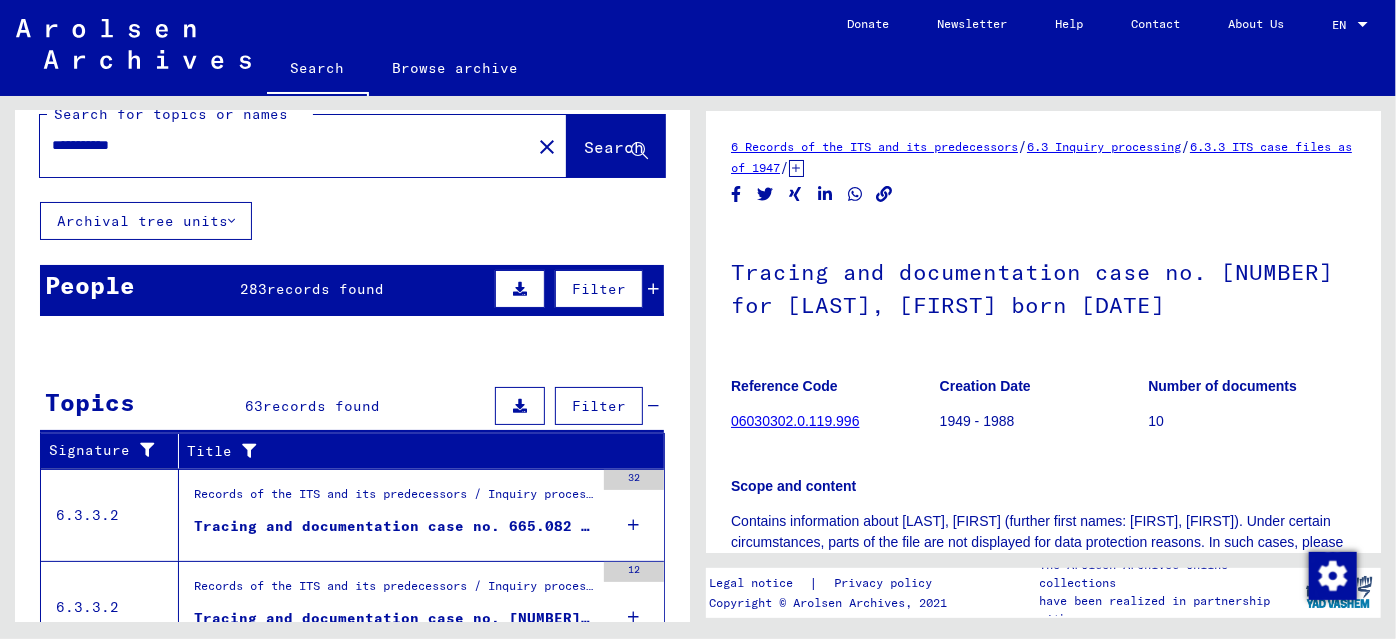 scroll, scrollTop: 1, scrollLeft: 0, axis: vertical 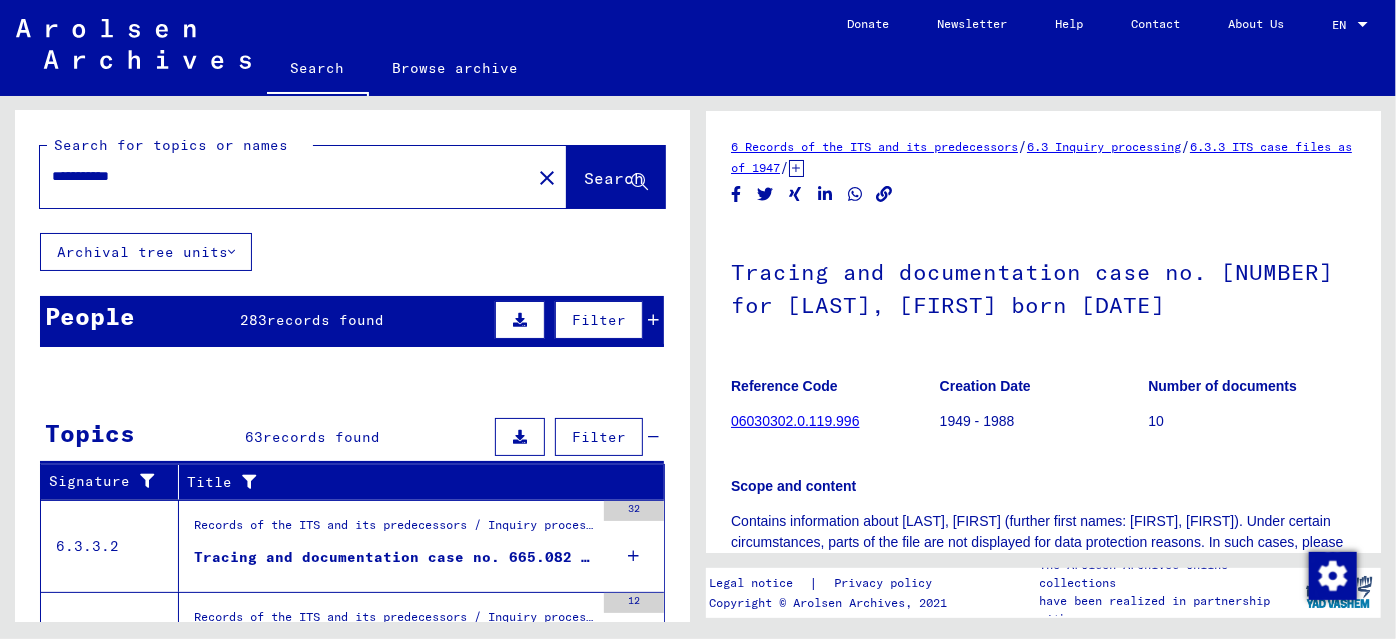 drag, startPoint x: 175, startPoint y: 180, endPoint x: 0, endPoint y: 172, distance: 175.18275 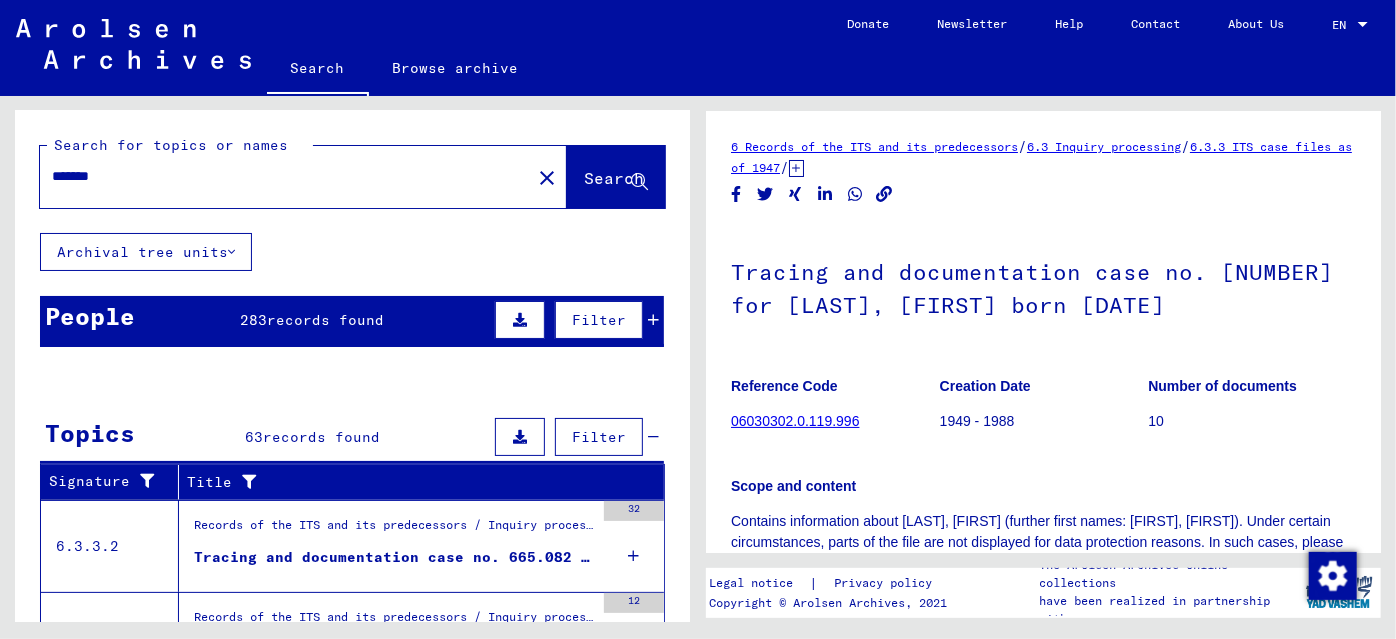 click on "Search" 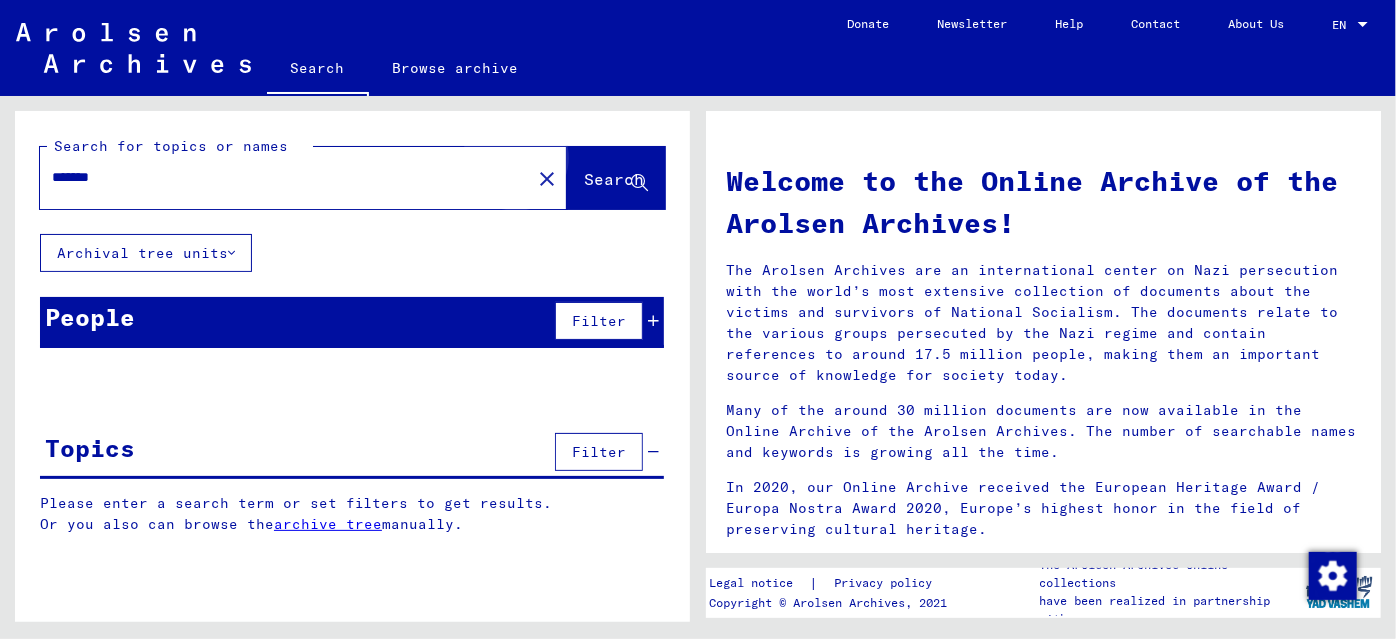 scroll, scrollTop: 0, scrollLeft: 0, axis: both 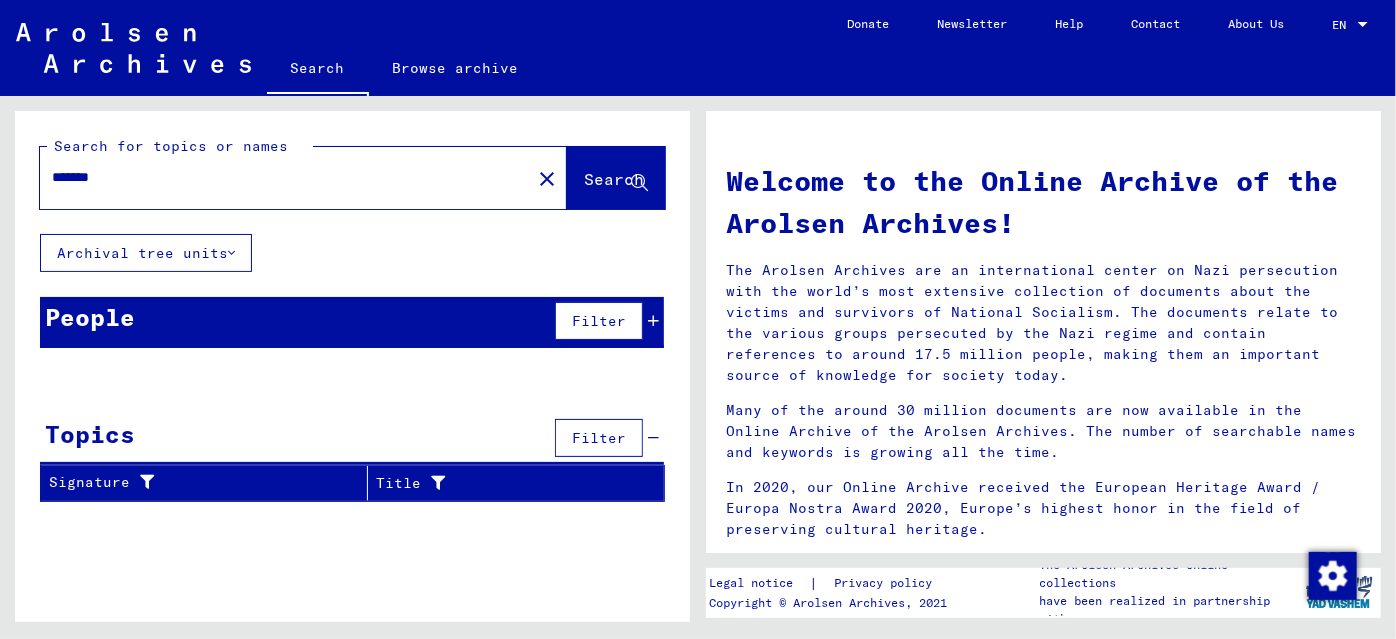 click on "*******" at bounding box center (279, 177) 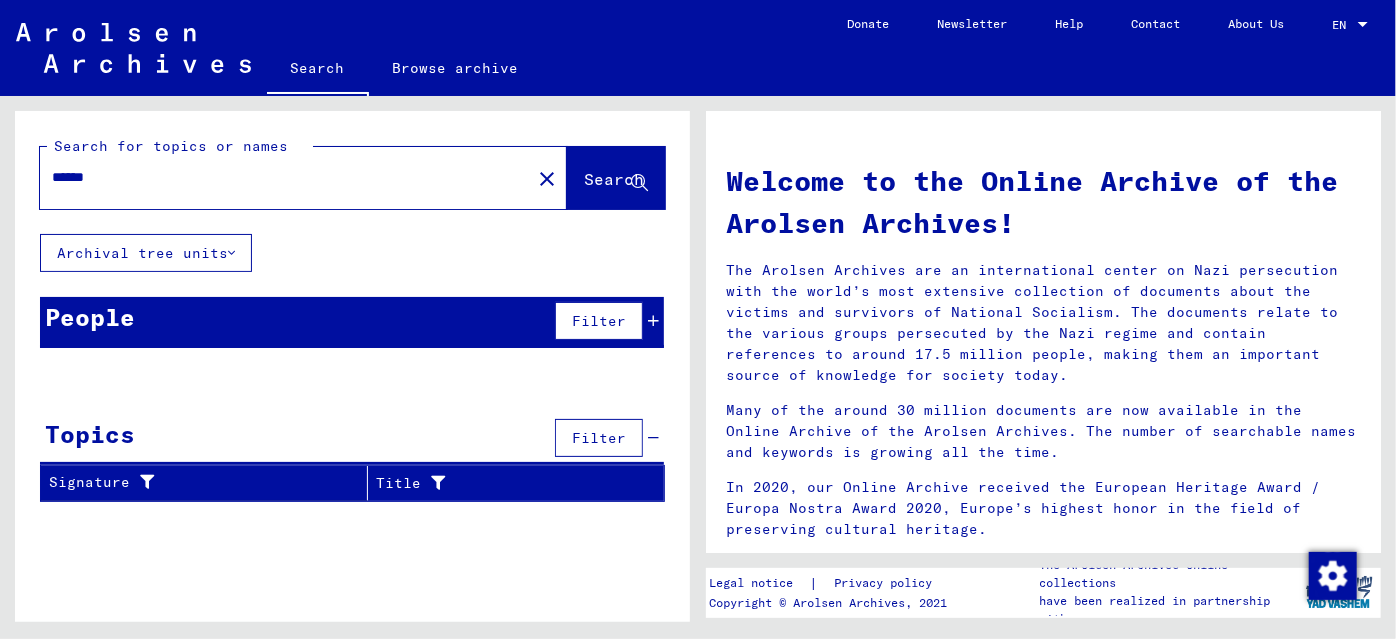 click on "Search" 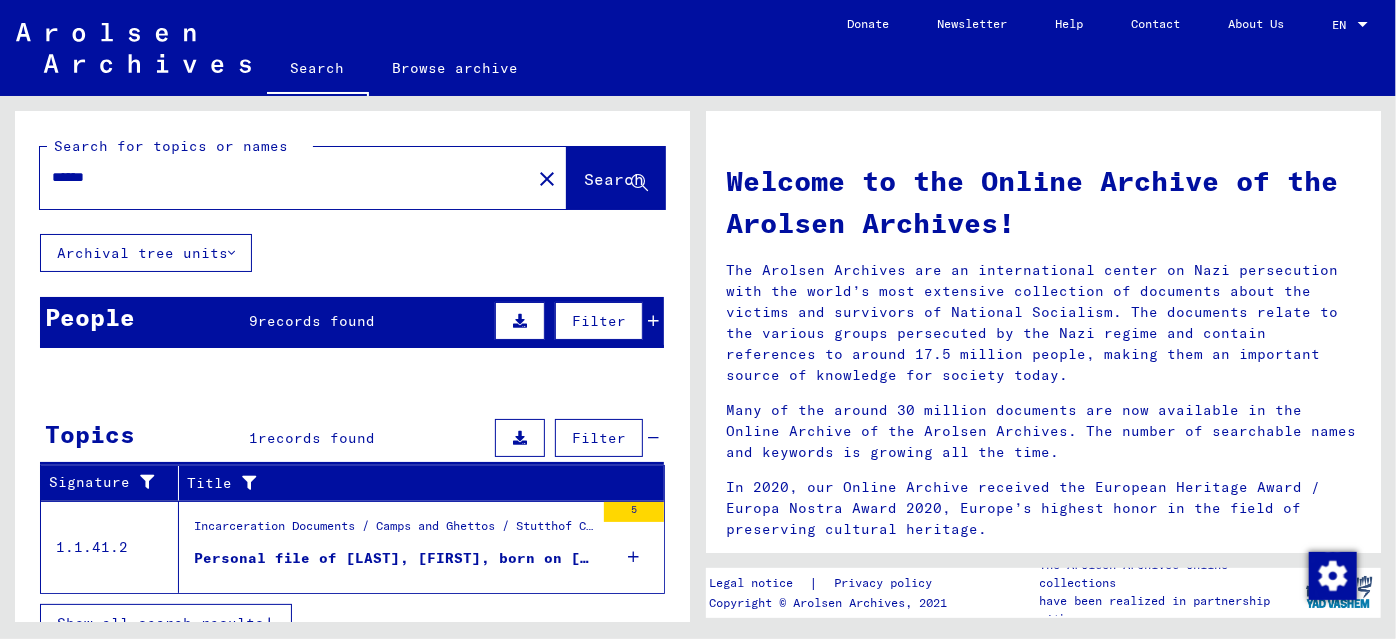 click on "Incarceration Documents / Camps and Ghettos / Stutthof Concentration Camp / Individual Documents Stutthof / Personal Files - Stutthof Concentration Camp / Files with names from [LAST]" at bounding box center (394, 531) 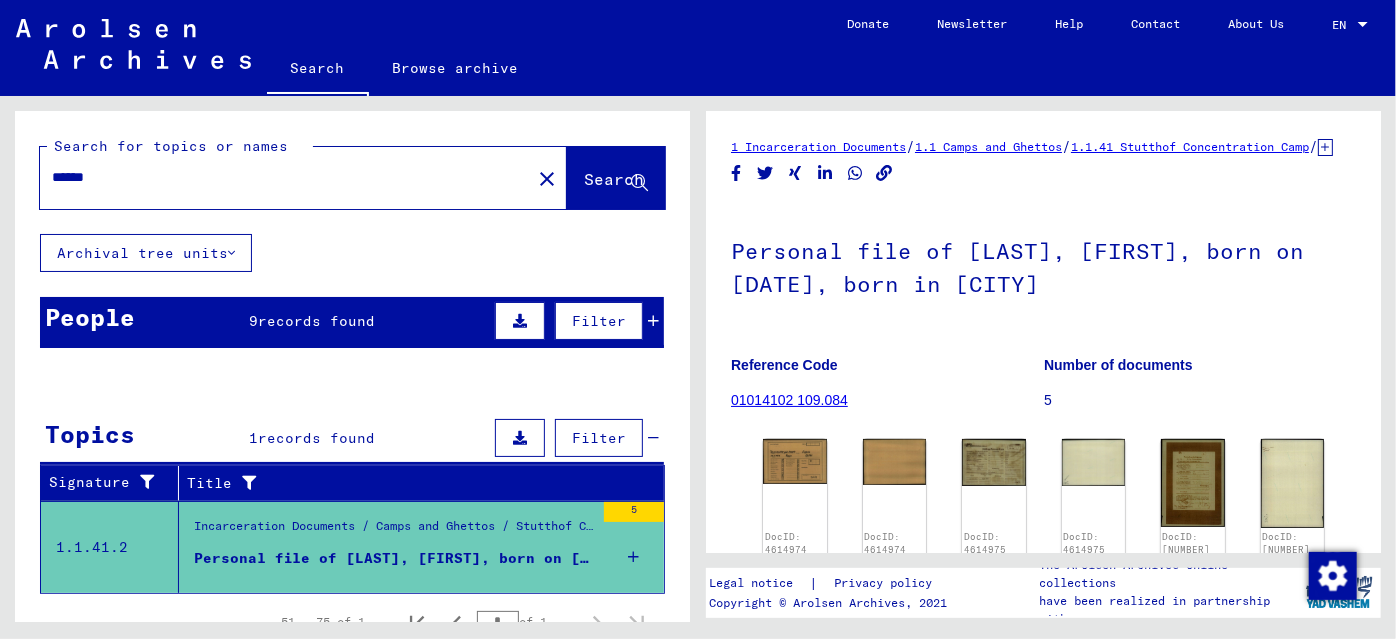 scroll, scrollTop: 0, scrollLeft: 0, axis: both 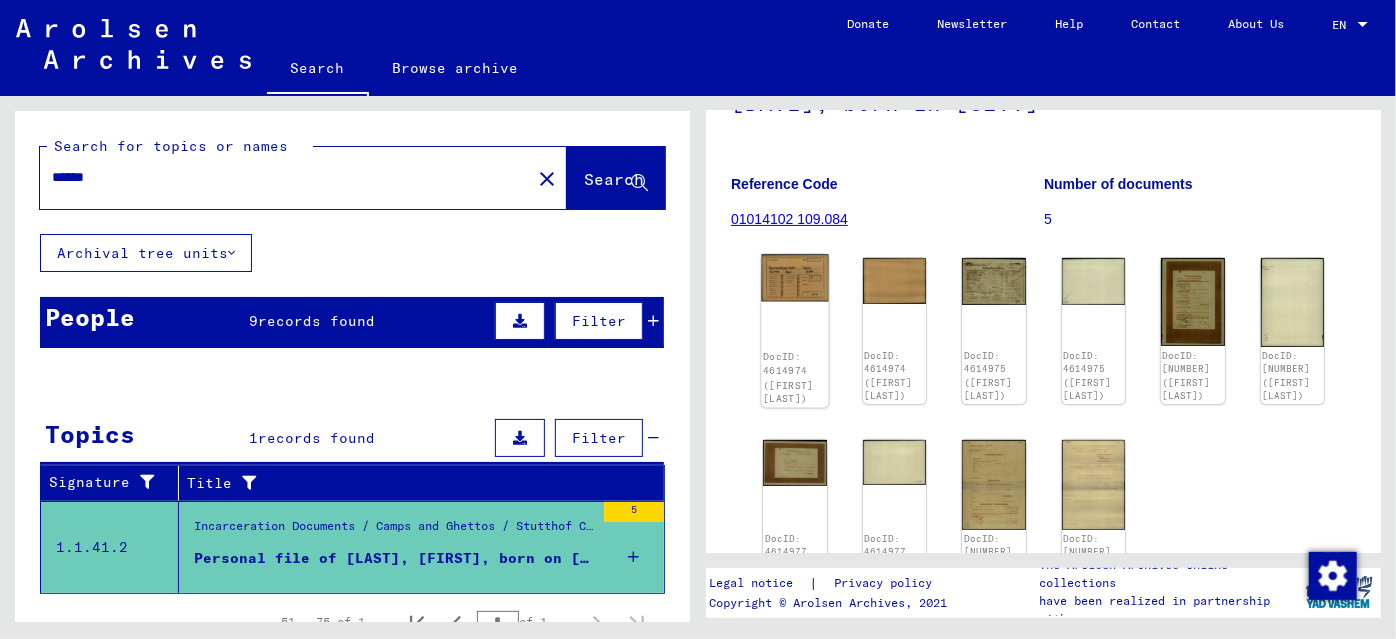 click 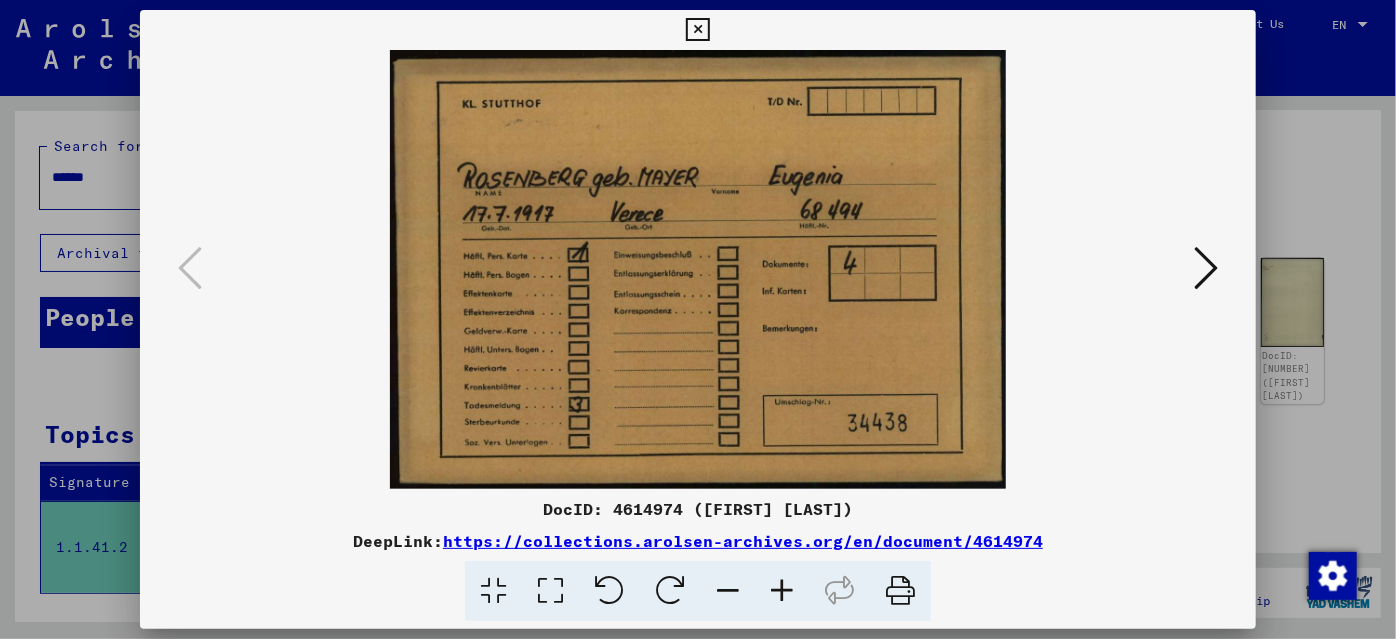 click at bounding box center [1206, 268] 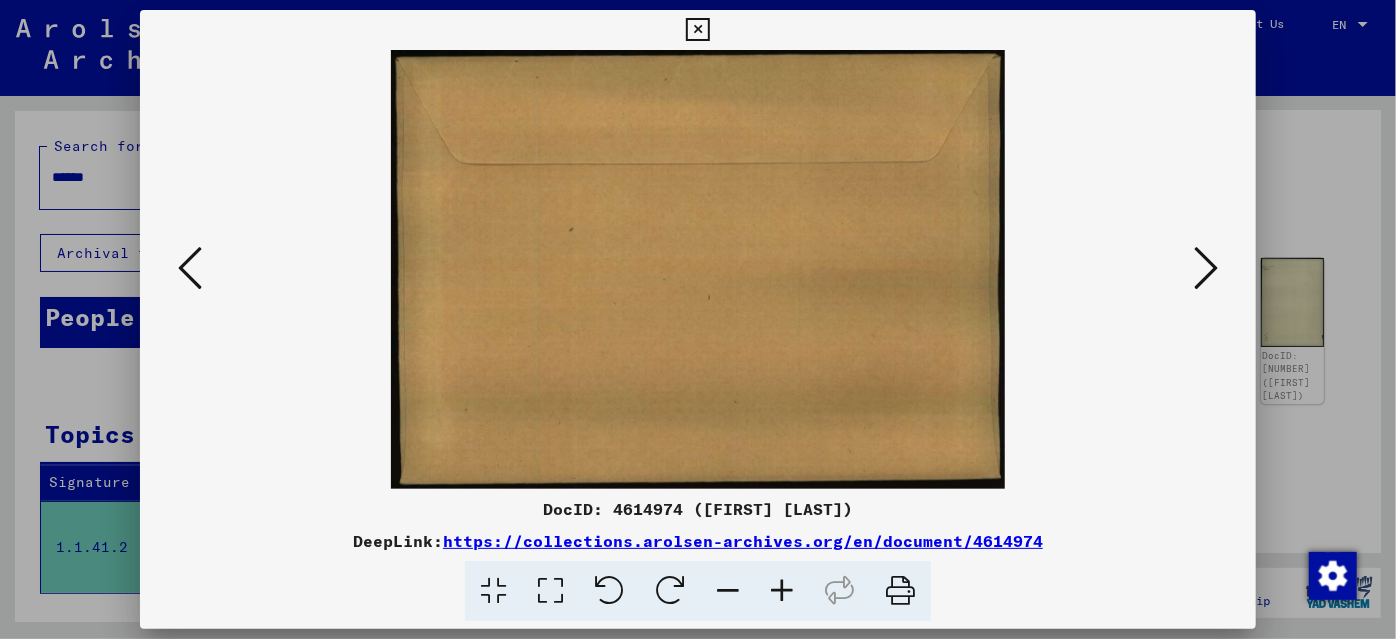 click at bounding box center (1206, 268) 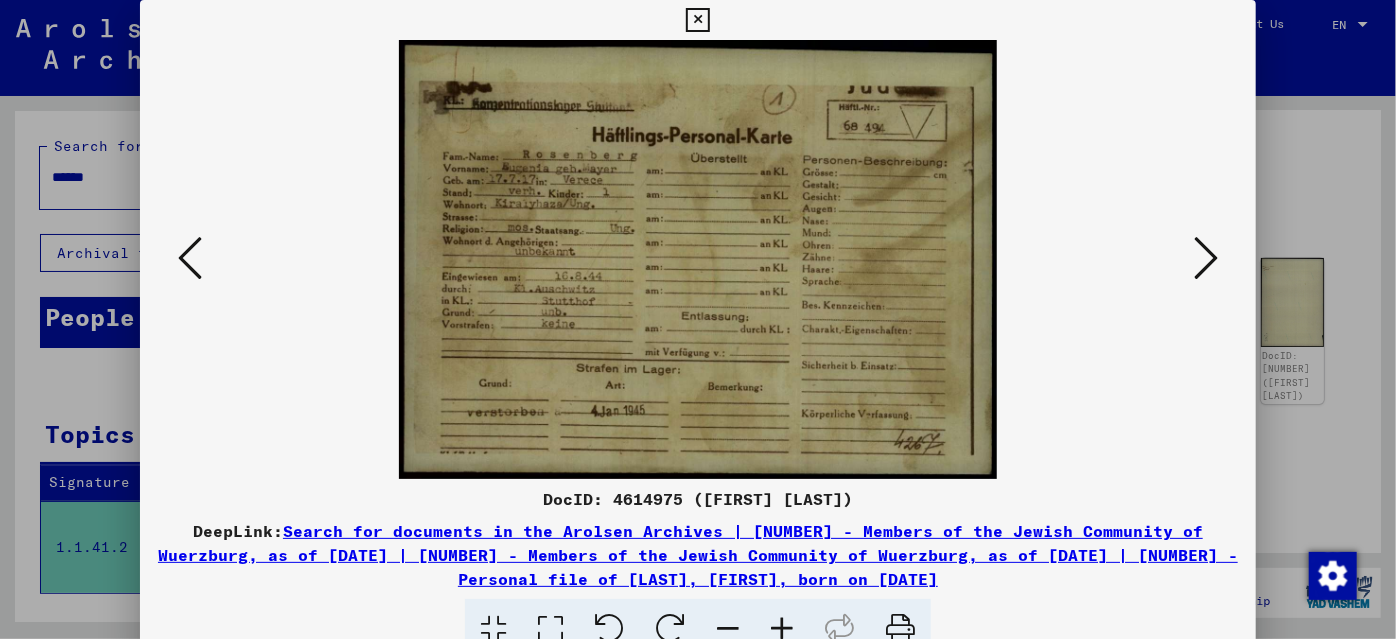 click at bounding box center (1206, 258) 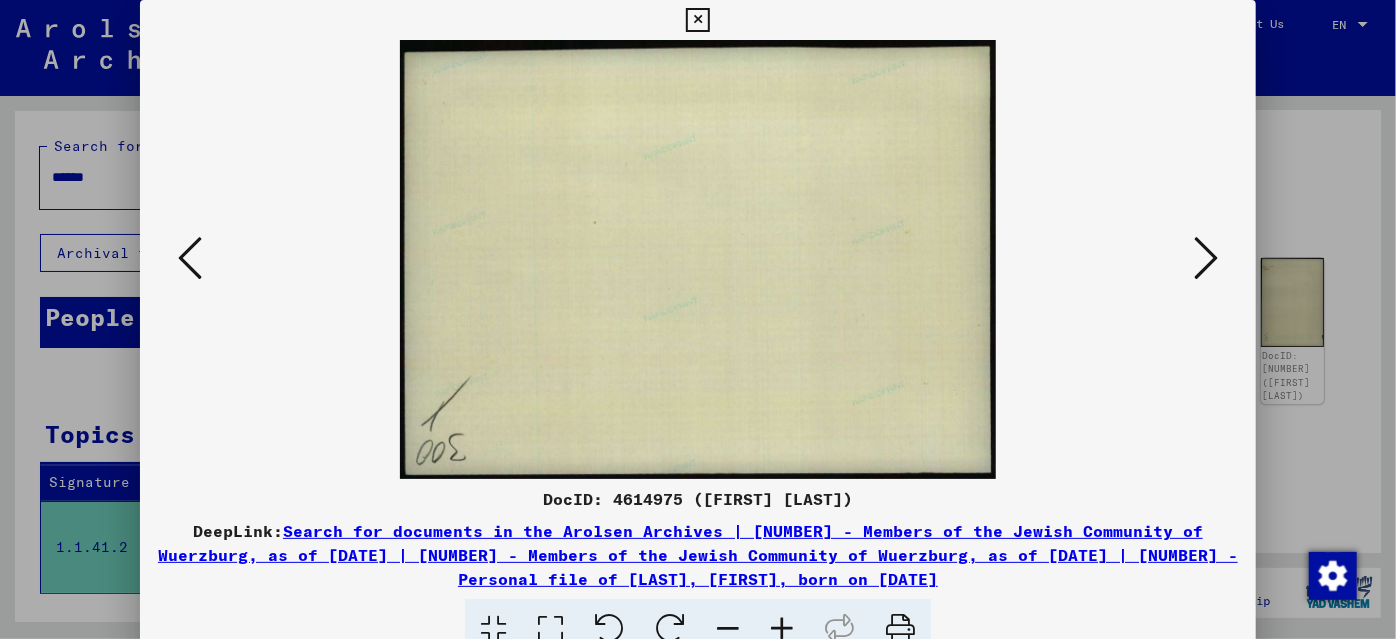 click at bounding box center (1206, 258) 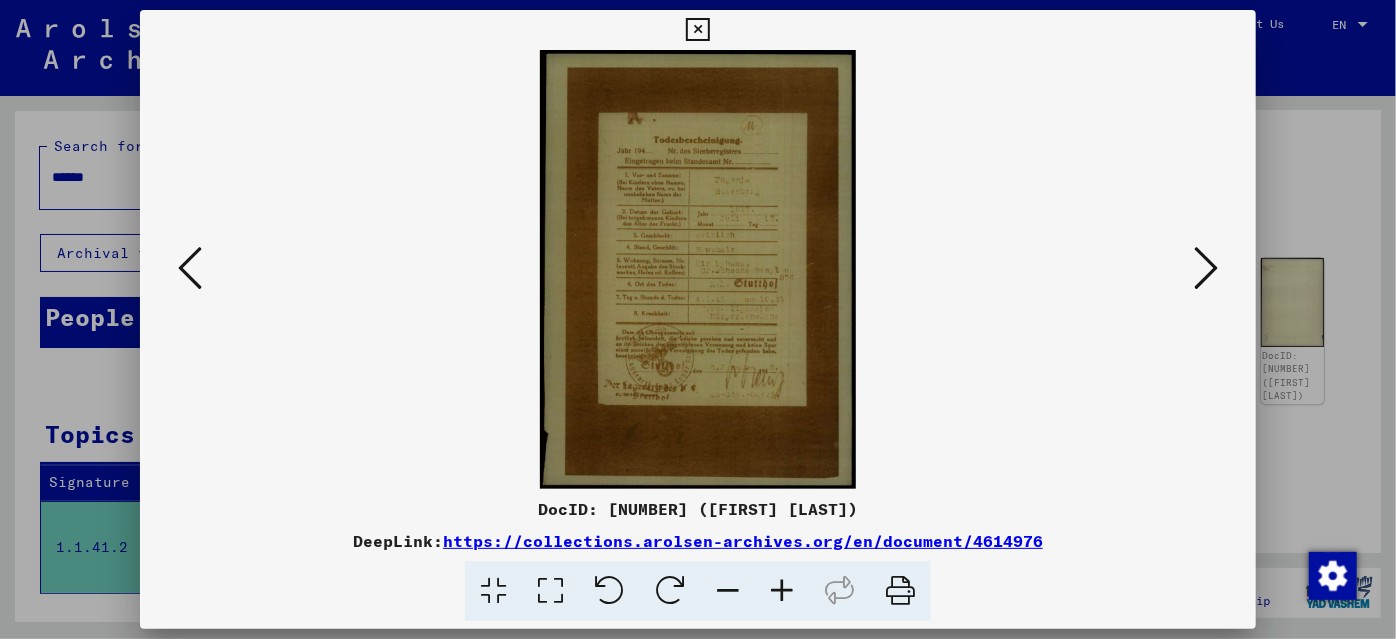 click at bounding box center [782, 591] 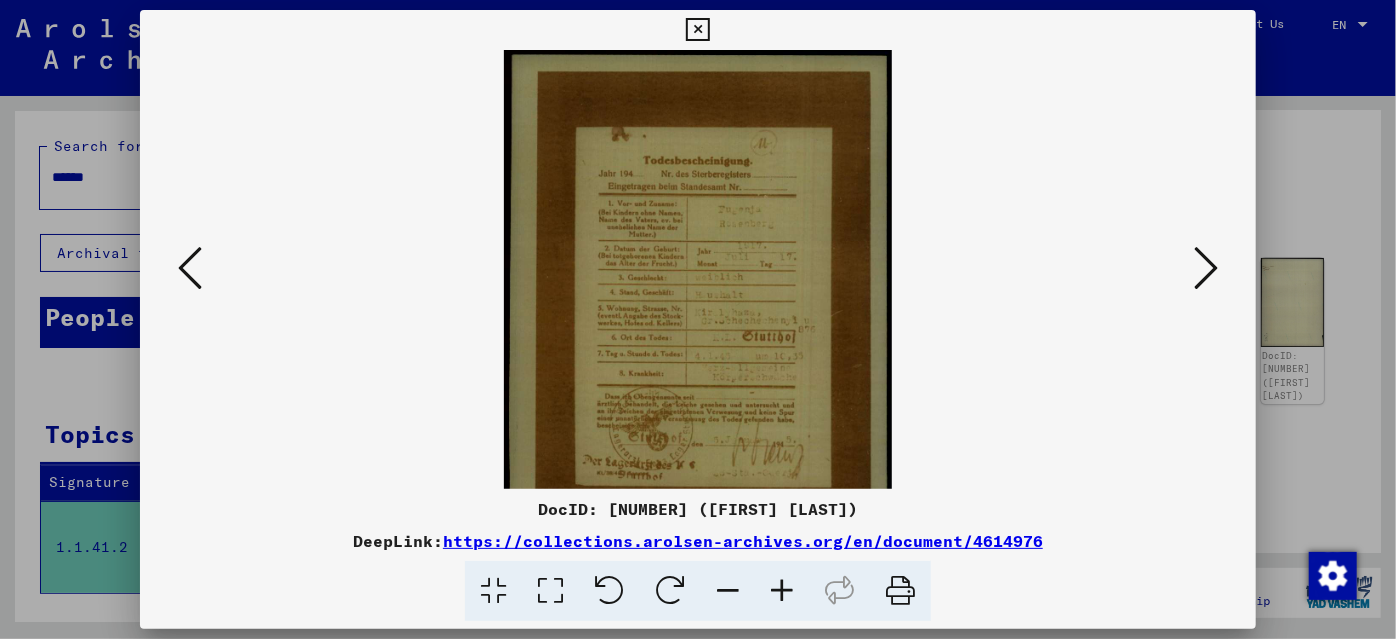 click at bounding box center (782, 591) 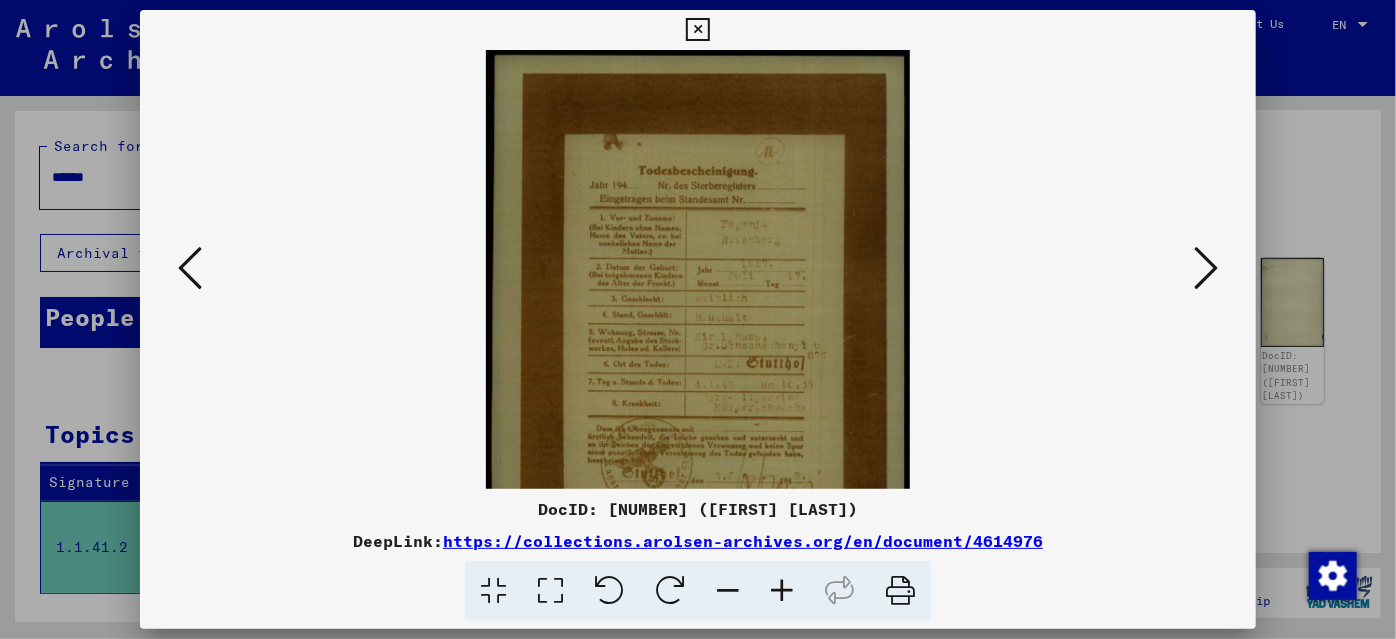 click at bounding box center [782, 591] 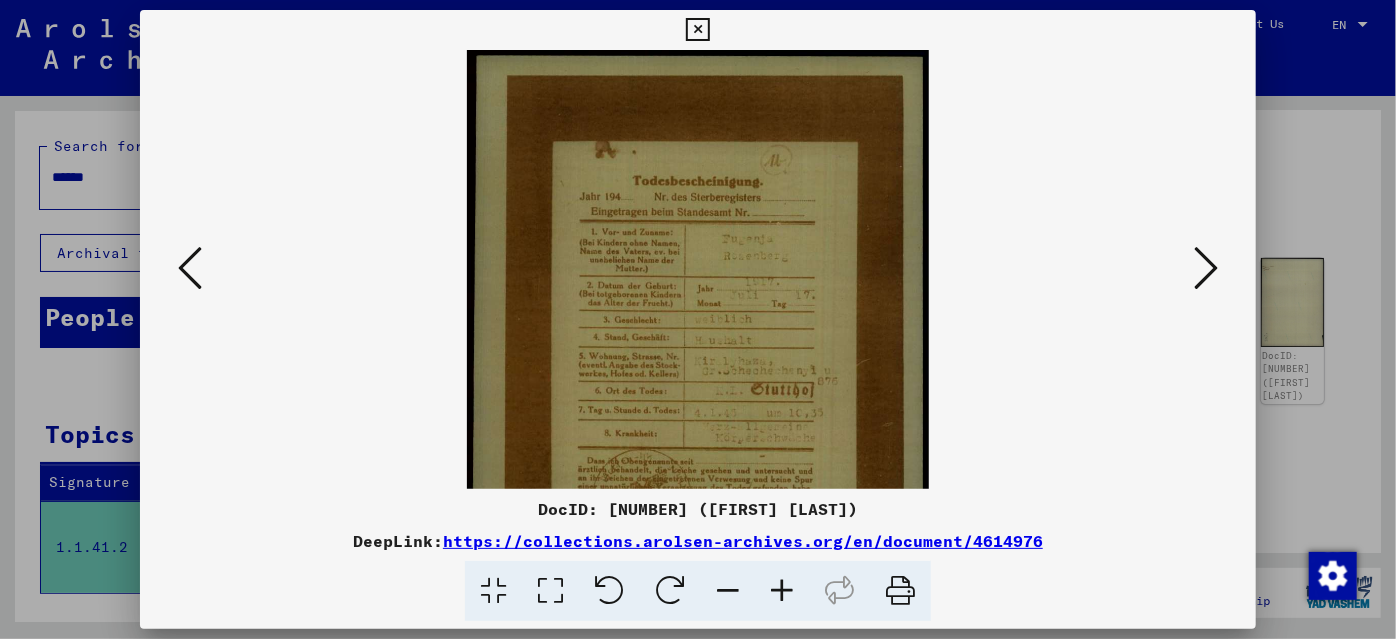 click at bounding box center [1206, 269] 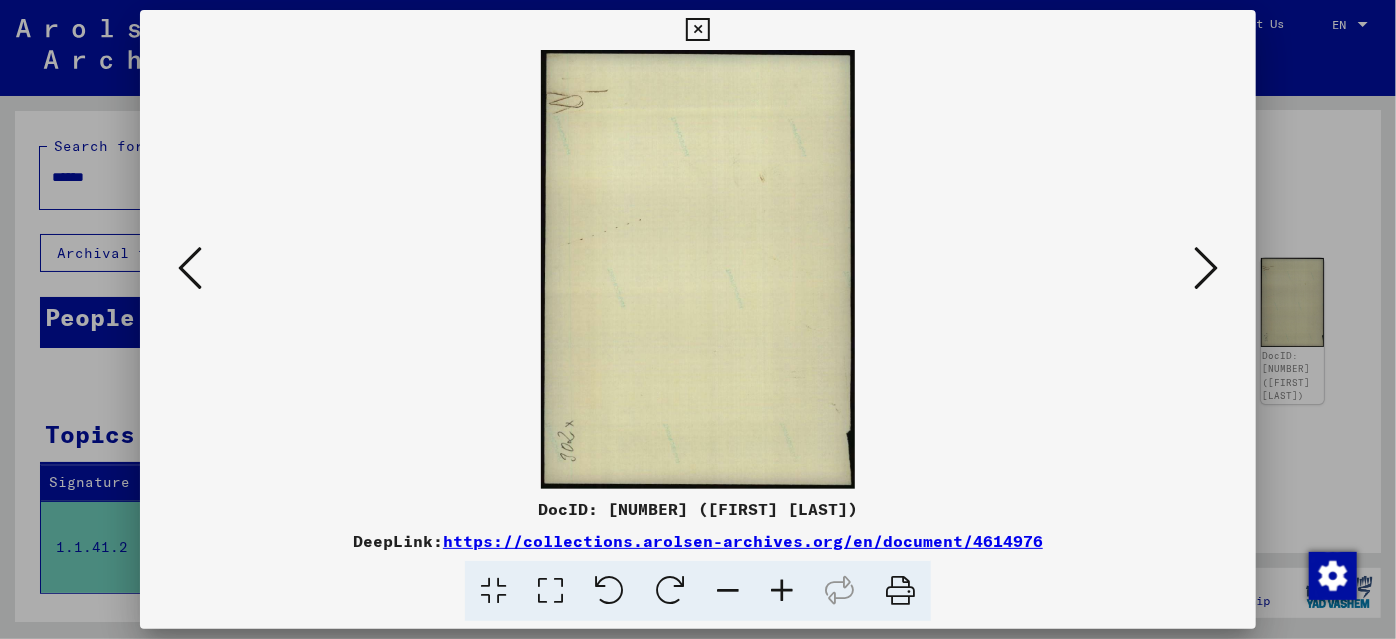 click at bounding box center (1206, 269) 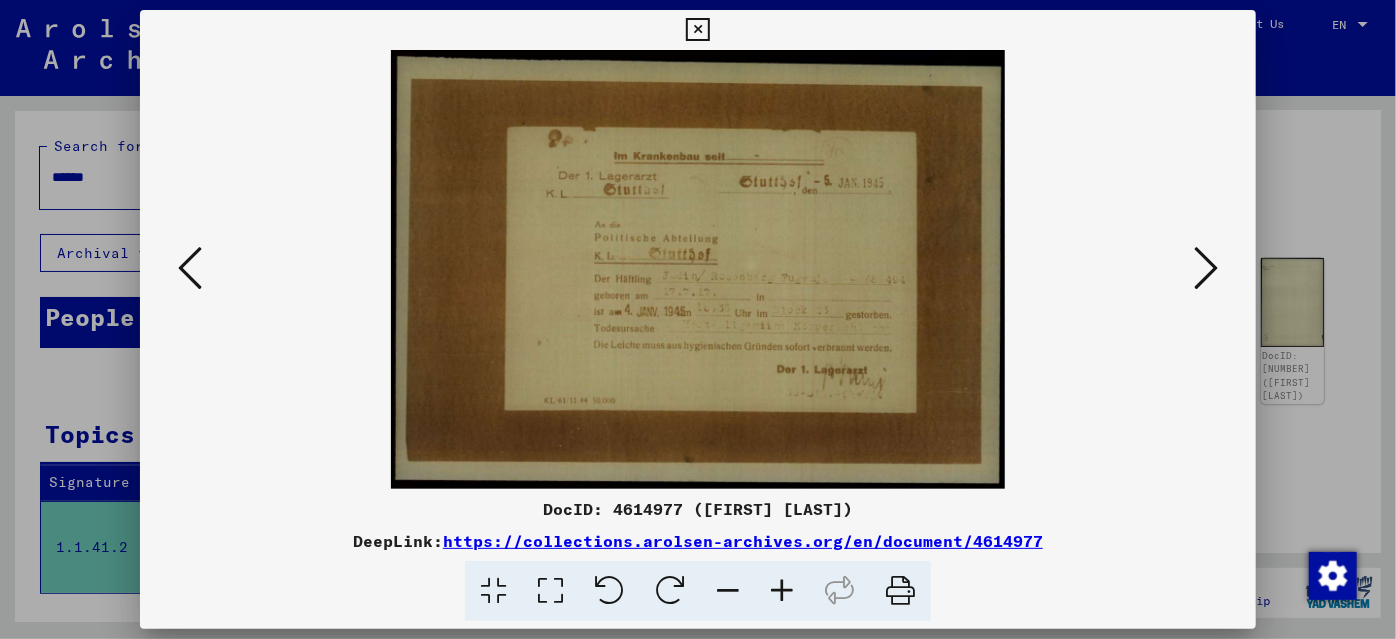 click at bounding box center [1206, 269] 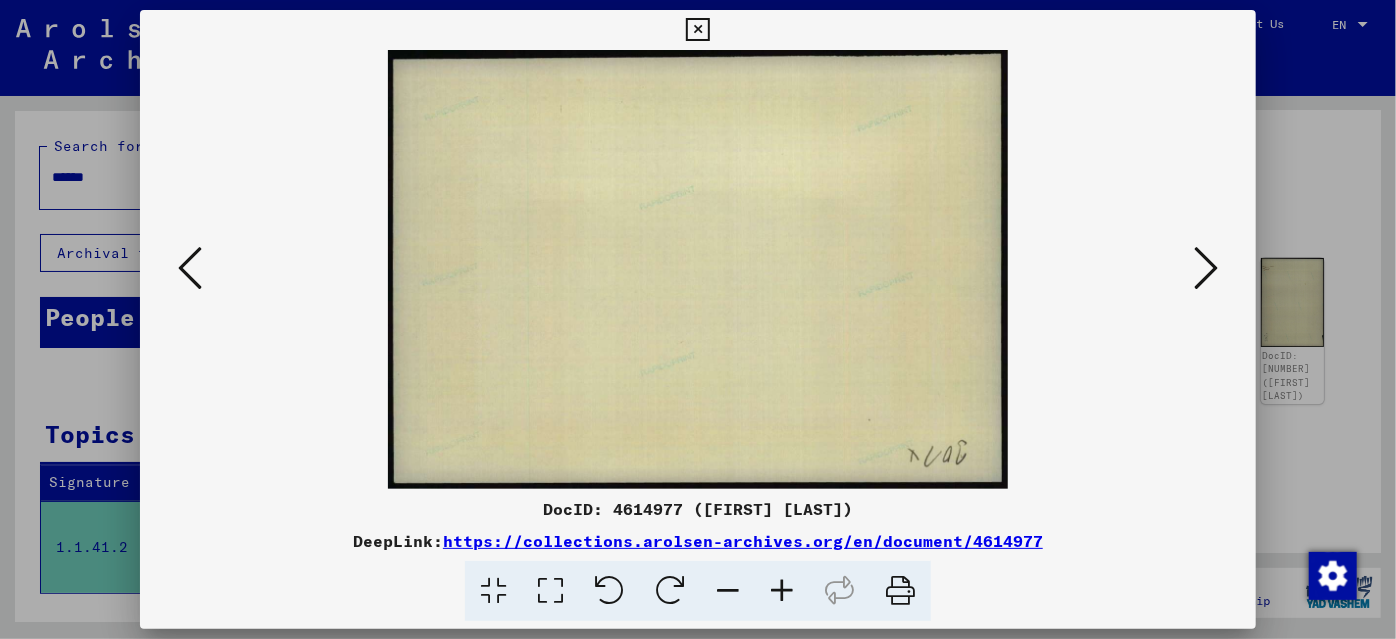 click at bounding box center [1206, 269] 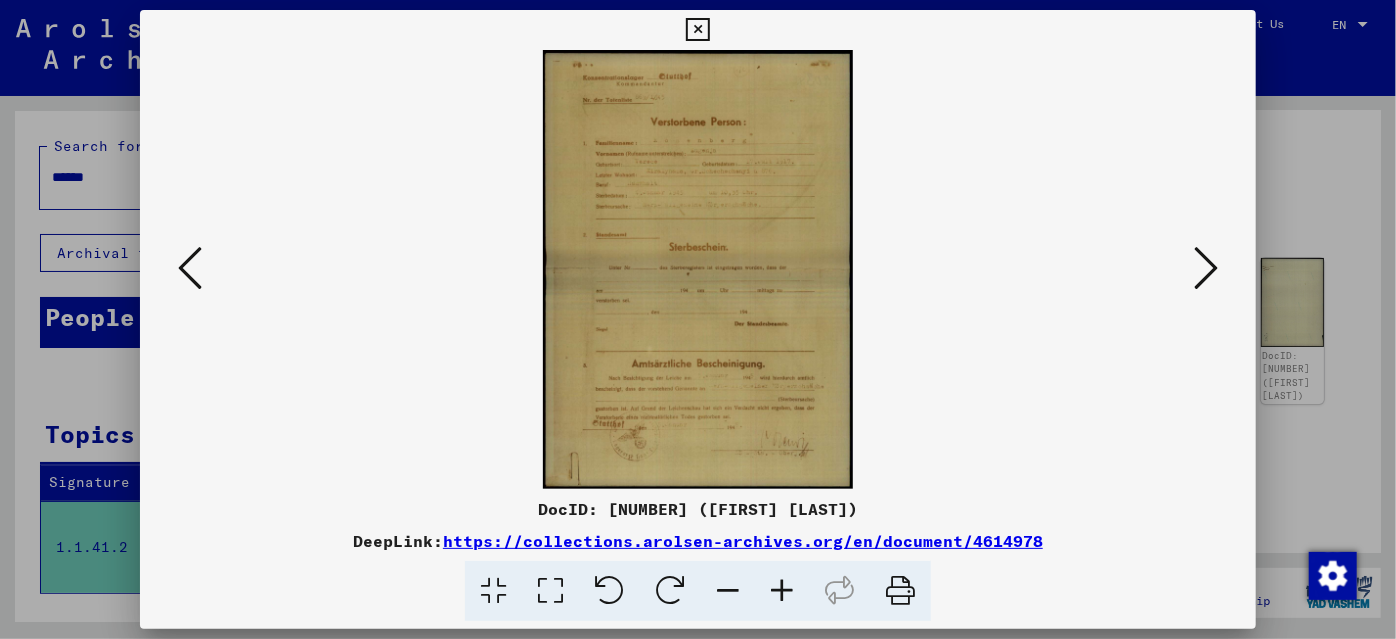 click at bounding box center [1206, 269] 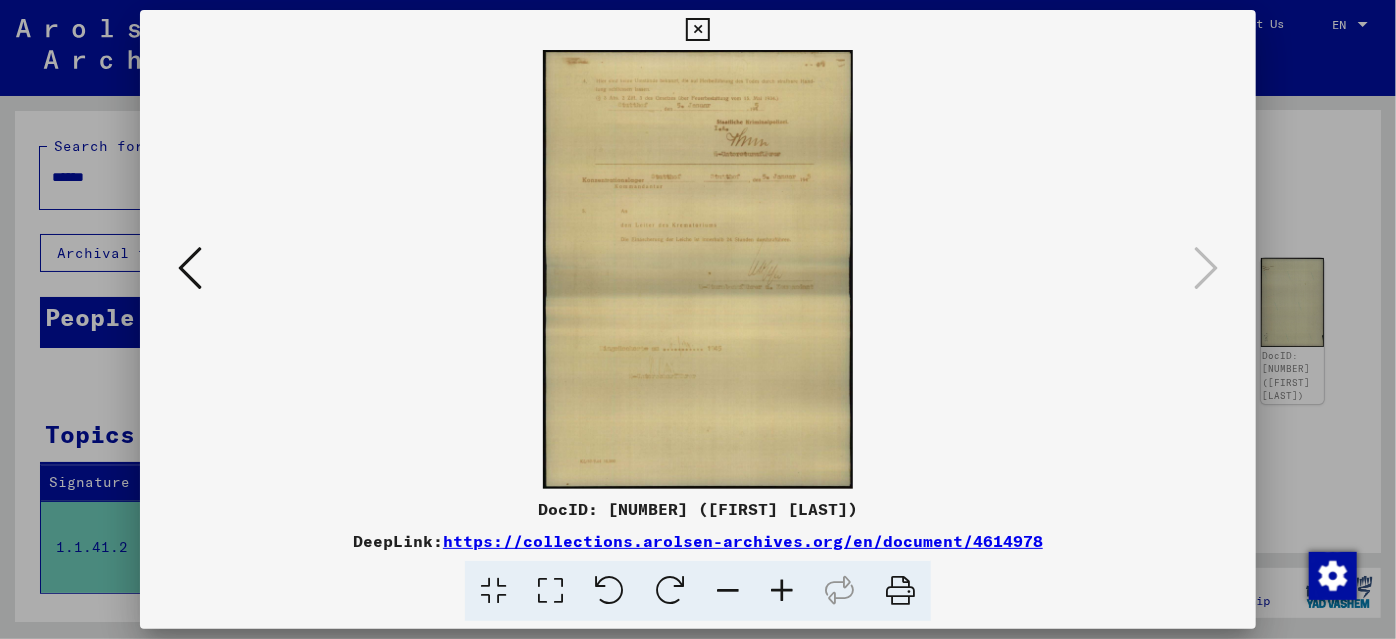 click at bounding box center [698, 319] 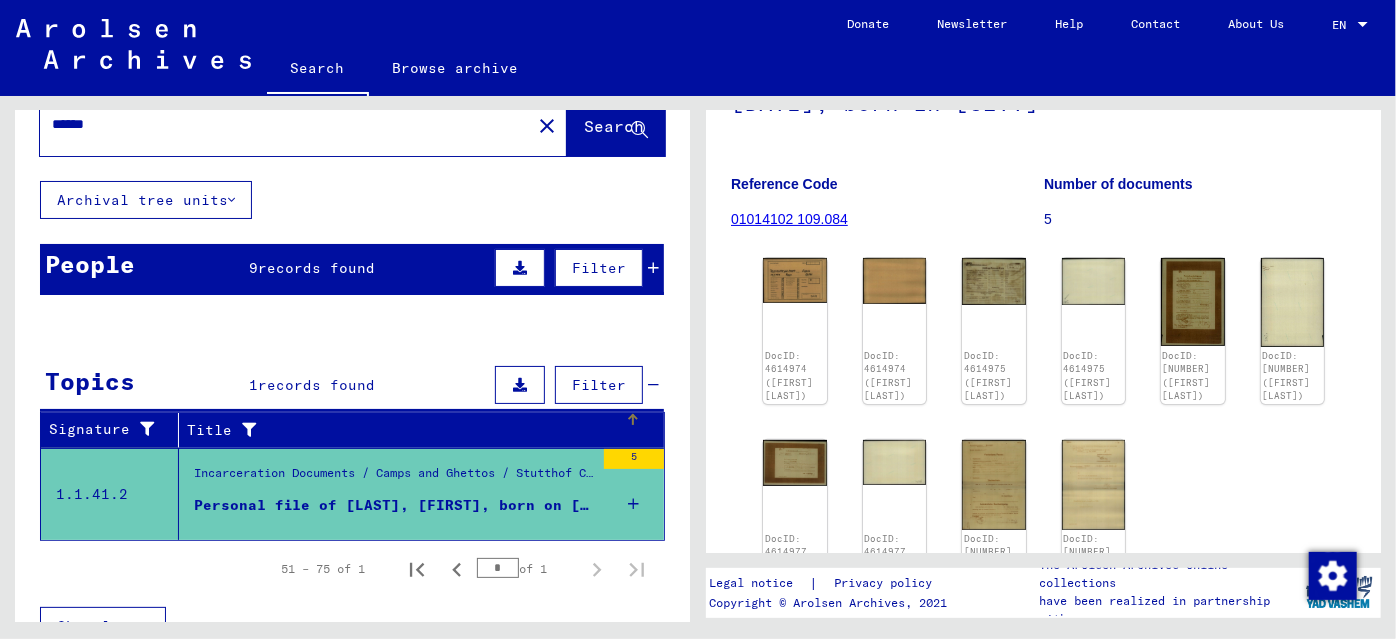scroll, scrollTop: 82, scrollLeft: 0, axis: vertical 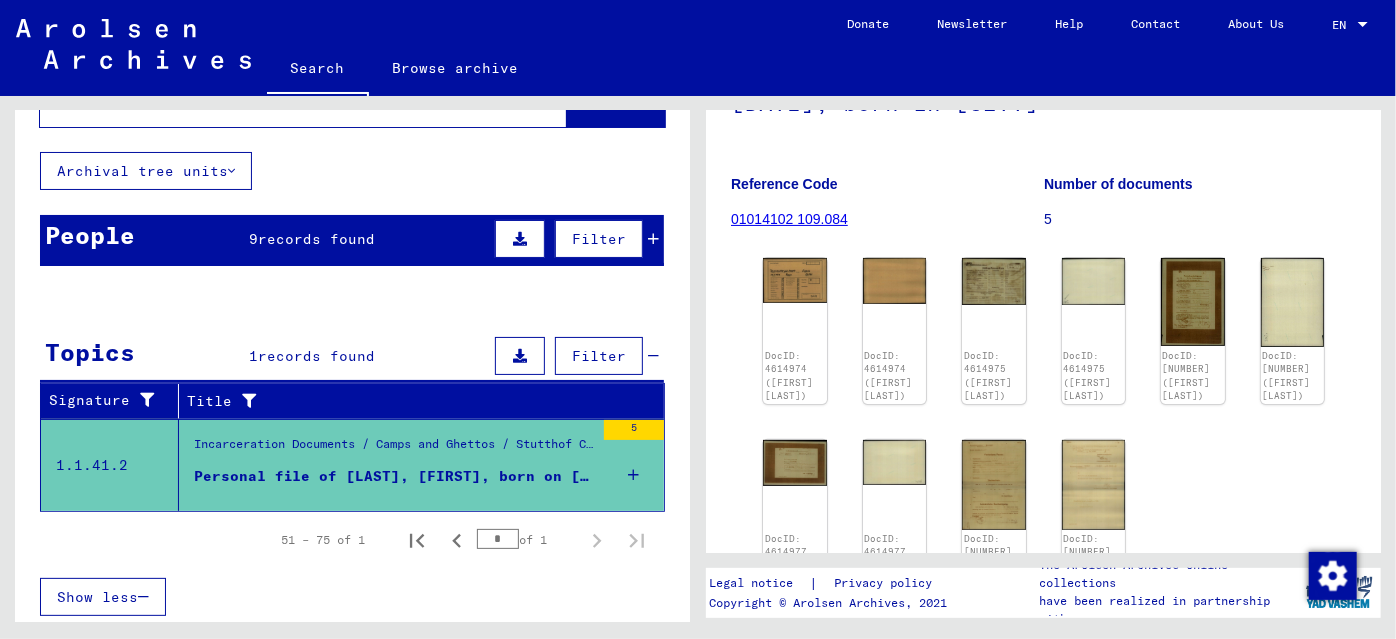 click on "records found" at bounding box center (317, 239) 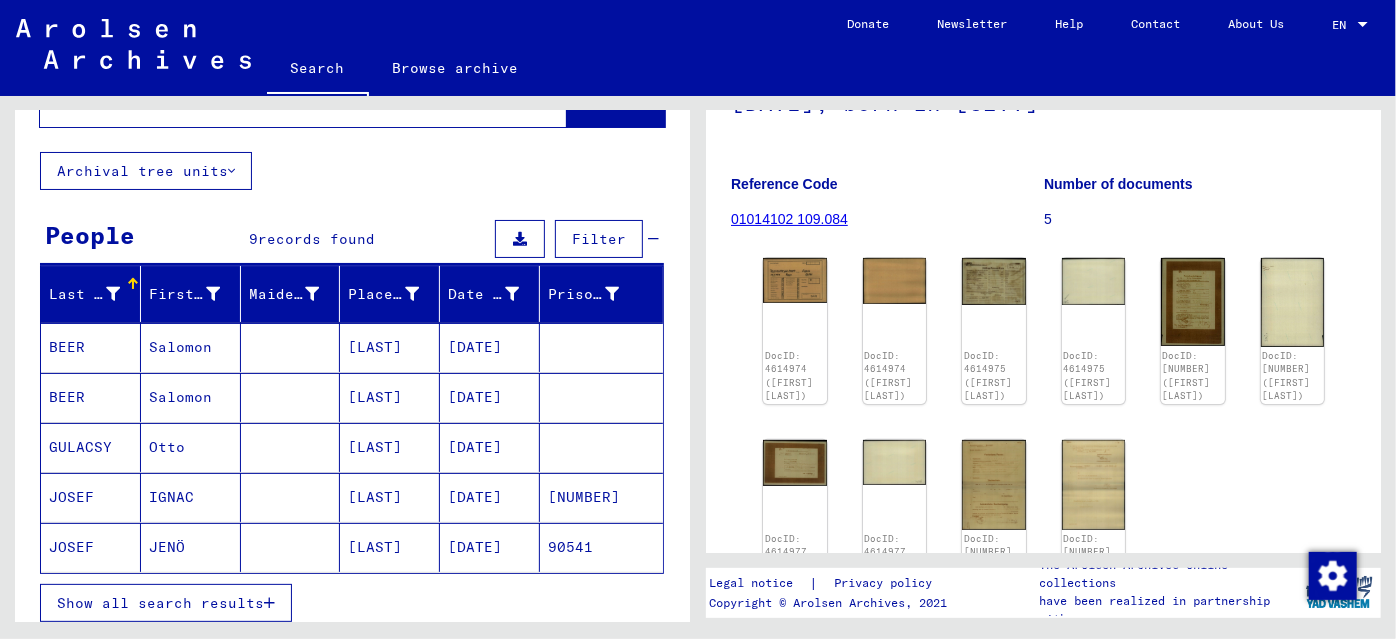 click at bounding box center [291, 547] 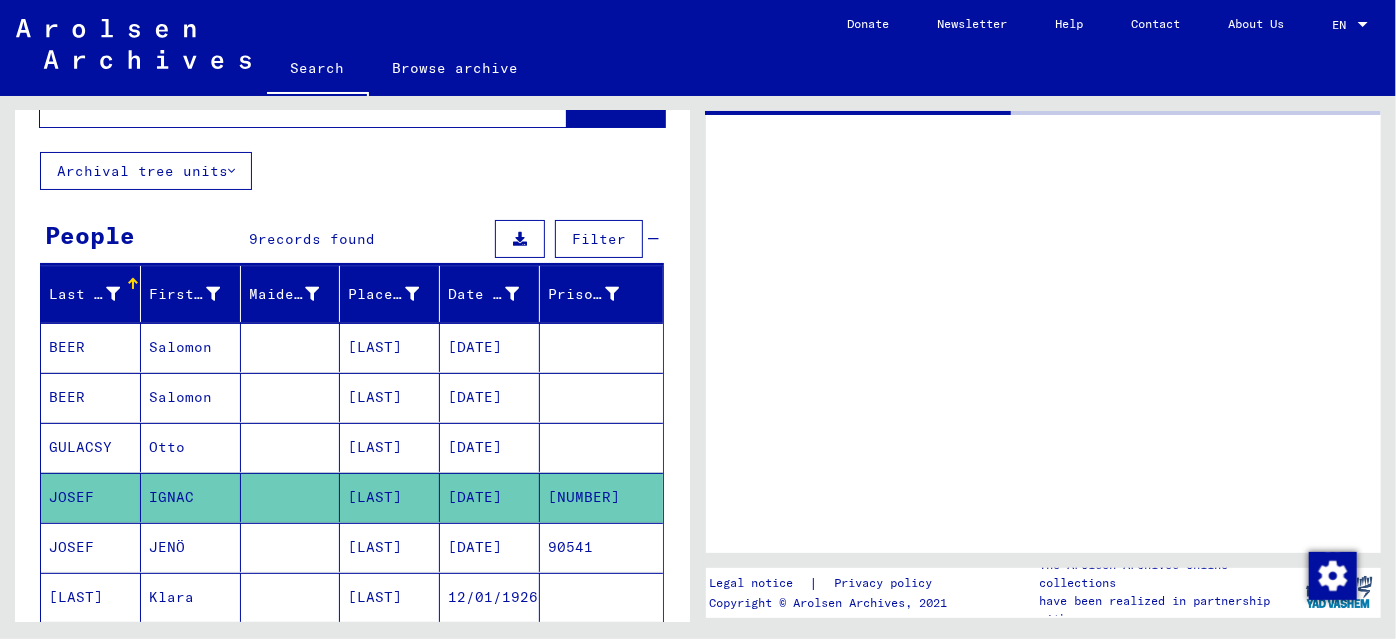 scroll, scrollTop: 0, scrollLeft: 0, axis: both 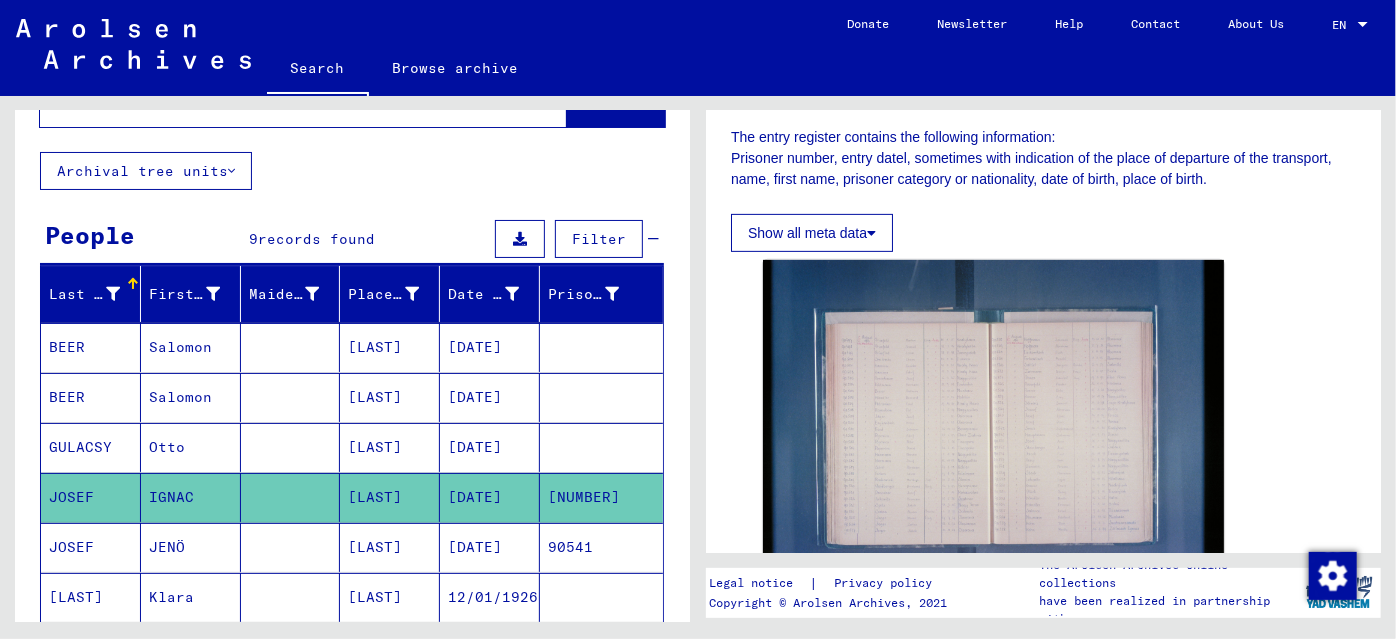 click at bounding box center (291, 597) 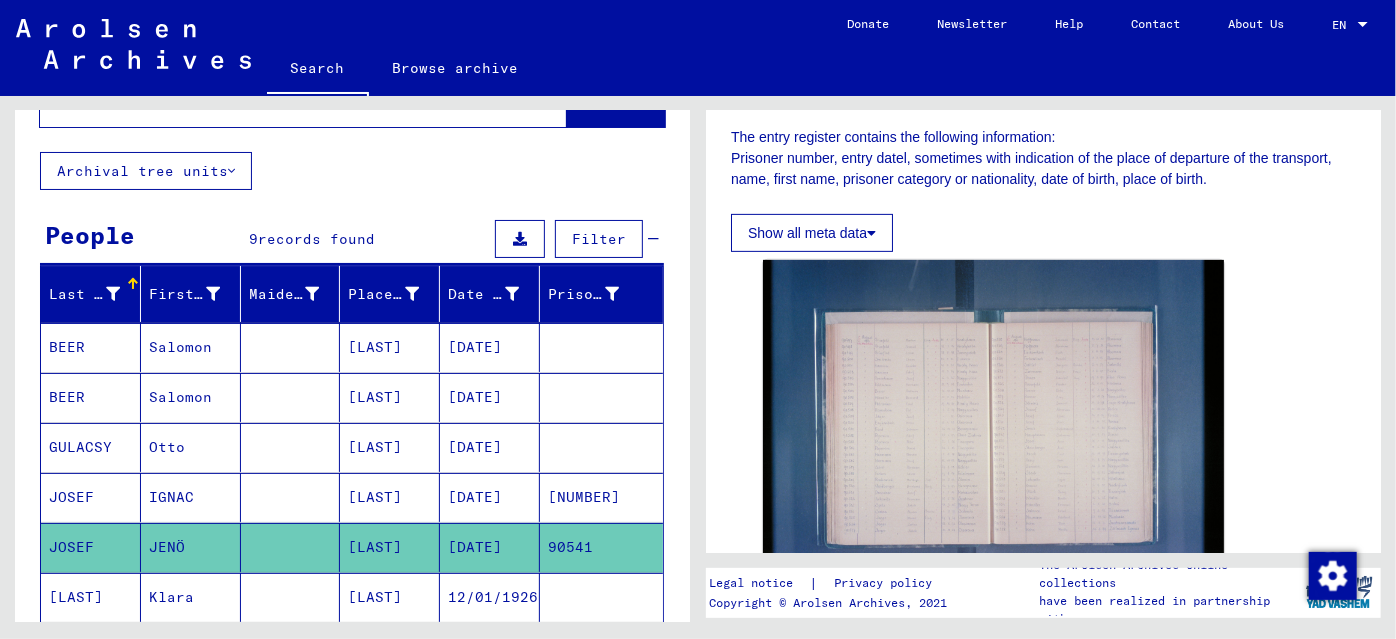 click on "[LAST]" at bounding box center [390, 647] 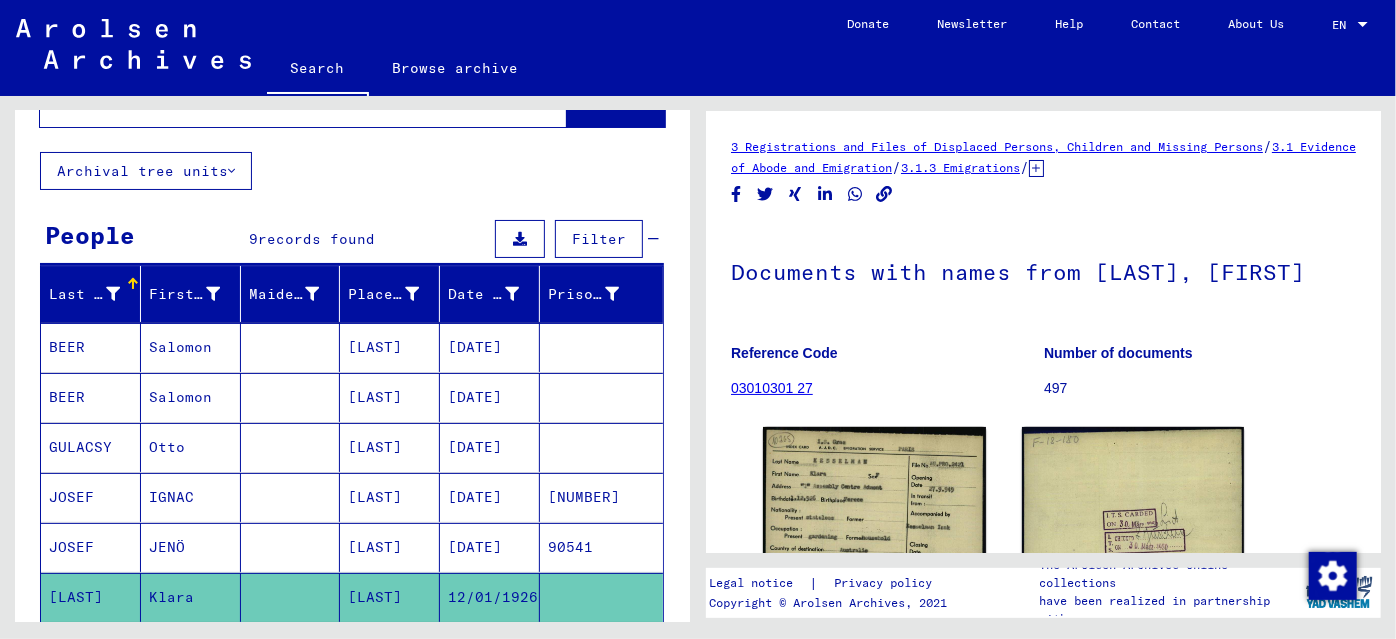 scroll, scrollTop: 0, scrollLeft: 0, axis: both 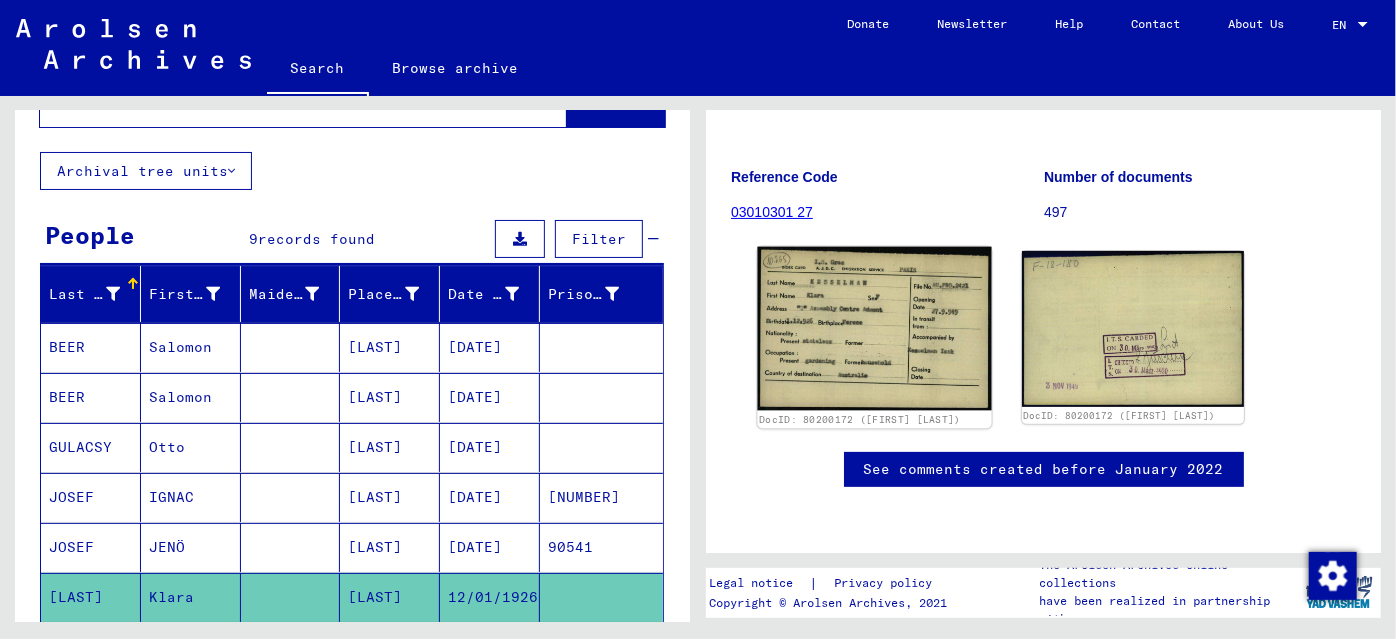 click 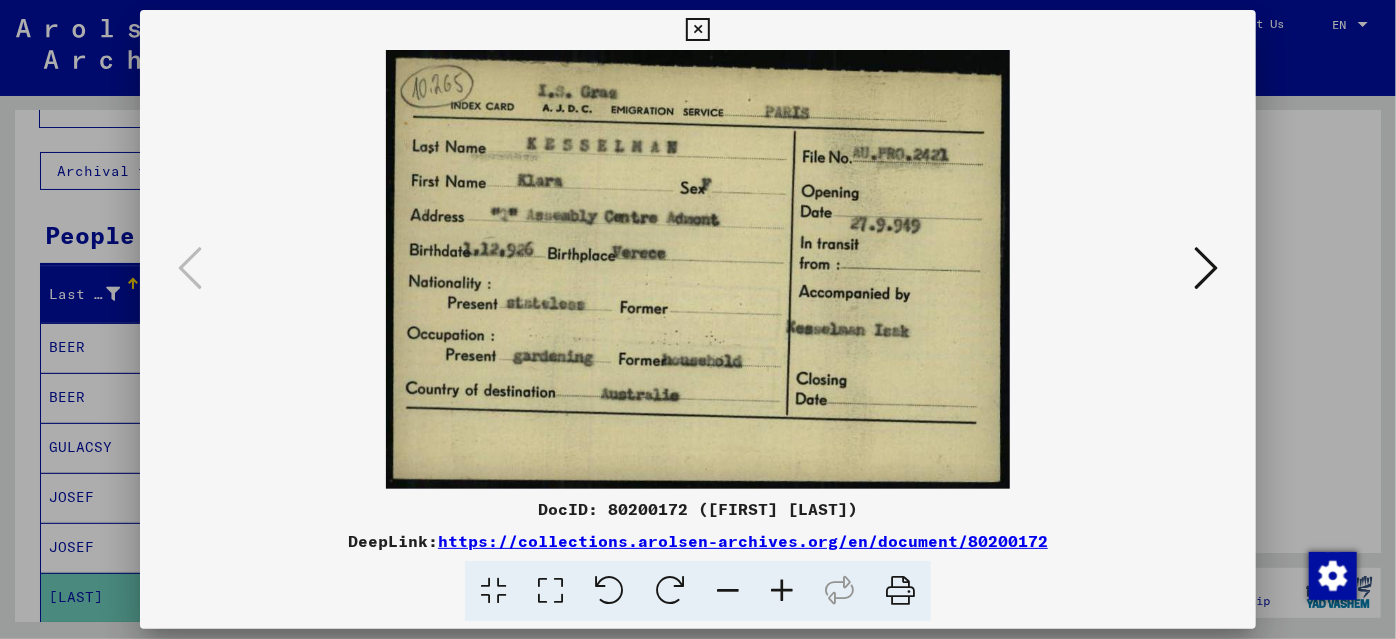 click at bounding box center (698, 269) 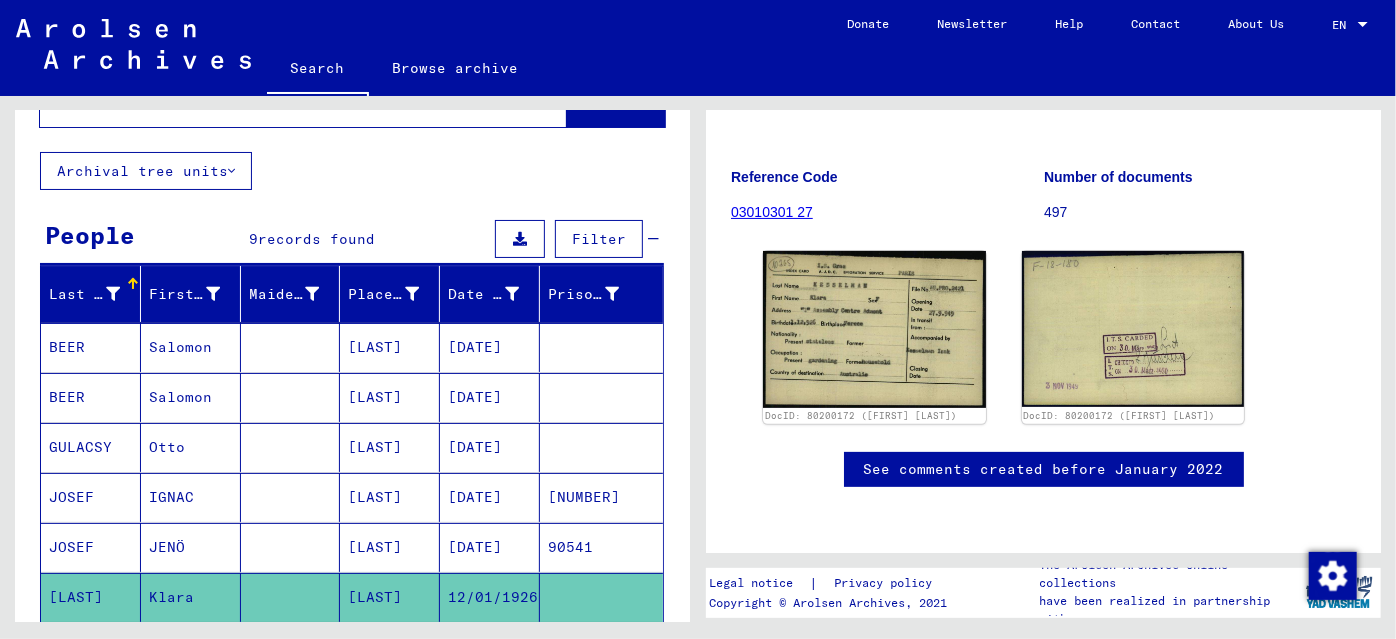 click at bounding box center (291, 397) 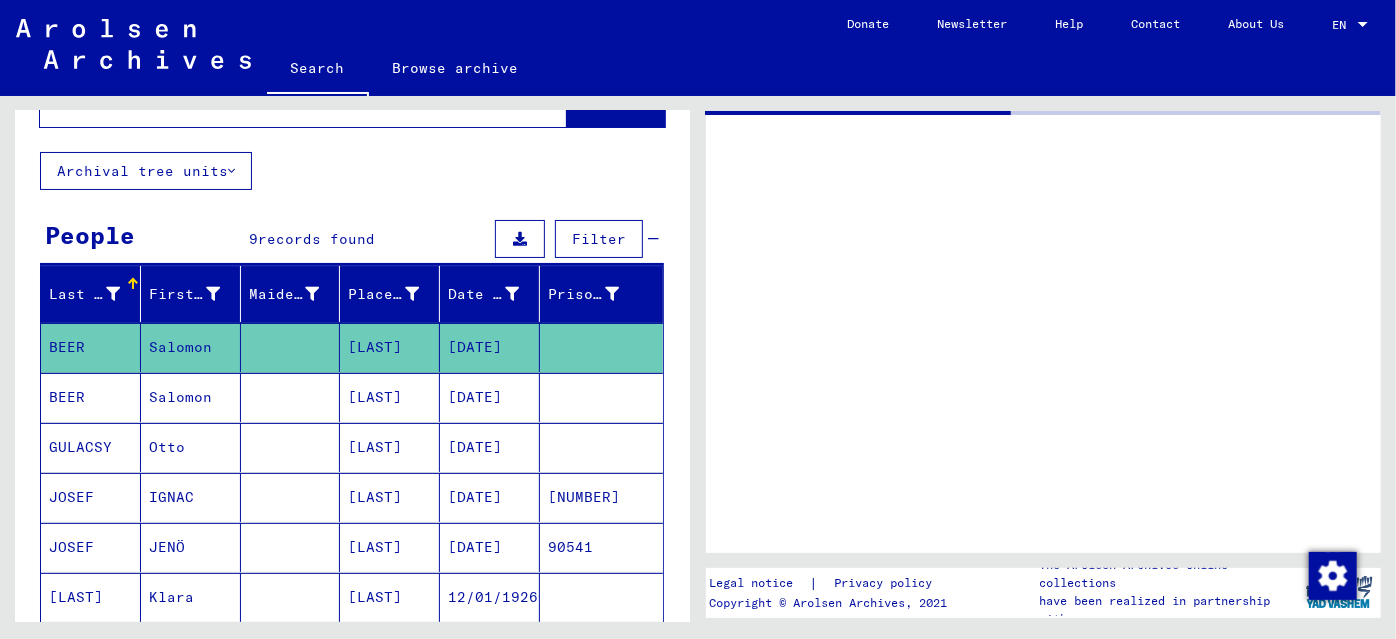 scroll, scrollTop: 0, scrollLeft: 0, axis: both 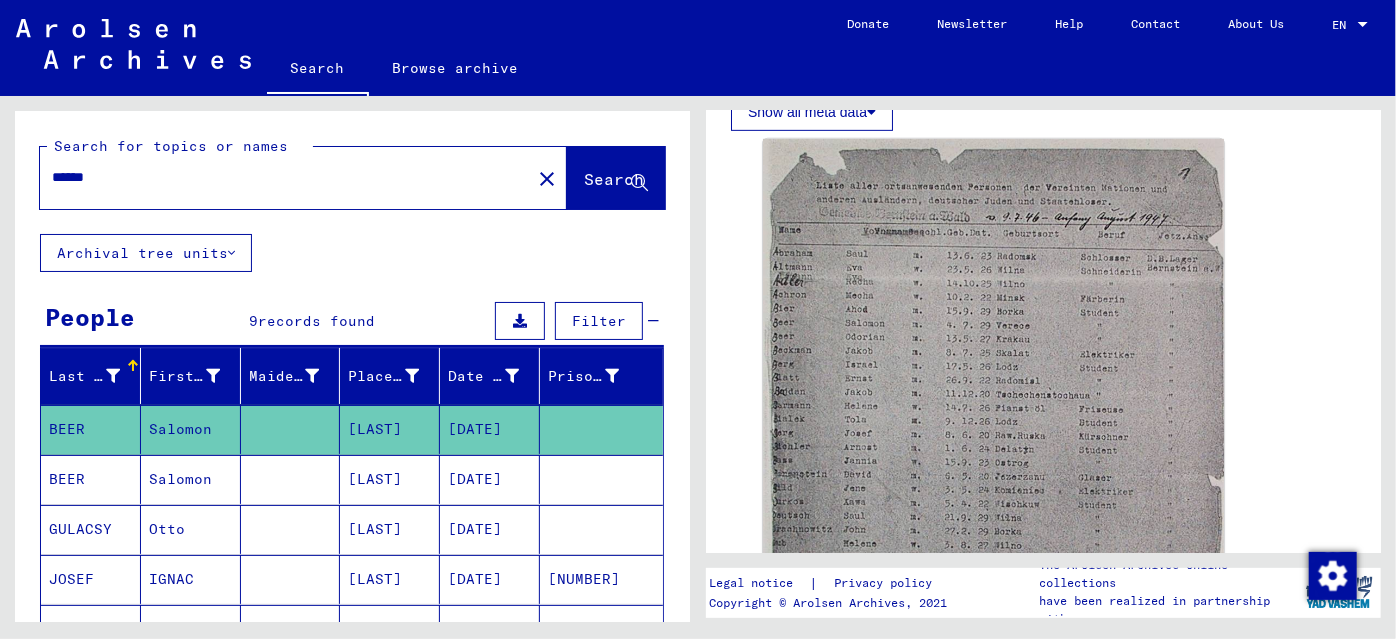 click on "******" at bounding box center [285, 177] 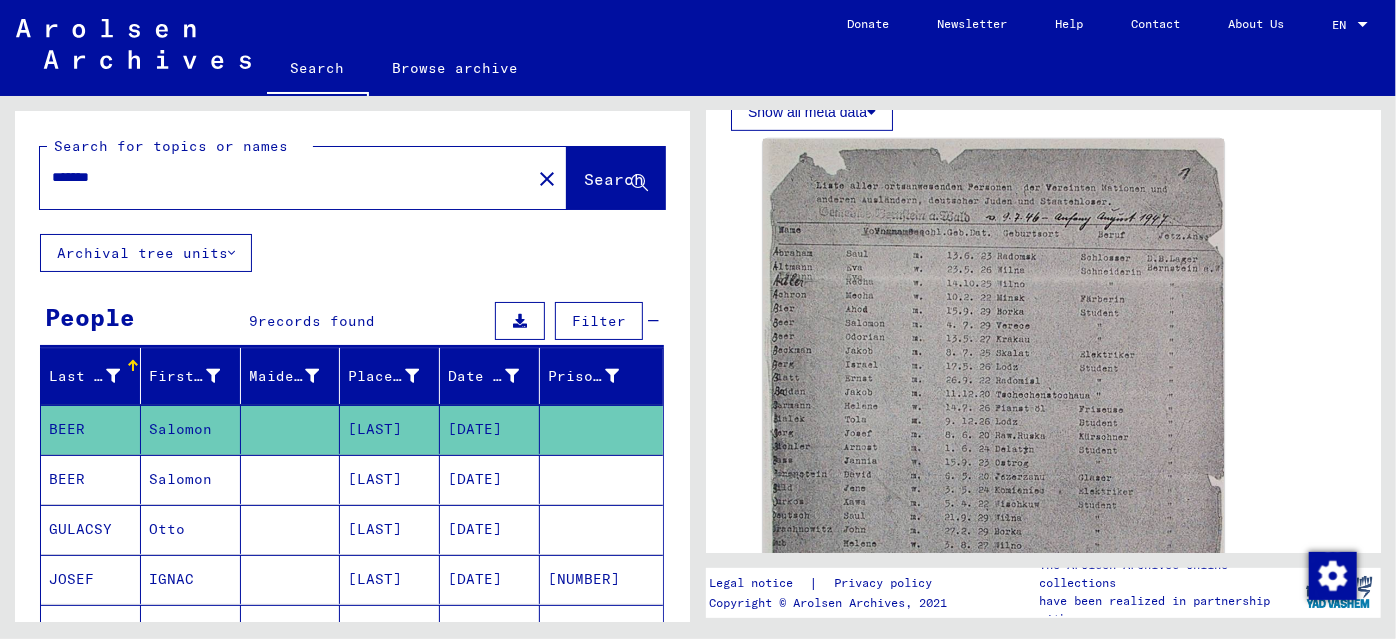 click on "Search" 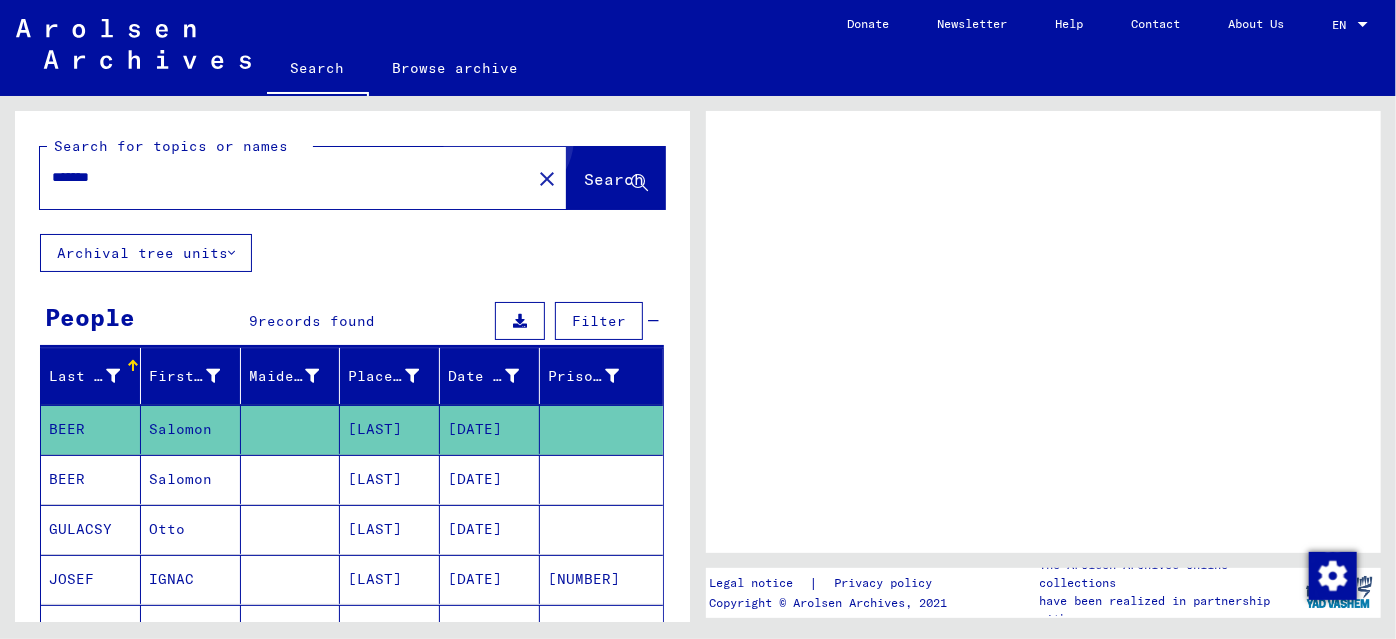 scroll, scrollTop: 0, scrollLeft: 0, axis: both 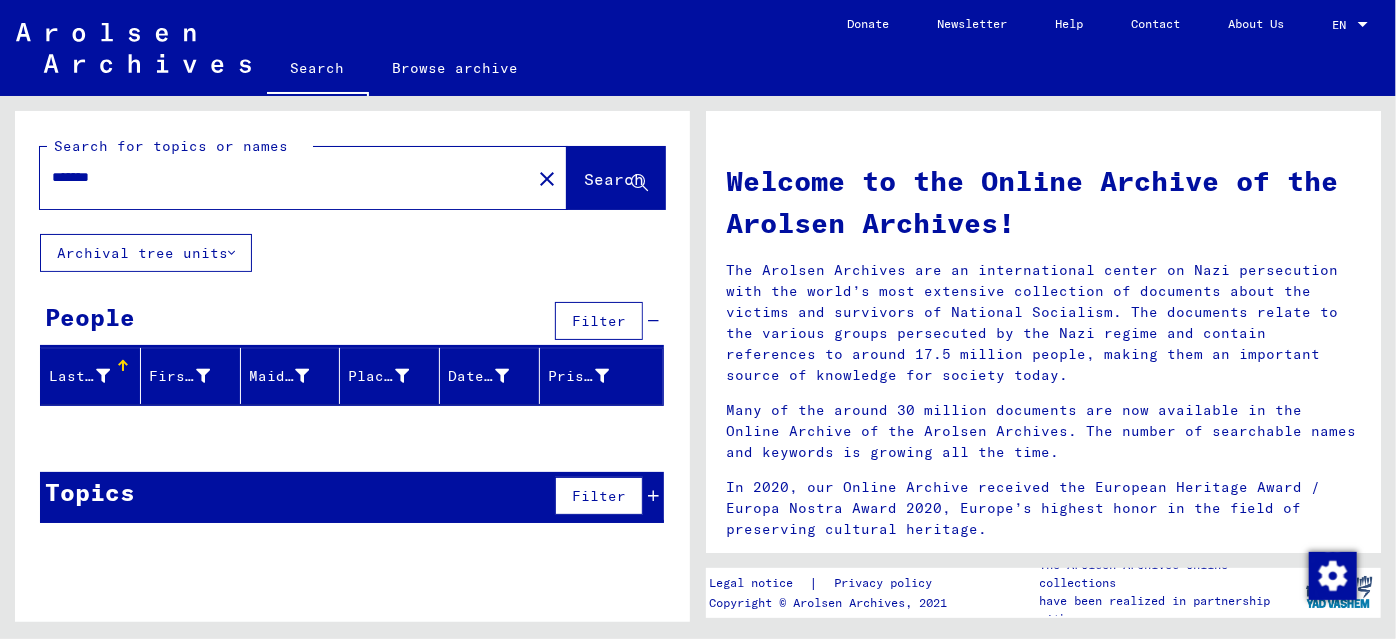 click on "*******" at bounding box center [279, 177] 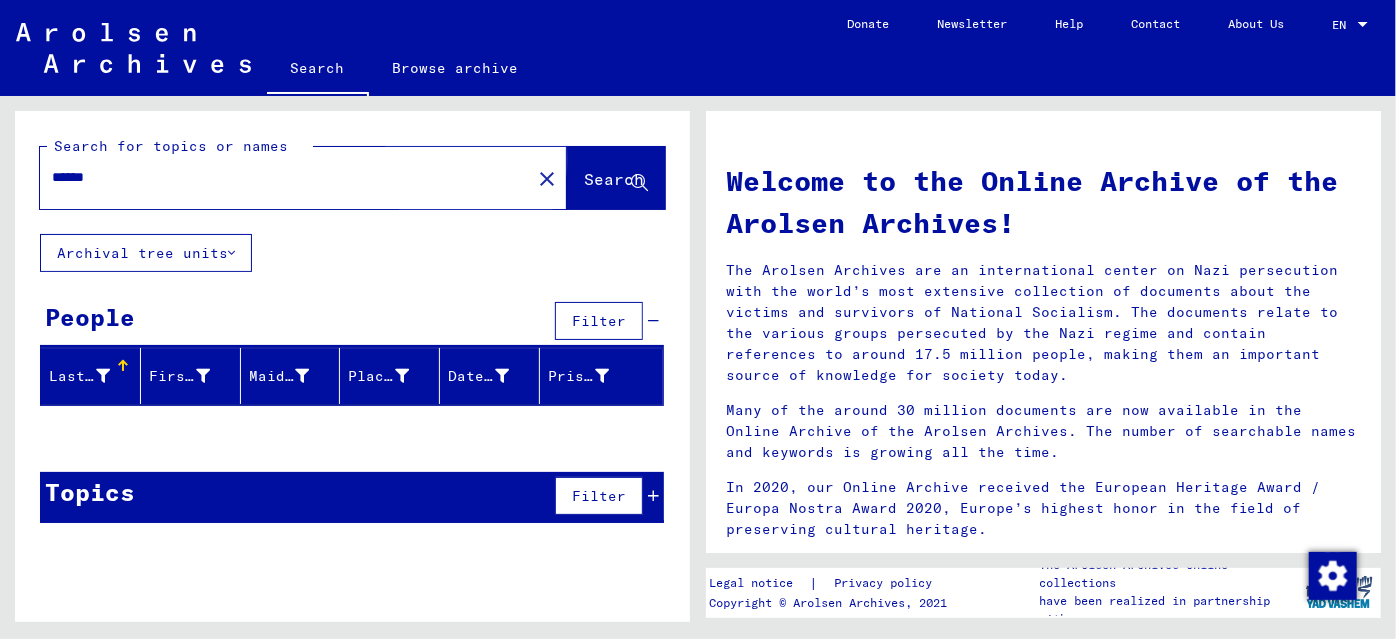 click on "Search" 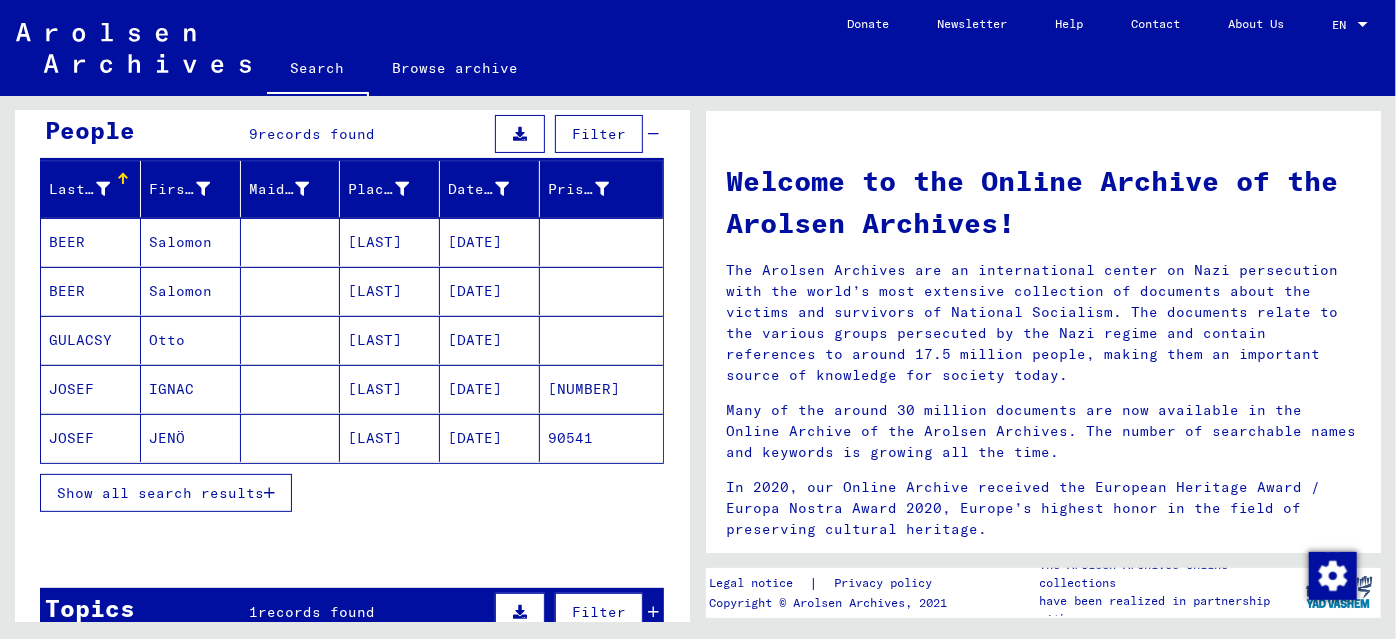 scroll, scrollTop: 181, scrollLeft: 0, axis: vertical 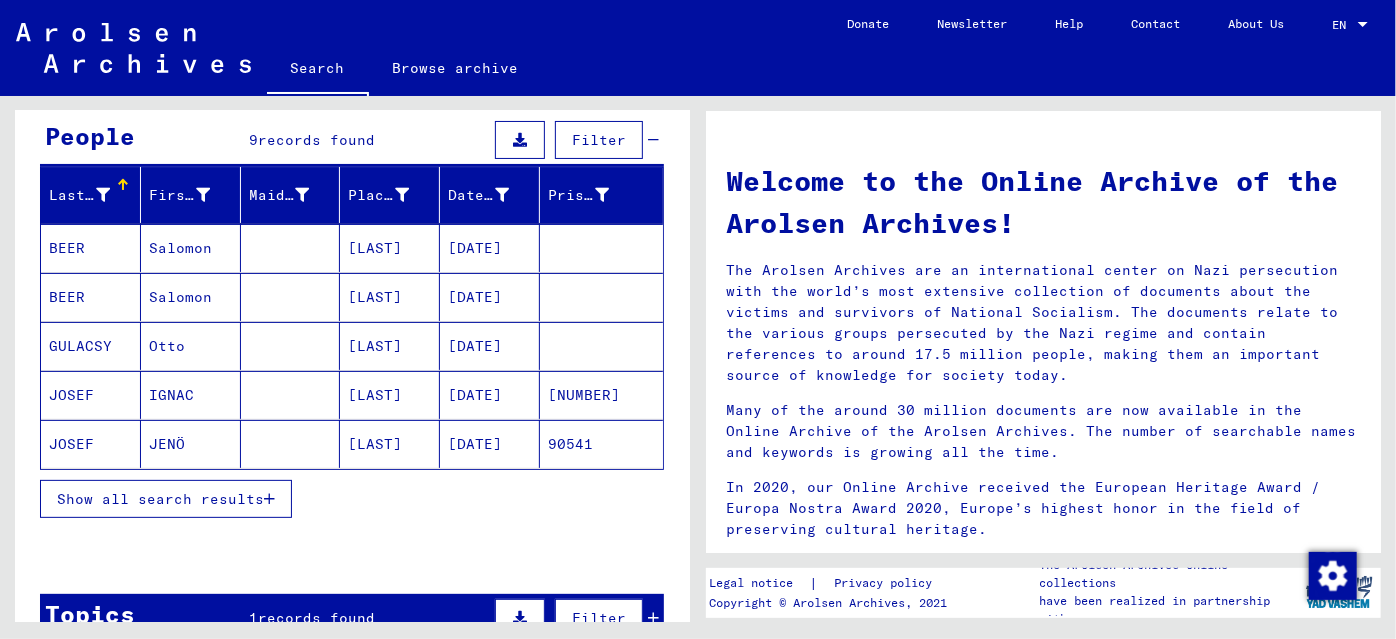 click on "Show all search results" at bounding box center [166, 499] 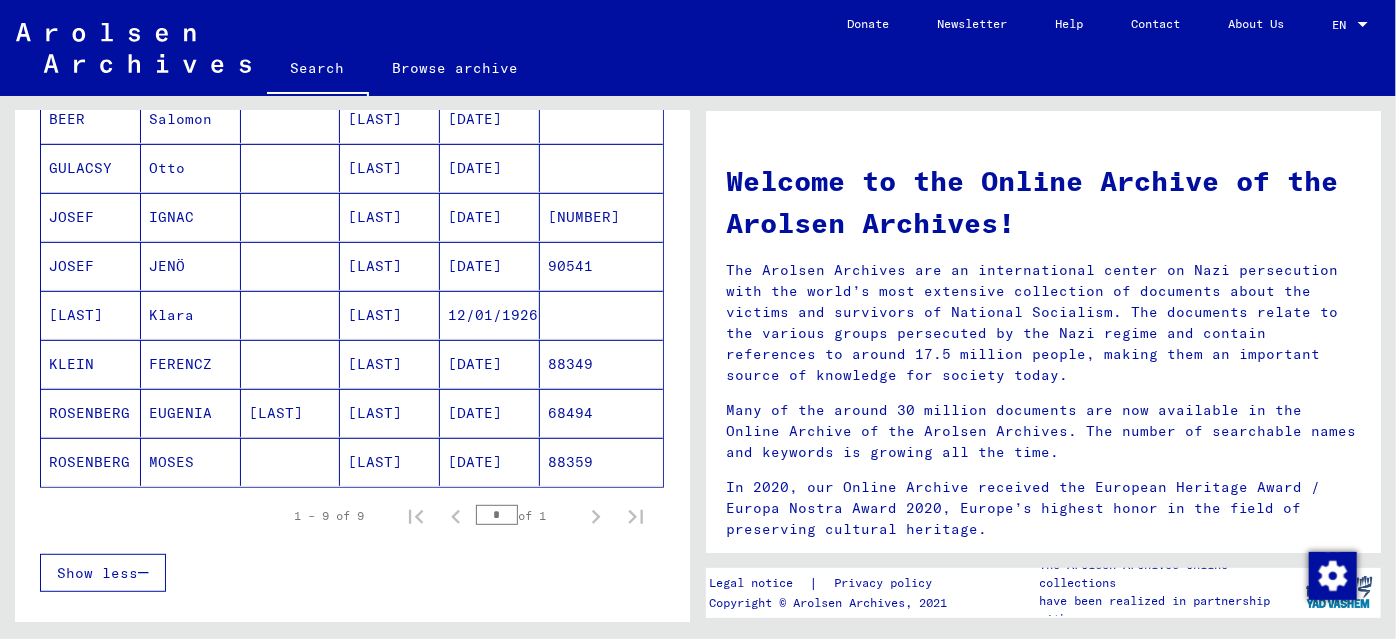 scroll, scrollTop: 363, scrollLeft: 0, axis: vertical 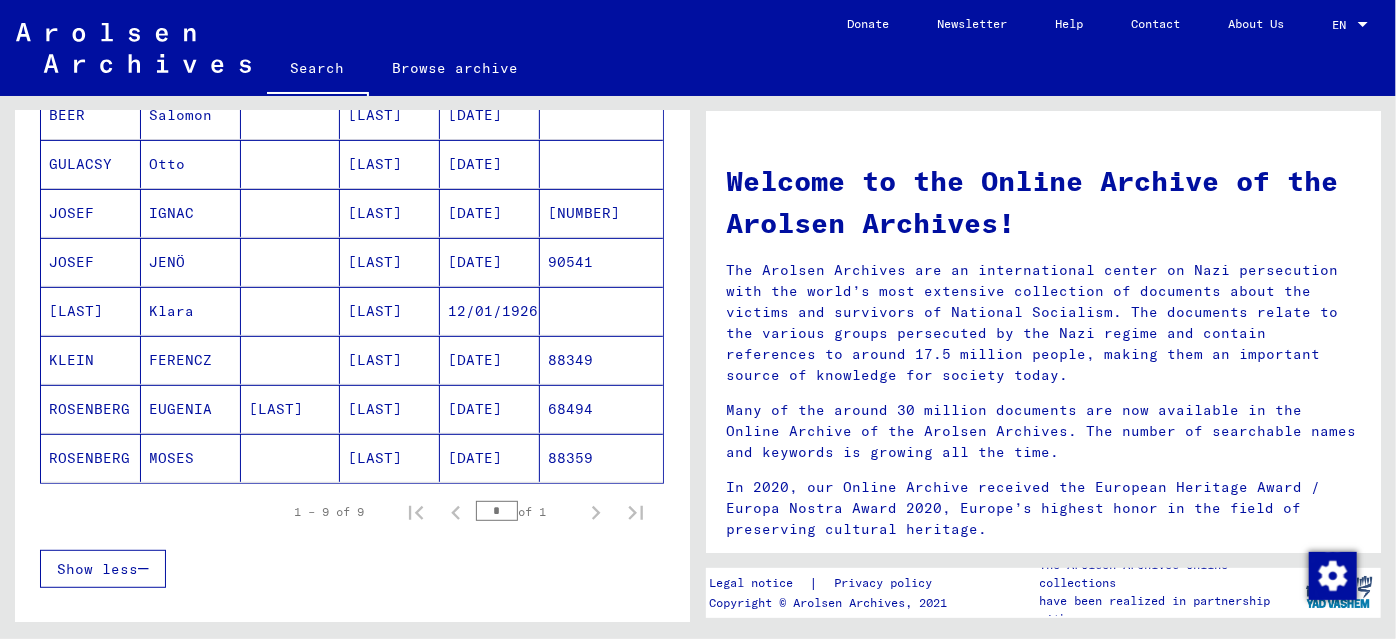click 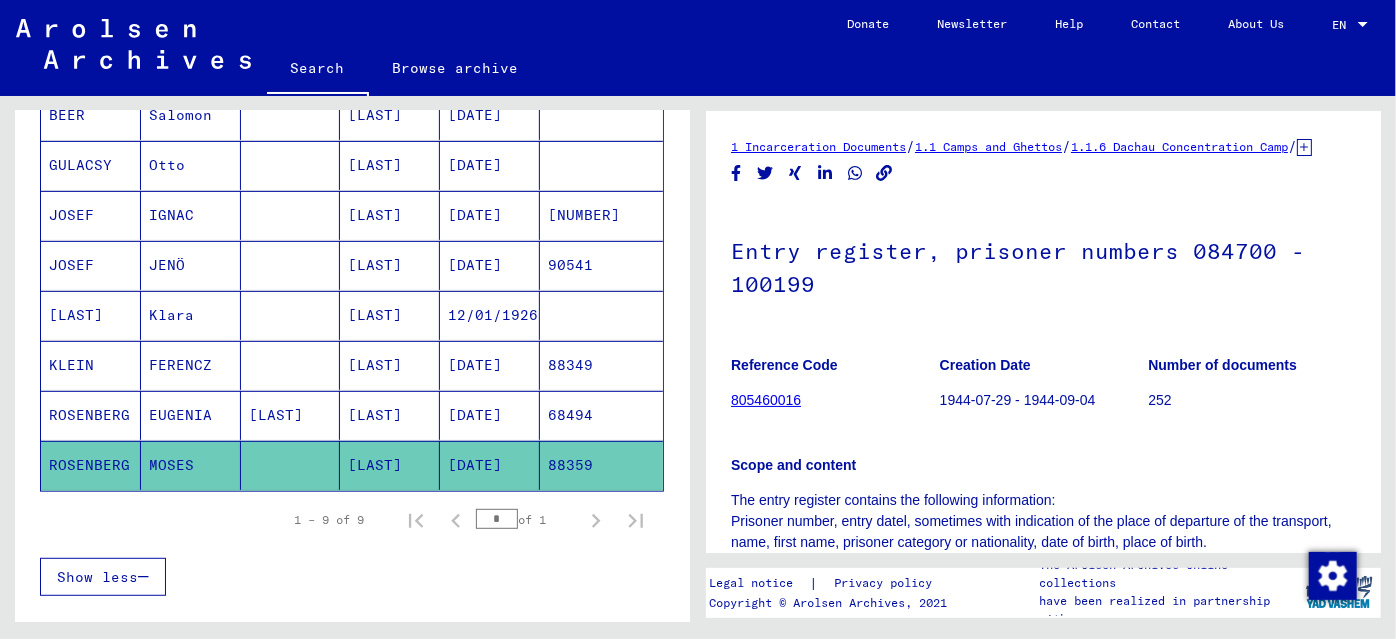 scroll, scrollTop: 0, scrollLeft: 0, axis: both 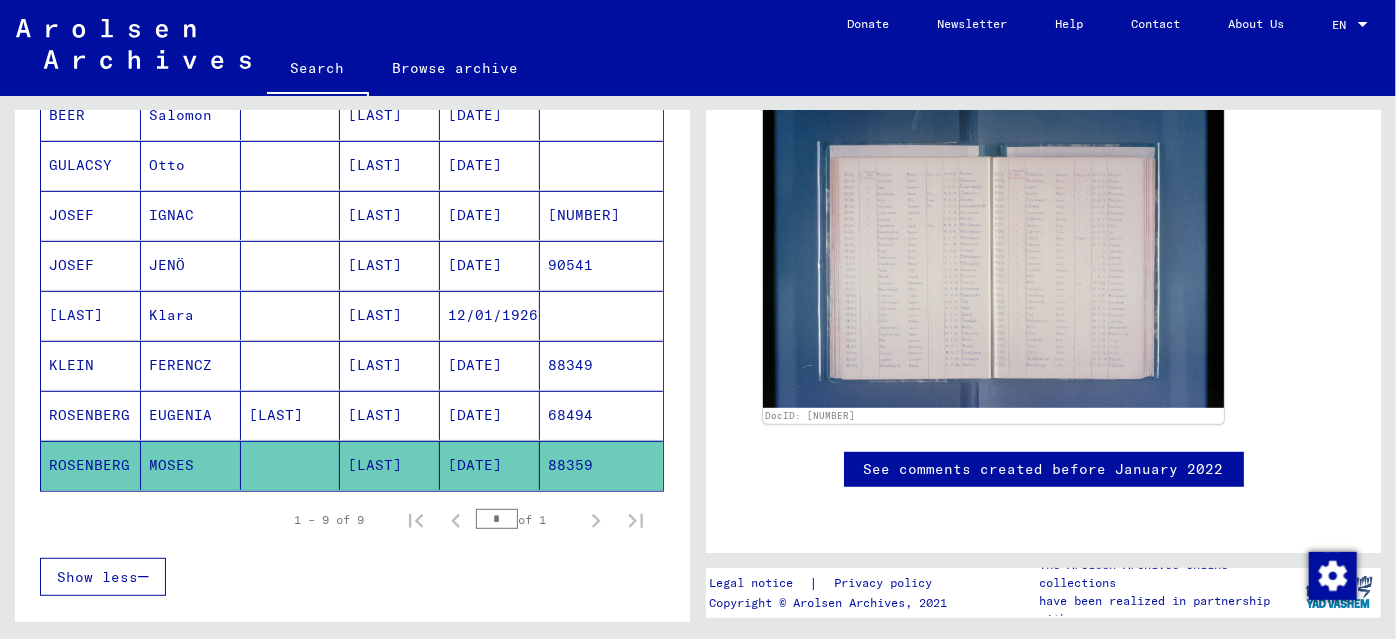 click at bounding box center [291, 415] 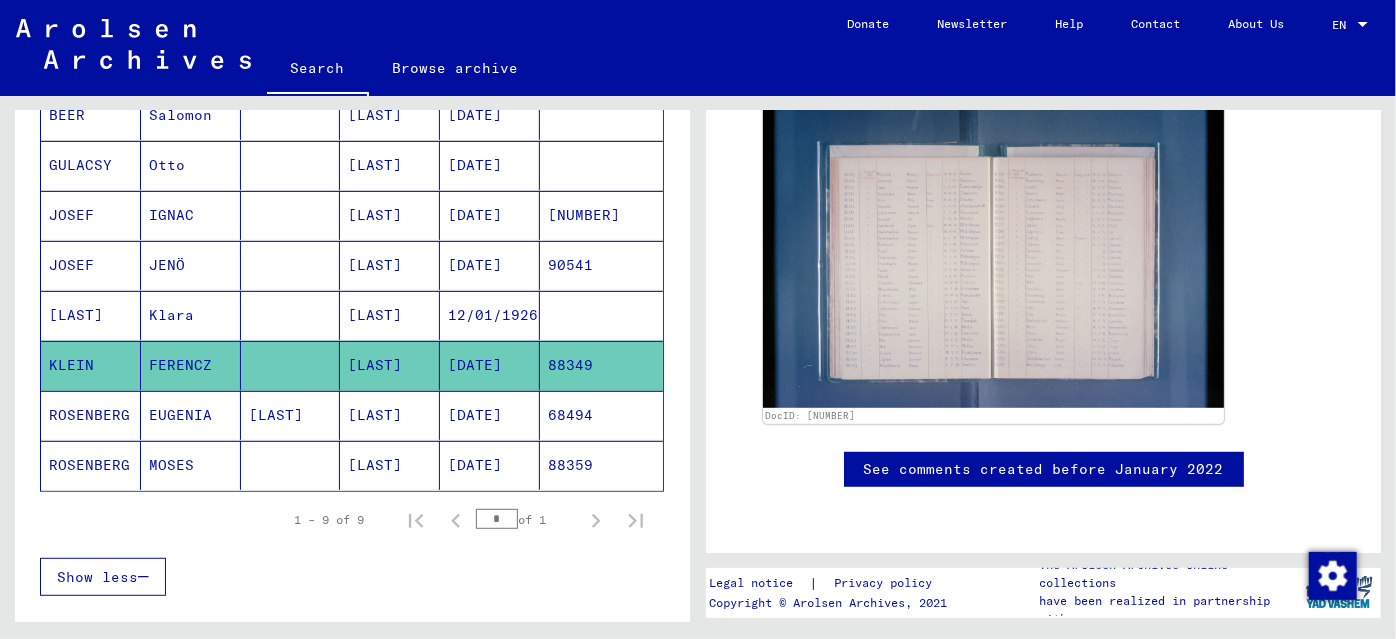 click at bounding box center (291, 365) 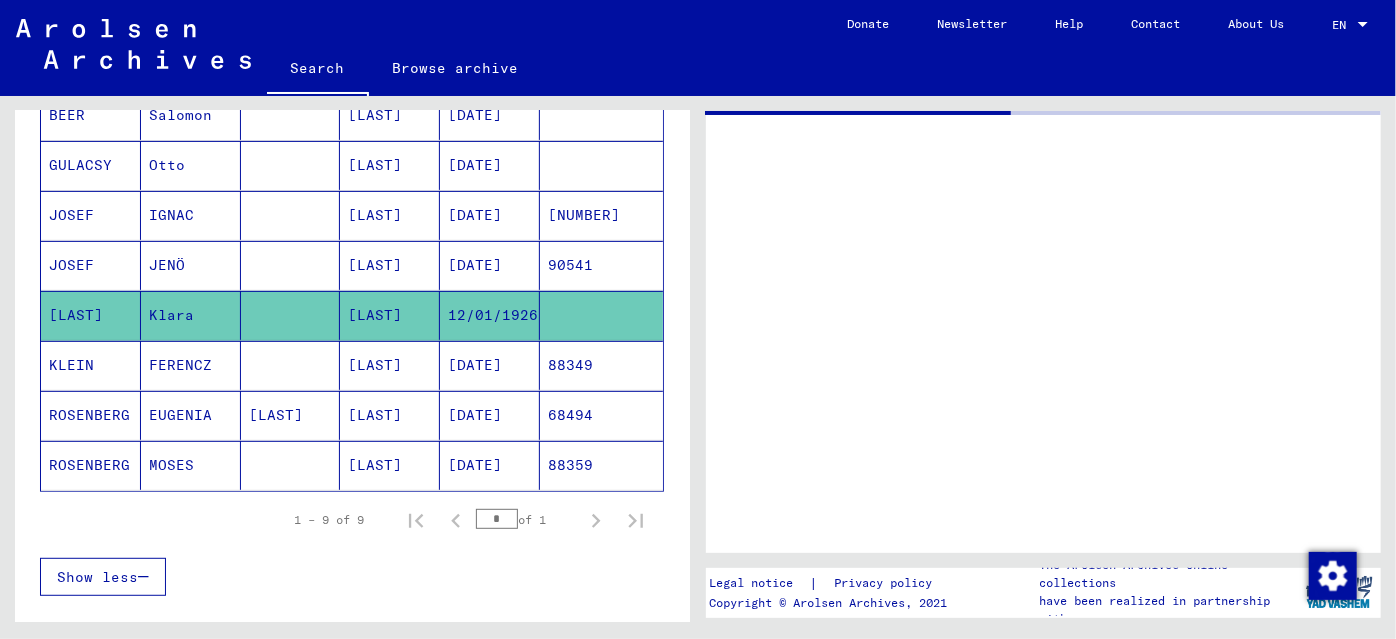 scroll, scrollTop: 0, scrollLeft: 0, axis: both 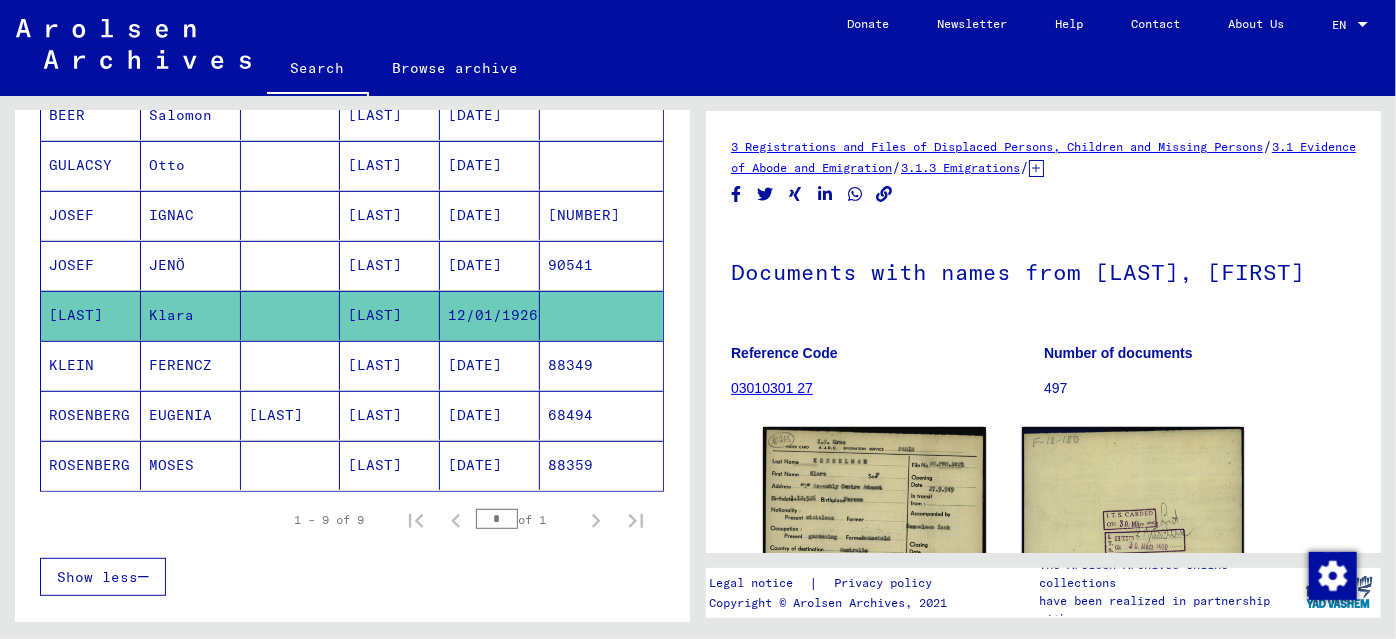 click at bounding box center (291, 415) 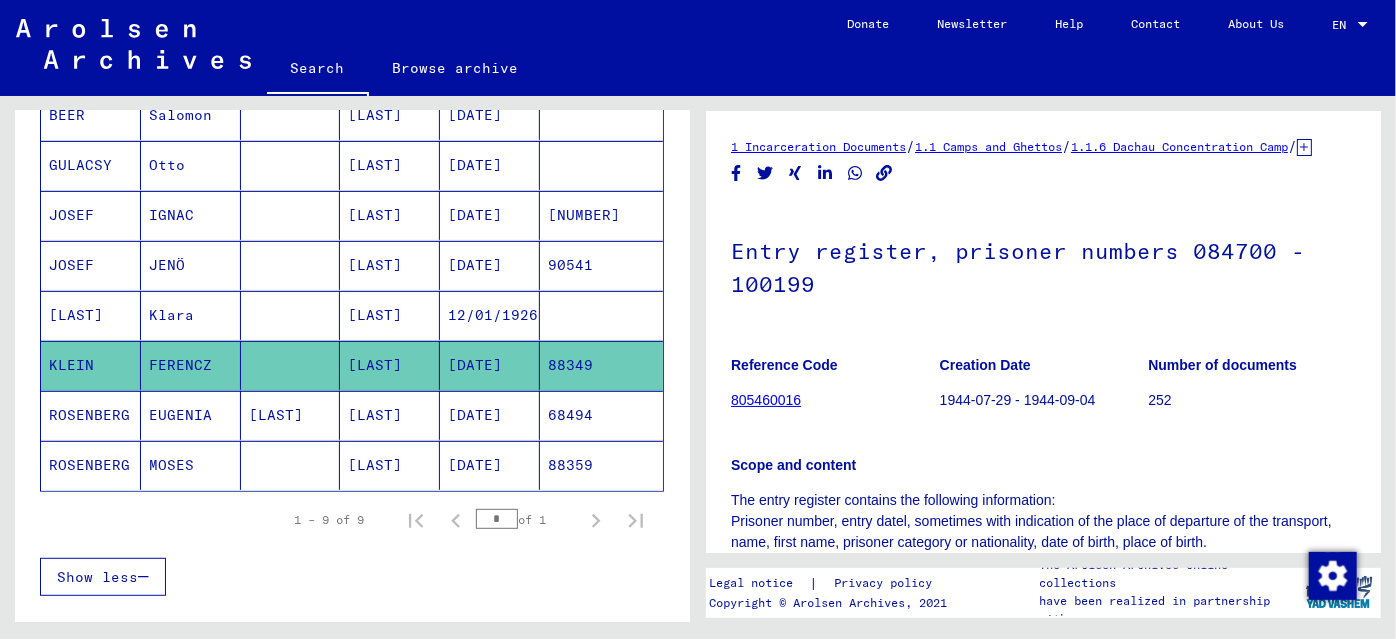 scroll, scrollTop: 0, scrollLeft: 0, axis: both 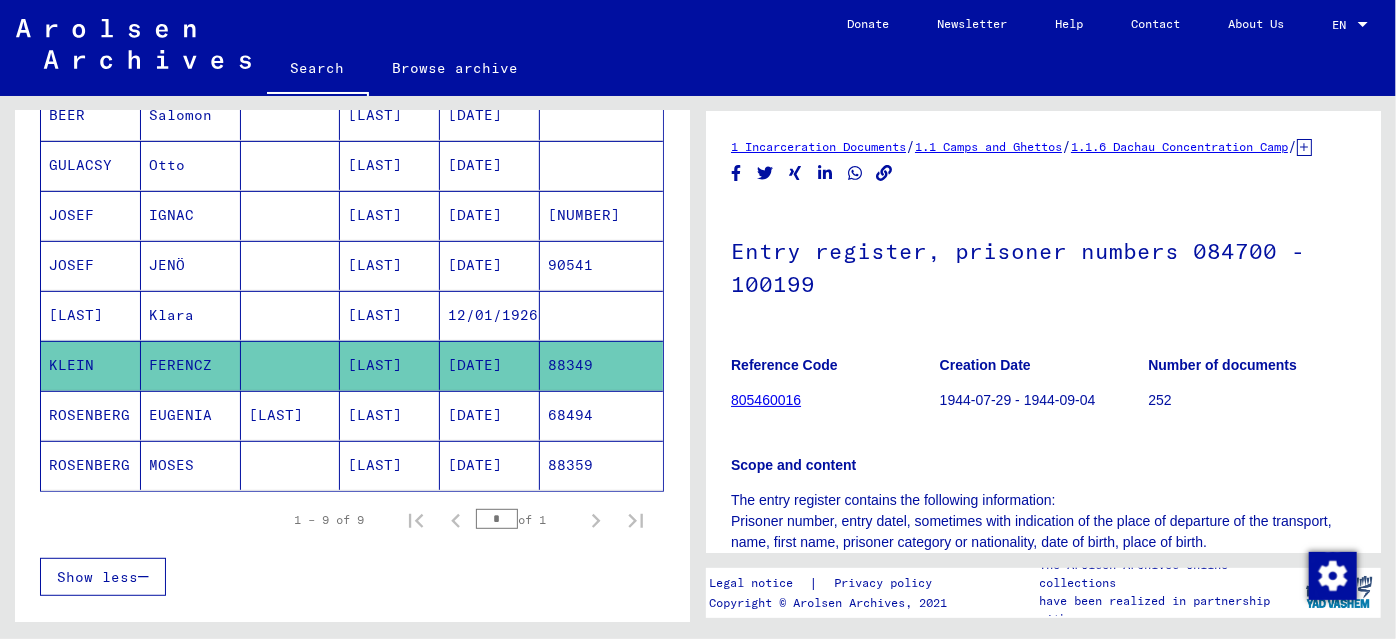 click at bounding box center [291, 365] 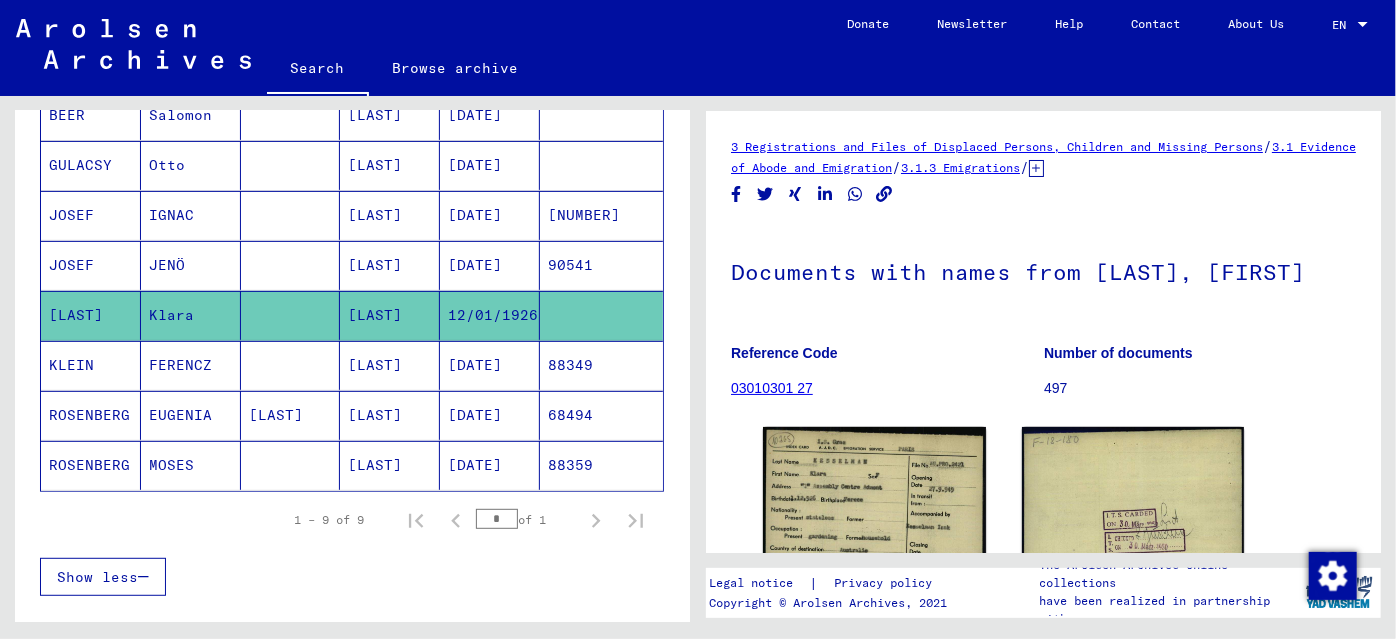 scroll, scrollTop: 0, scrollLeft: 0, axis: both 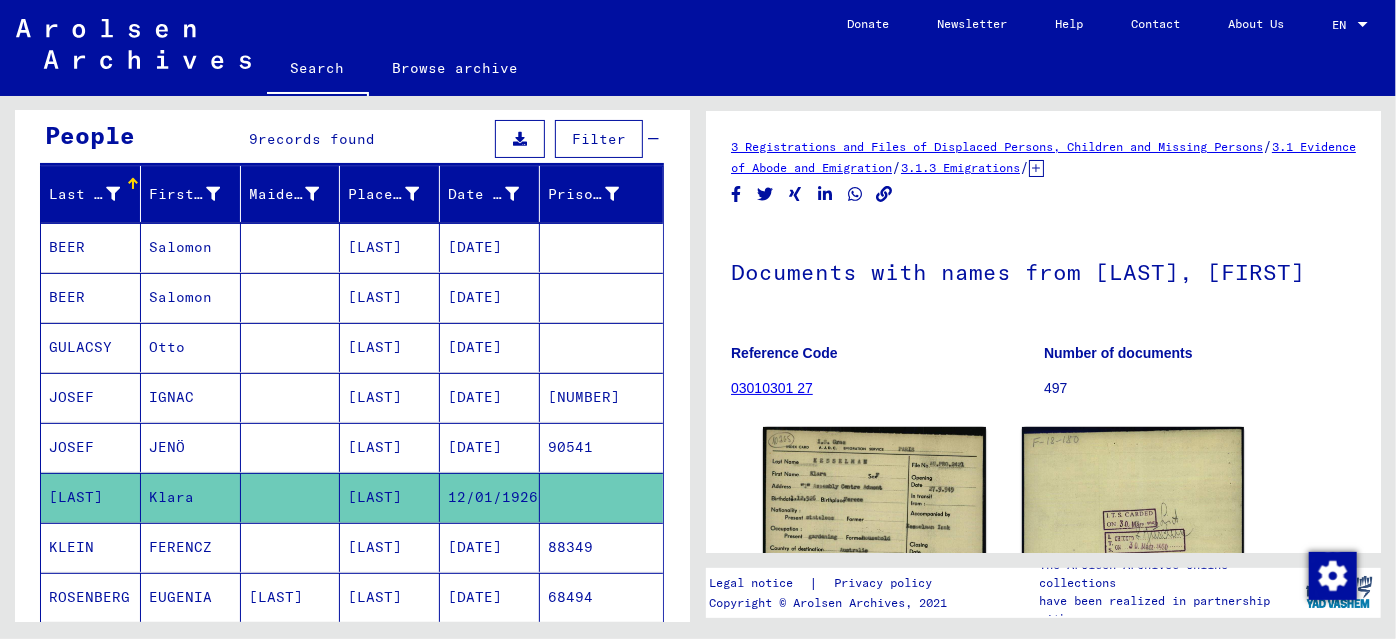 click at bounding box center (291, 397) 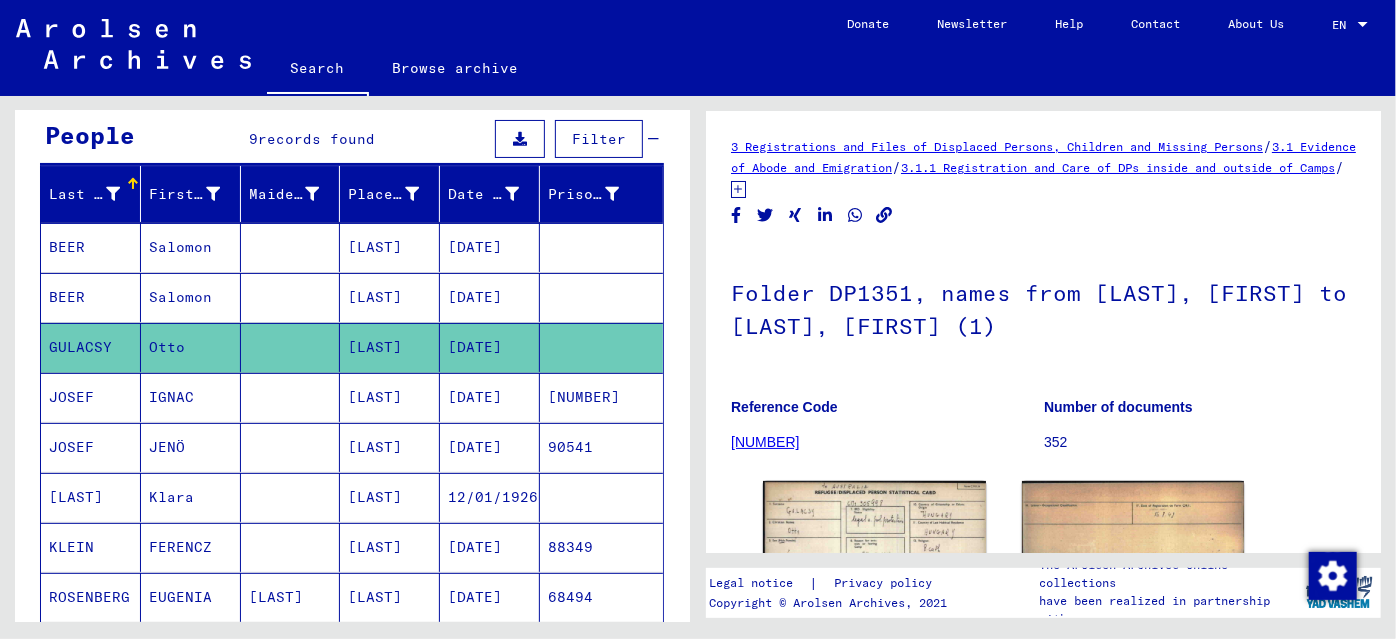 scroll, scrollTop: 0, scrollLeft: 0, axis: both 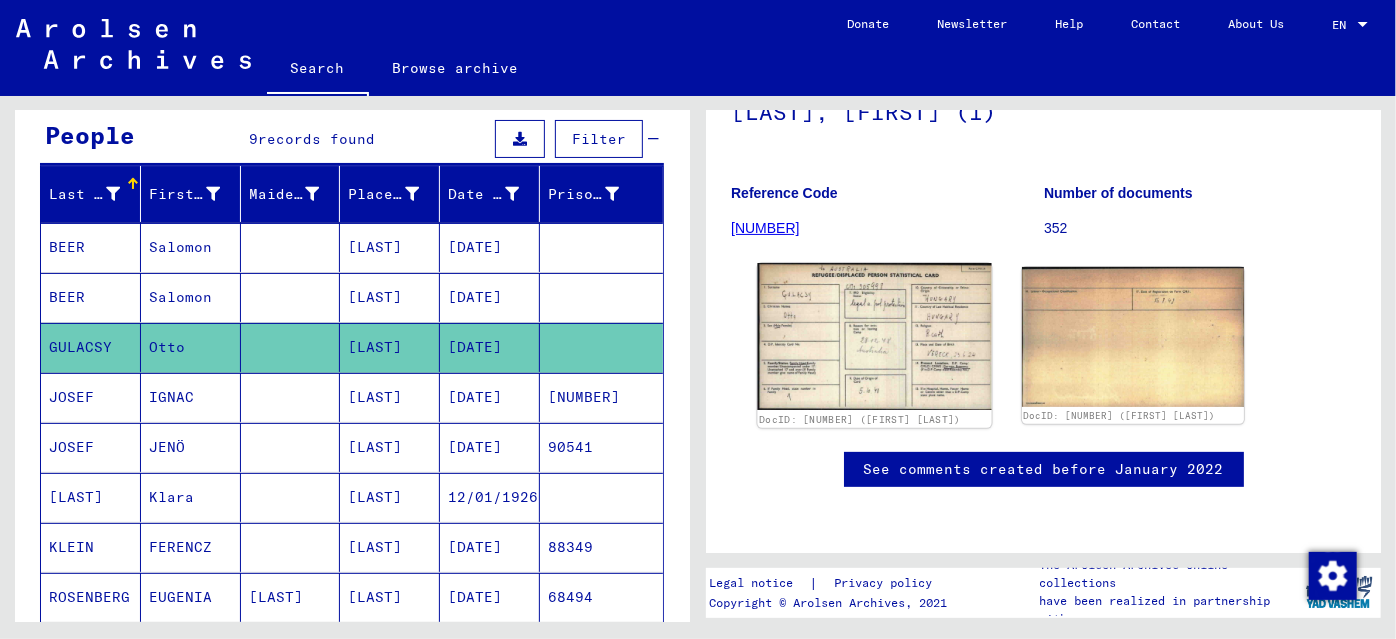 click 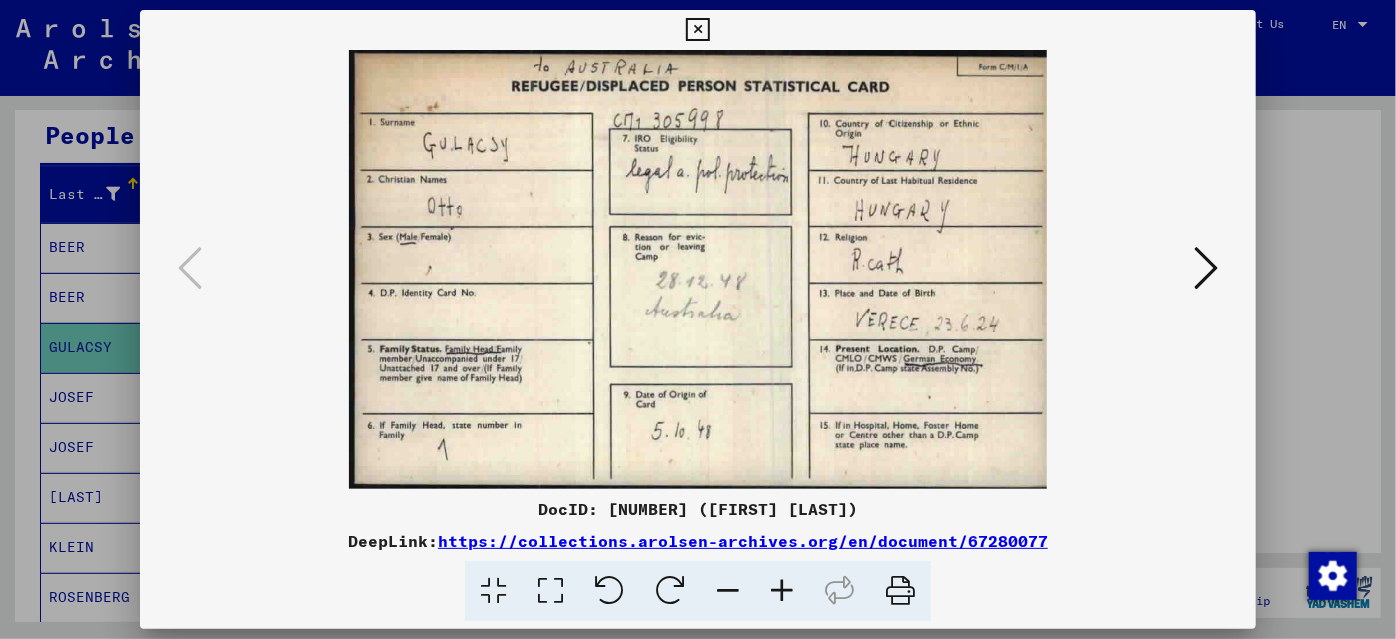 click at bounding box center [698, 269] 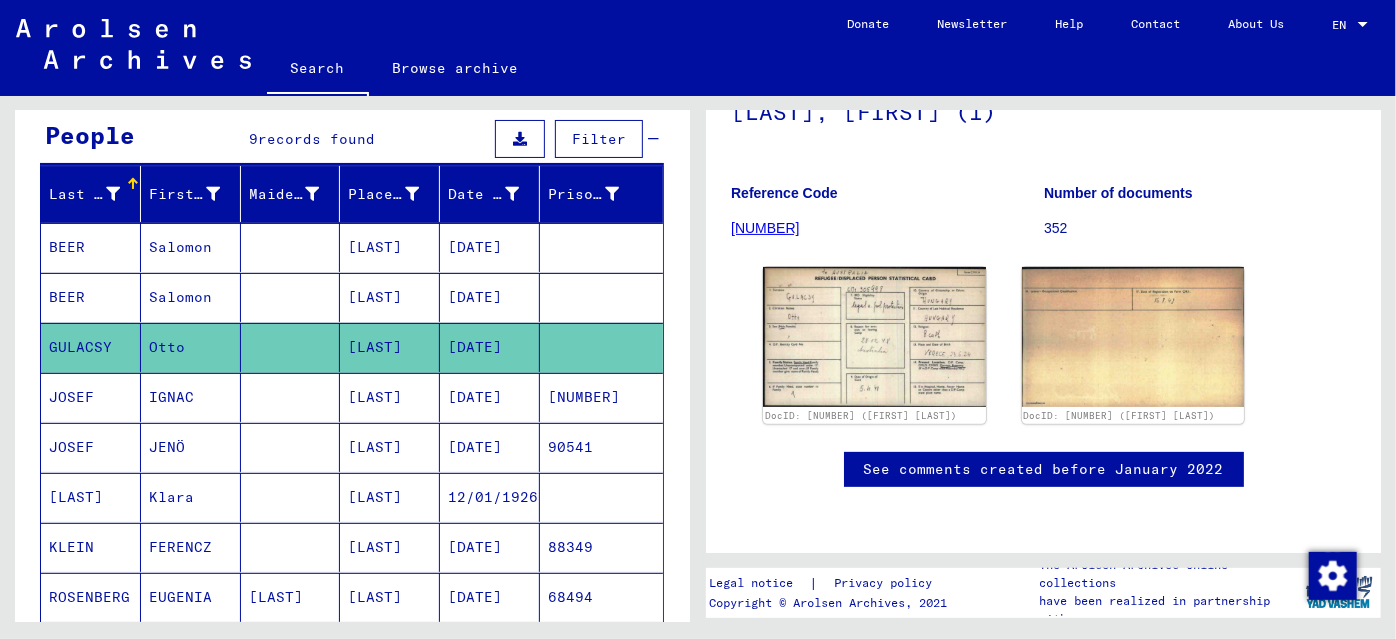 click at bounding box center [291, 347] 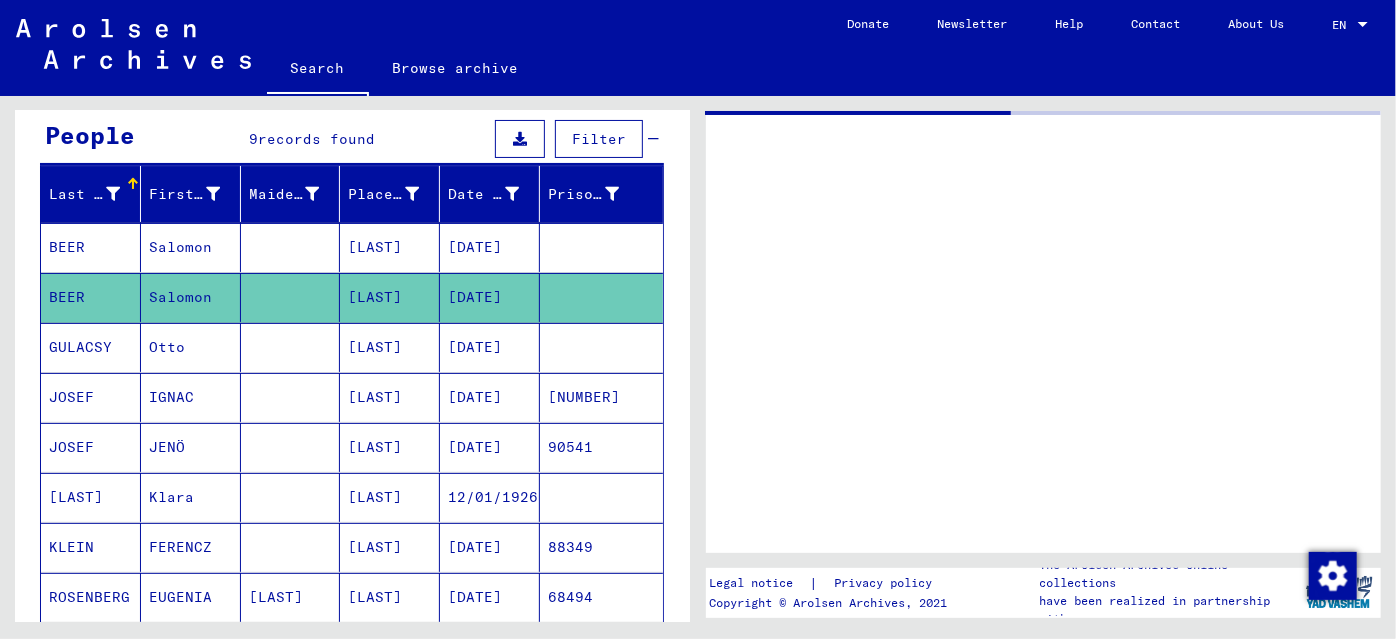 scroll, scrollTop: 0, scrollLeft: 0, axis: both 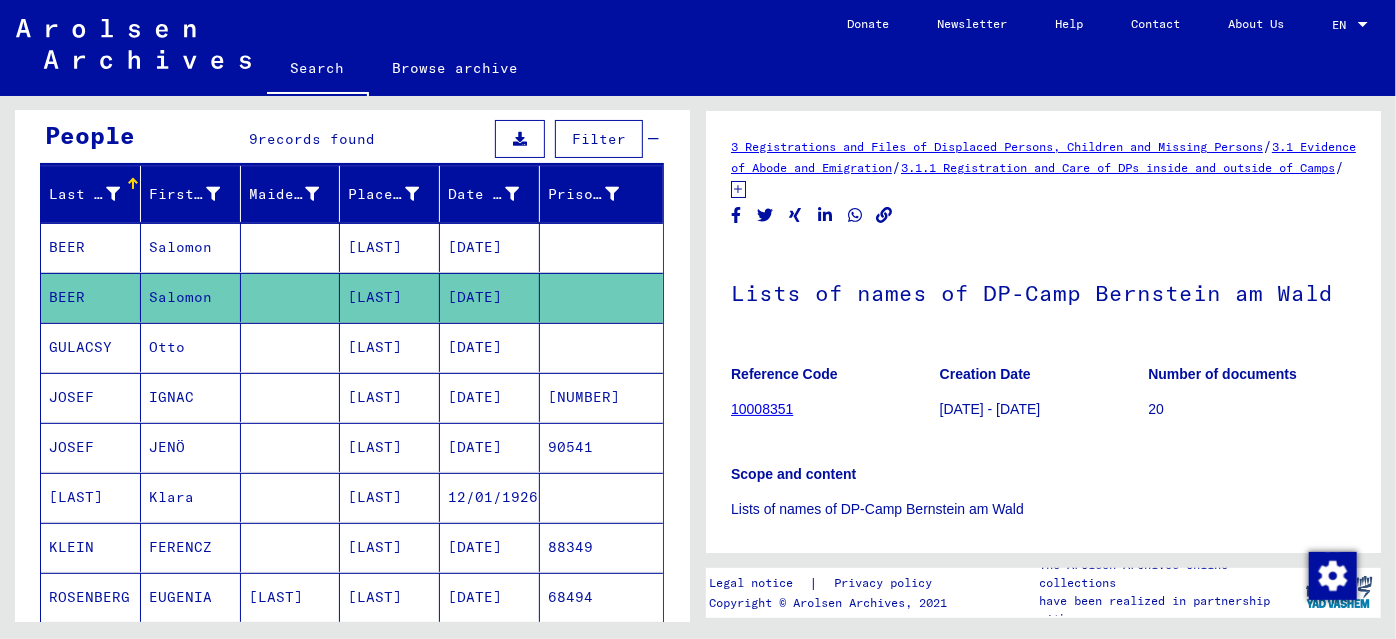 click at bounding box center [291, 297] 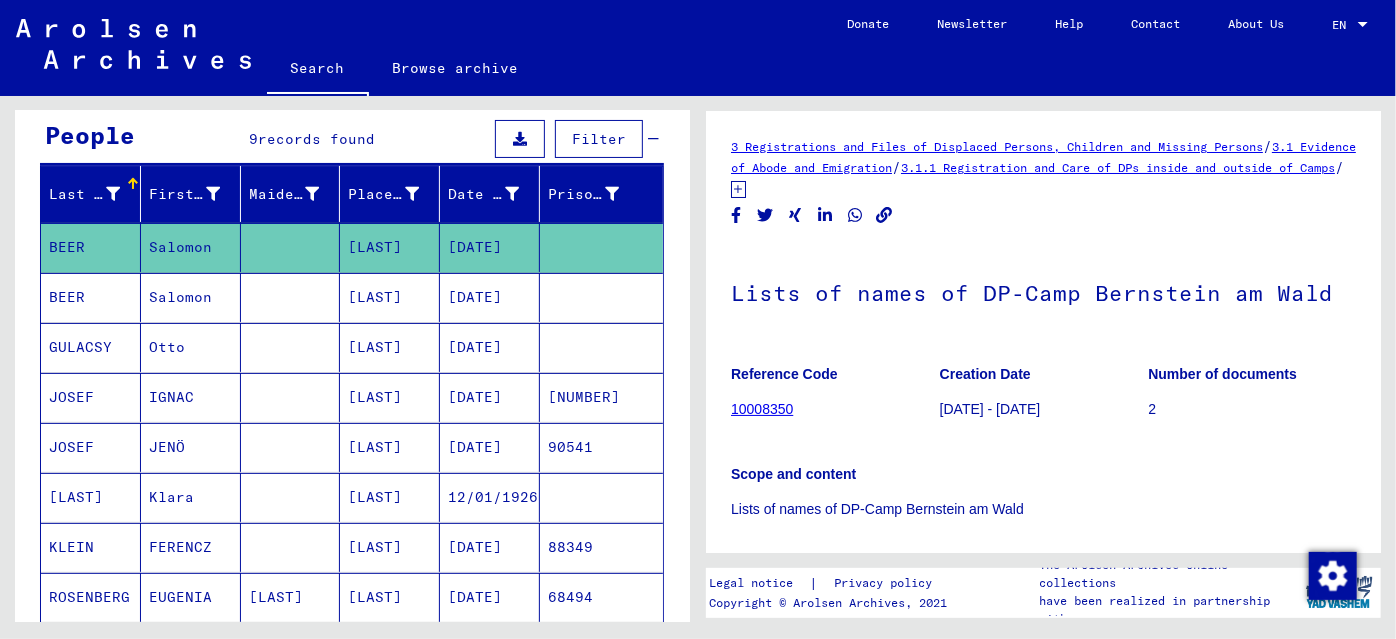 scroll, scrollTop: 0, scrollLeft: 0, axis: both 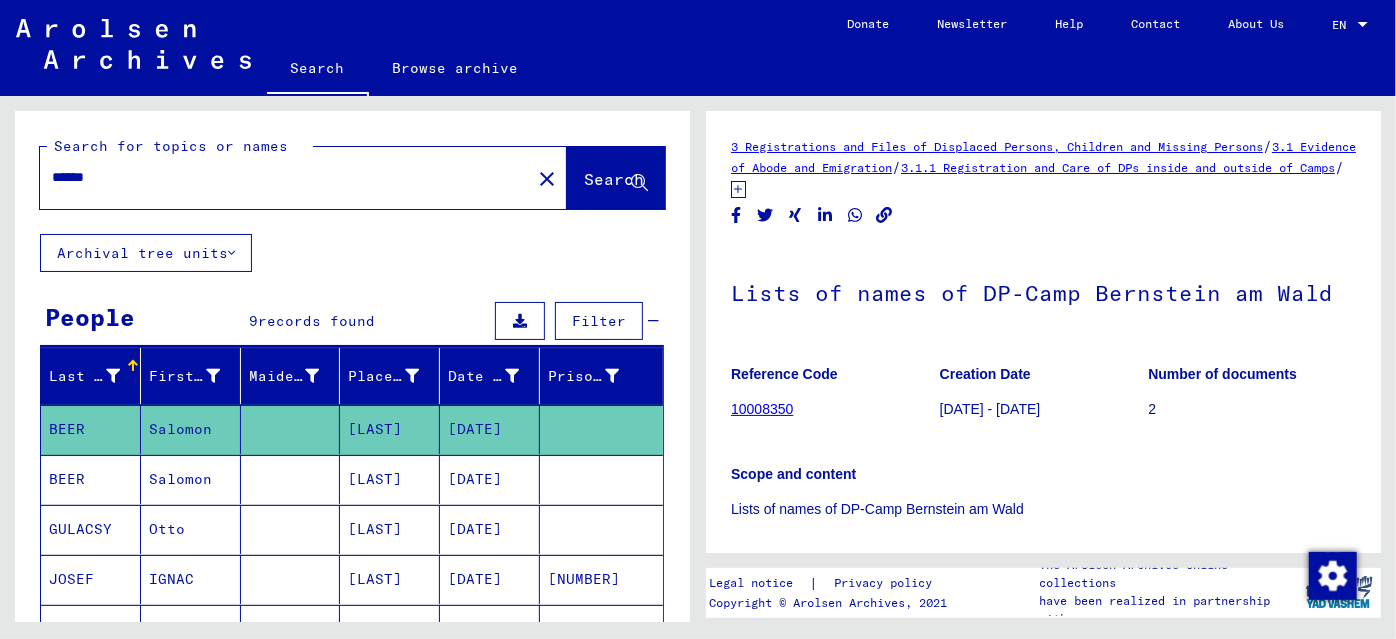 drag, startPoint x: 79, startPoint y: 178, endPoint x: 151, endPoint y: 172, distance: 72.249565 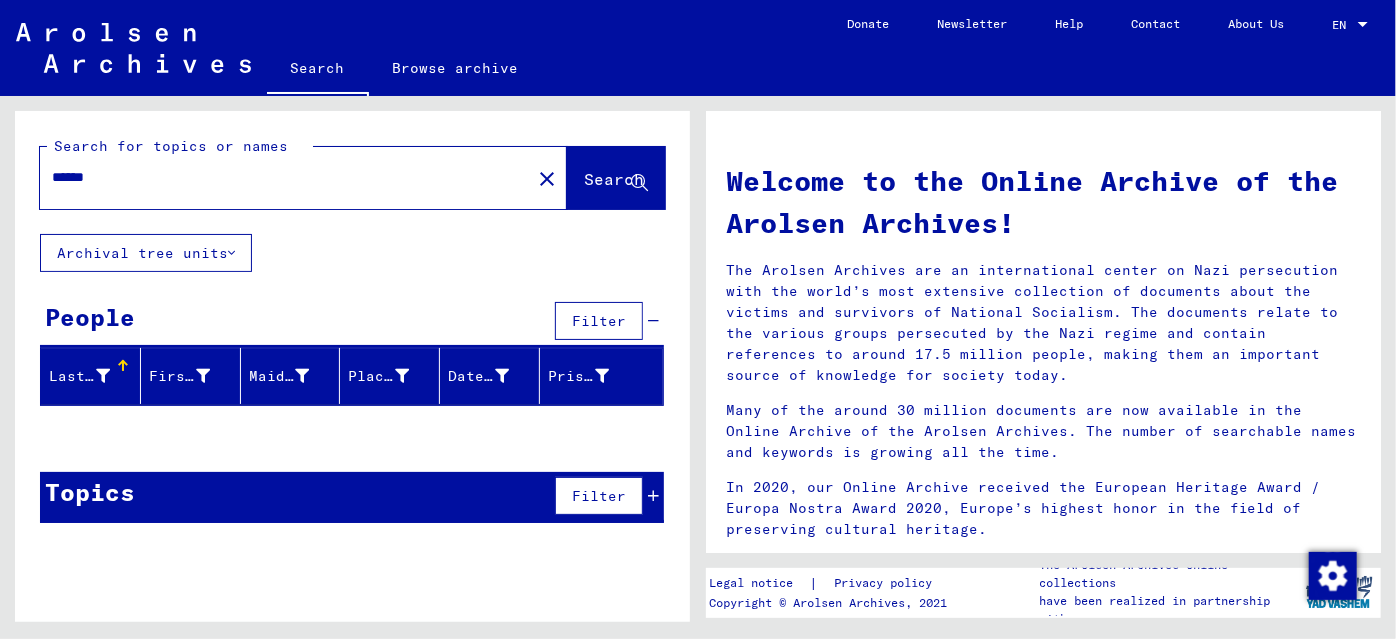 click on "******" at bounding box center (279, 177) 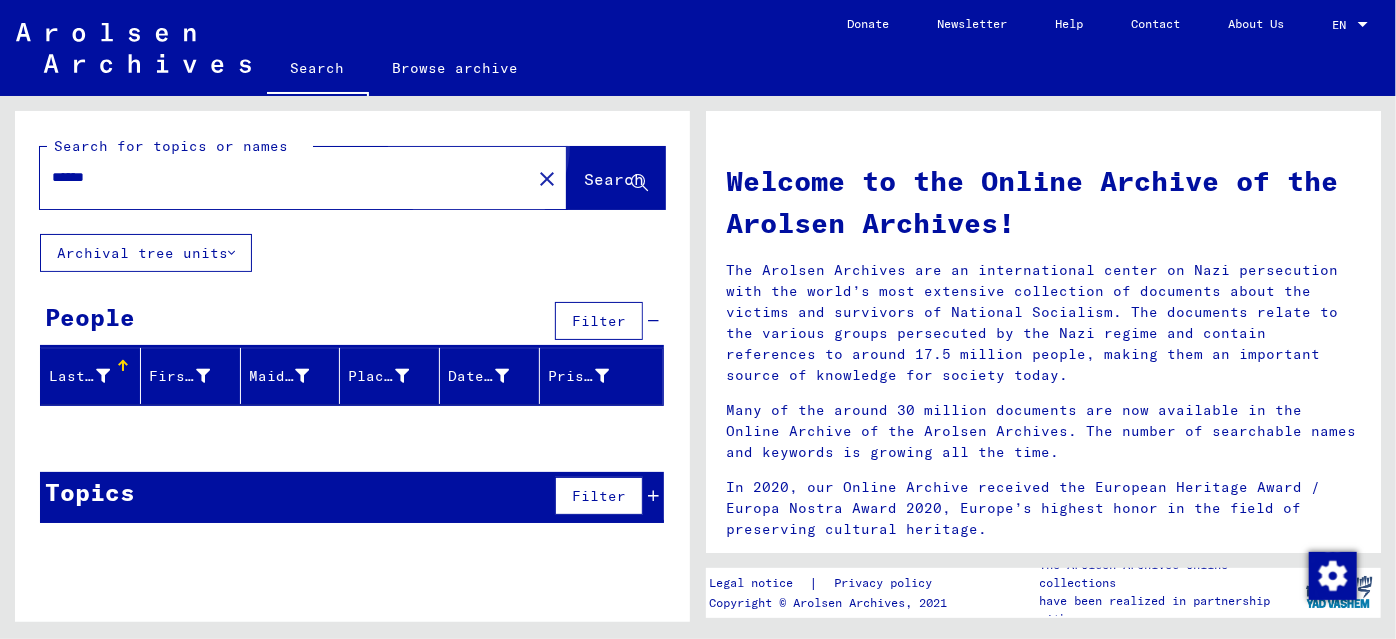 click on "Search" 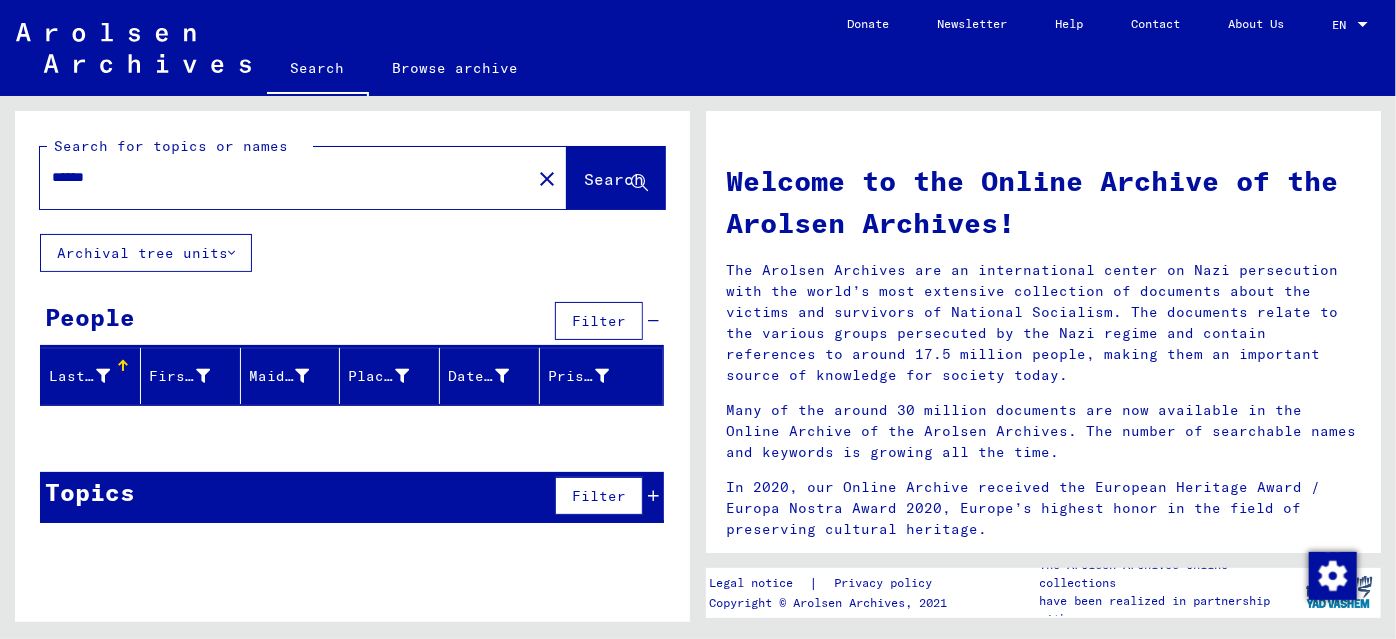 drag, startPoint x: 95, startPoint y: 180, endPoint x: 149, endPoint y: 175, distance: 54.230988 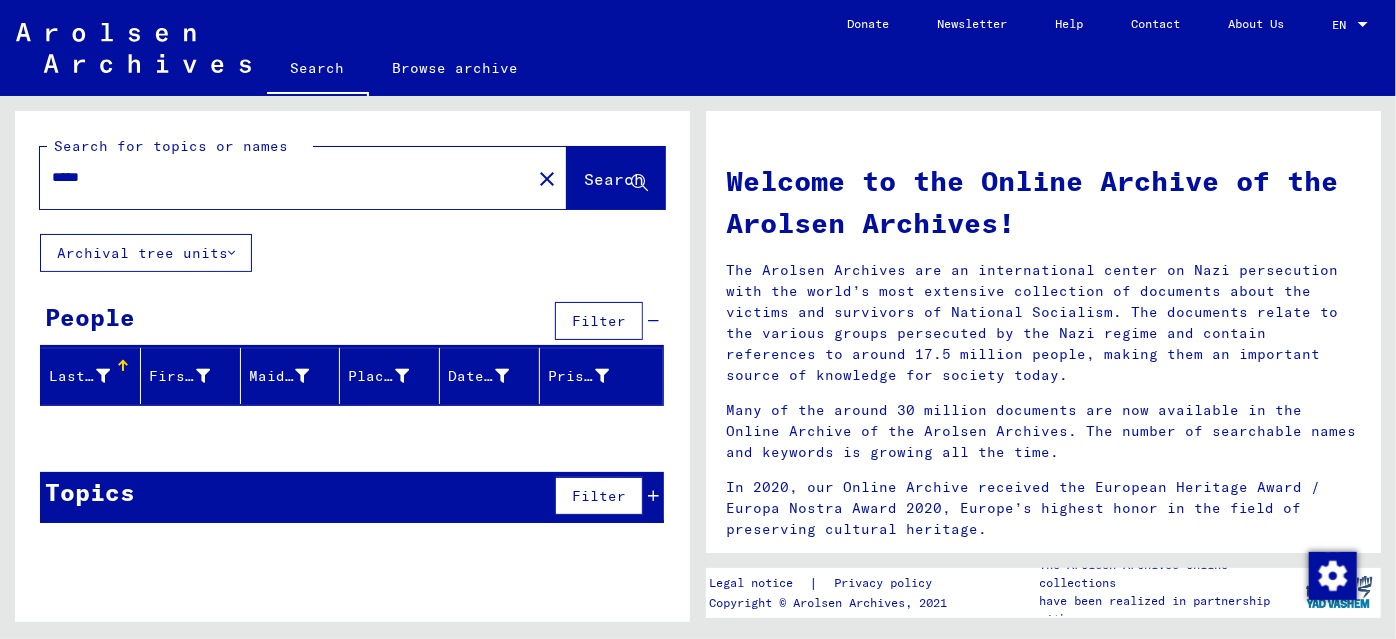 click on "Search" 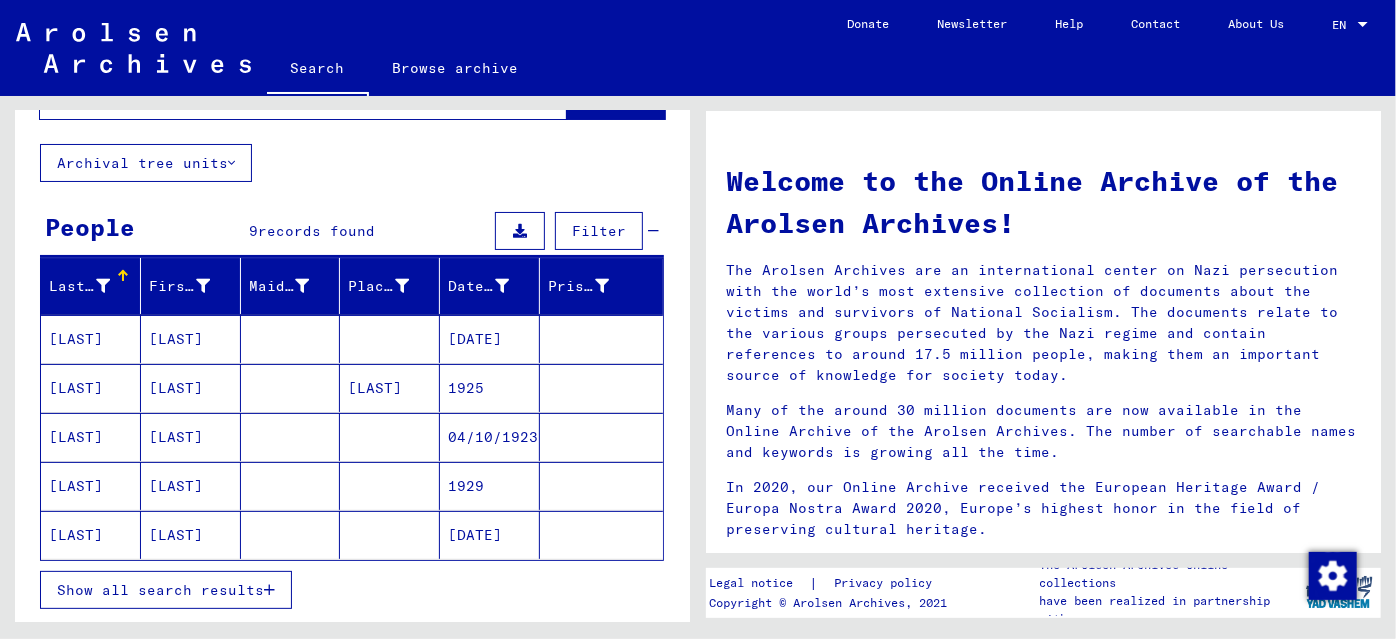 scroll, scrollTop: 220, scrollLeft: 0, axis: vertical 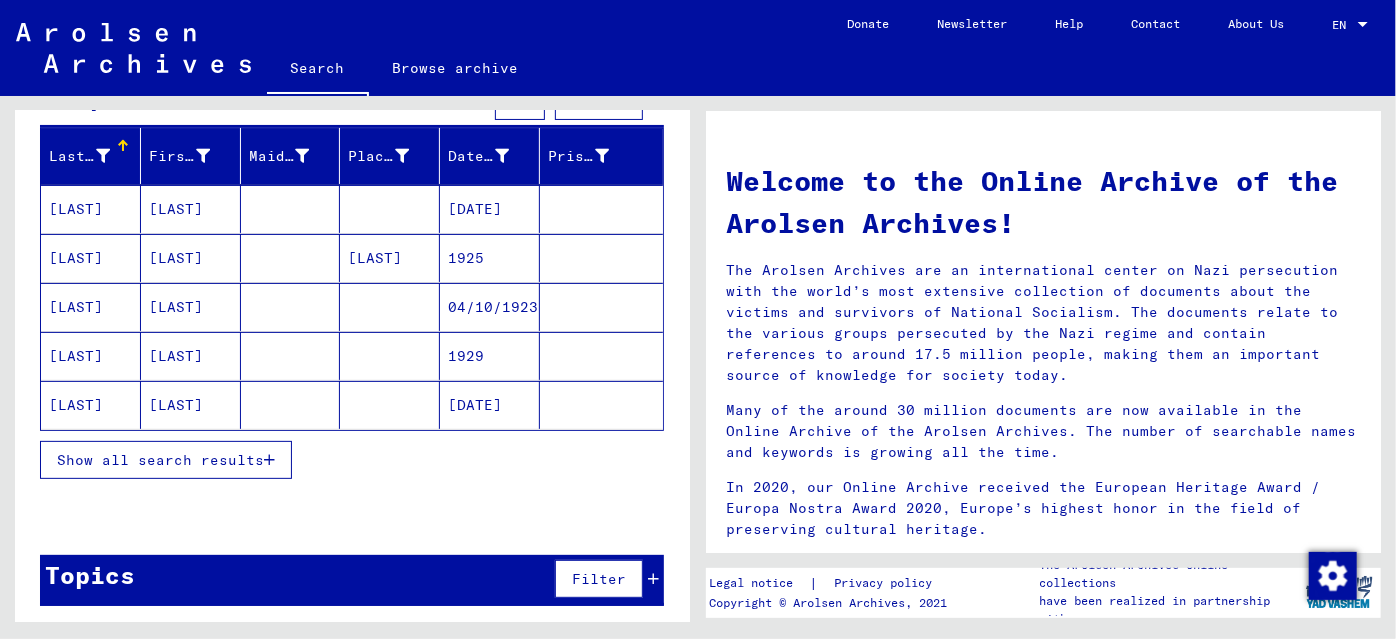 click on "Show all search results" at bounding box center [160, 460] 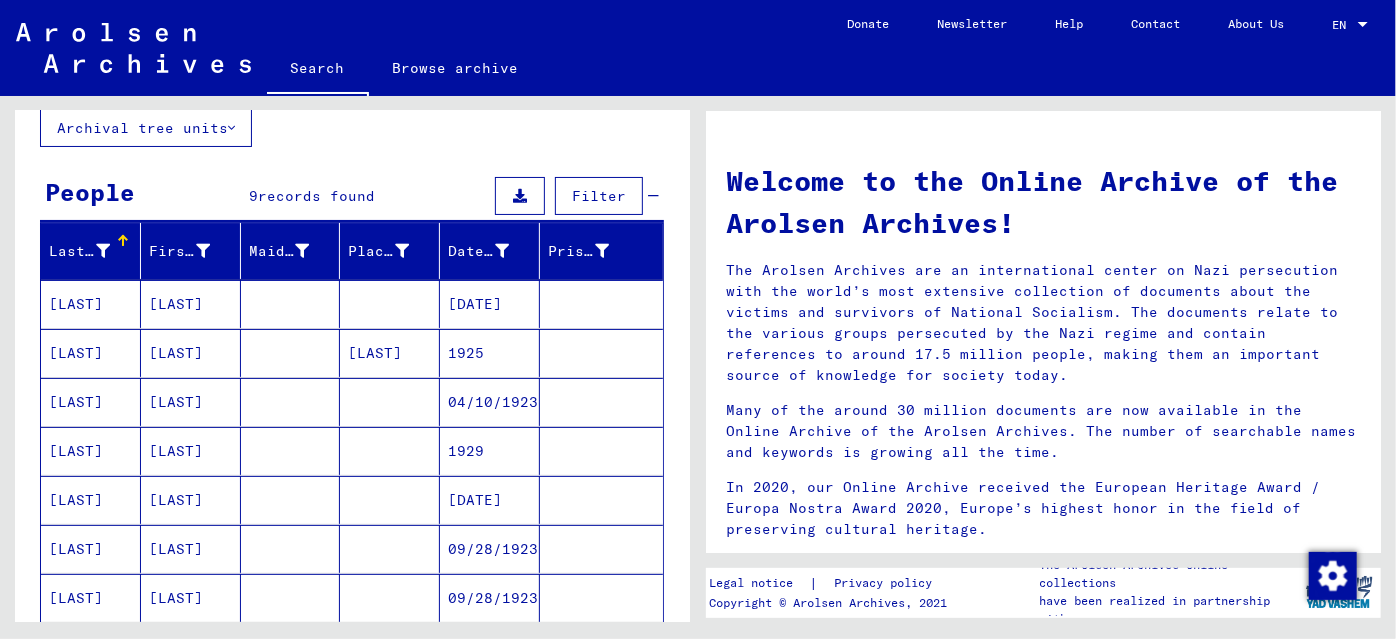 scroll, scrollTop: 0, scrollLeft: 0, axis: both 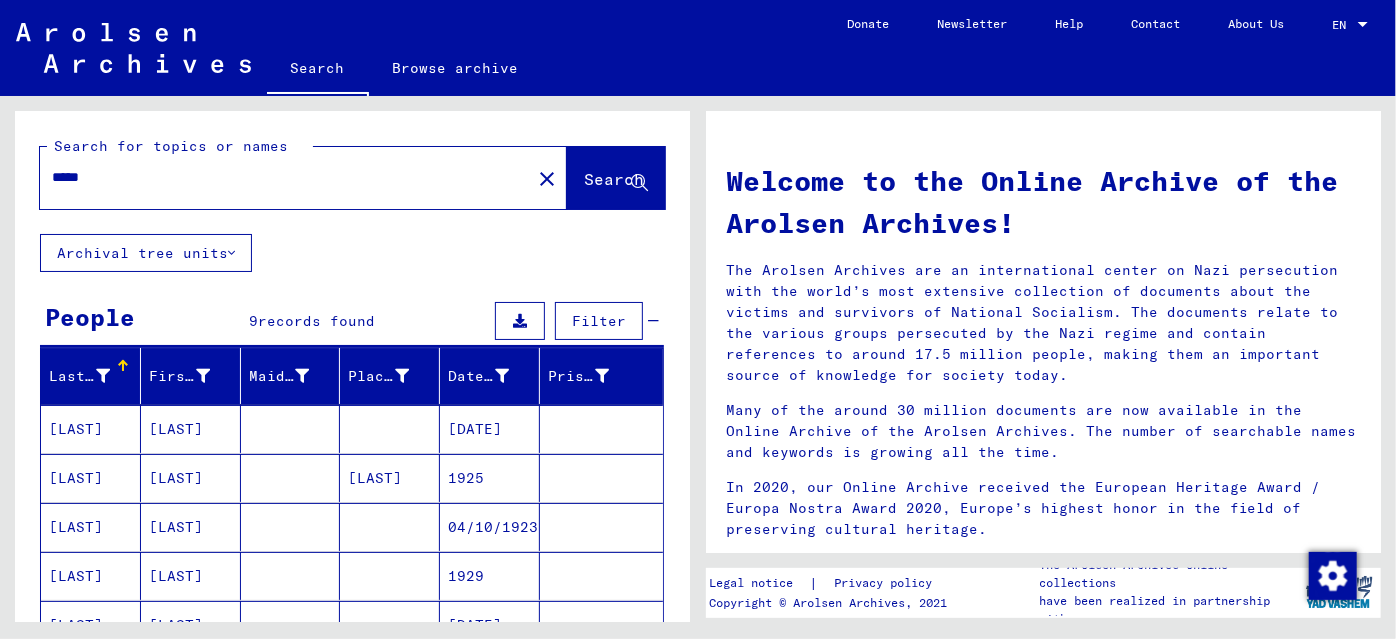 drag, startPoint x: 72, startPoint y: 172, endPoint x: 219, endPoint y: 188, distance: 147.86818 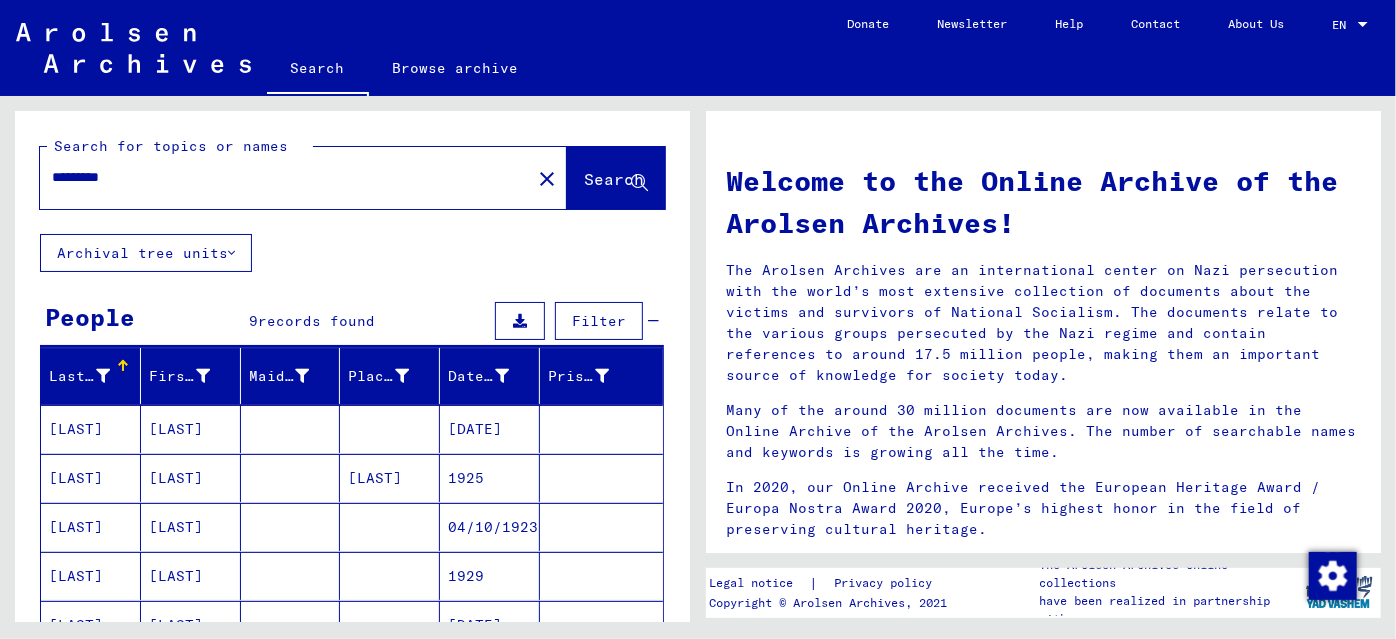 click on "Search" 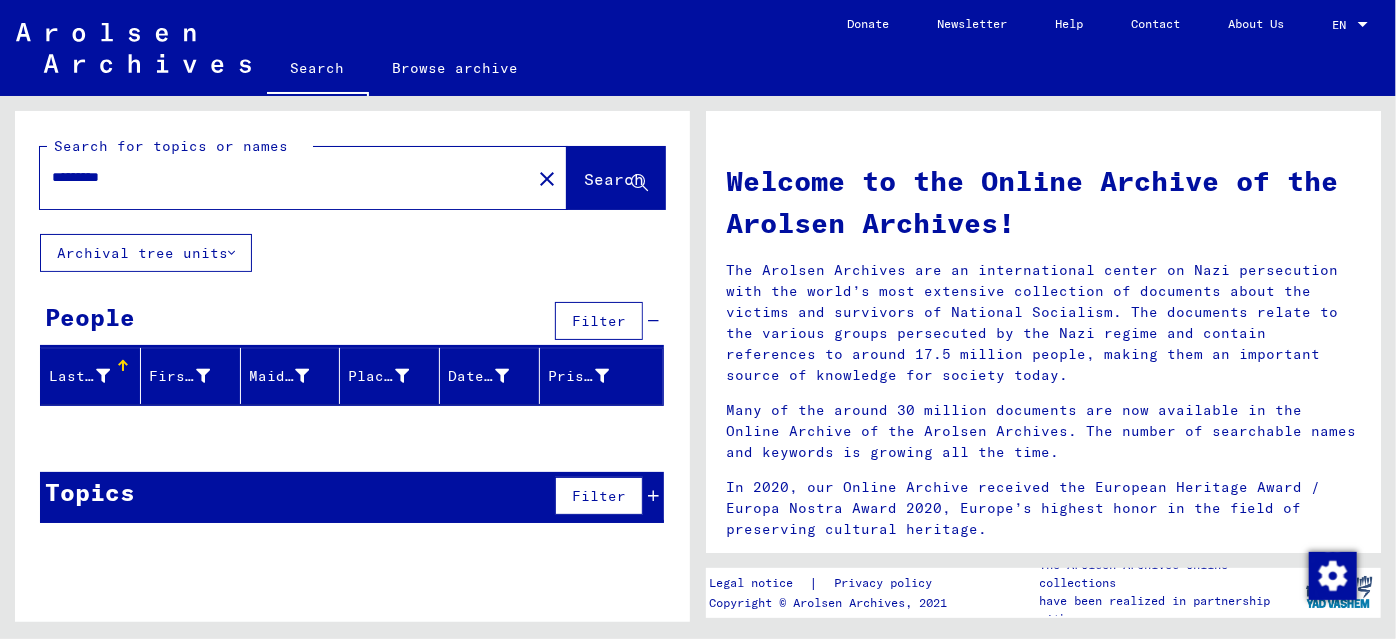 click on "*********" at bounding box center (279, 177) 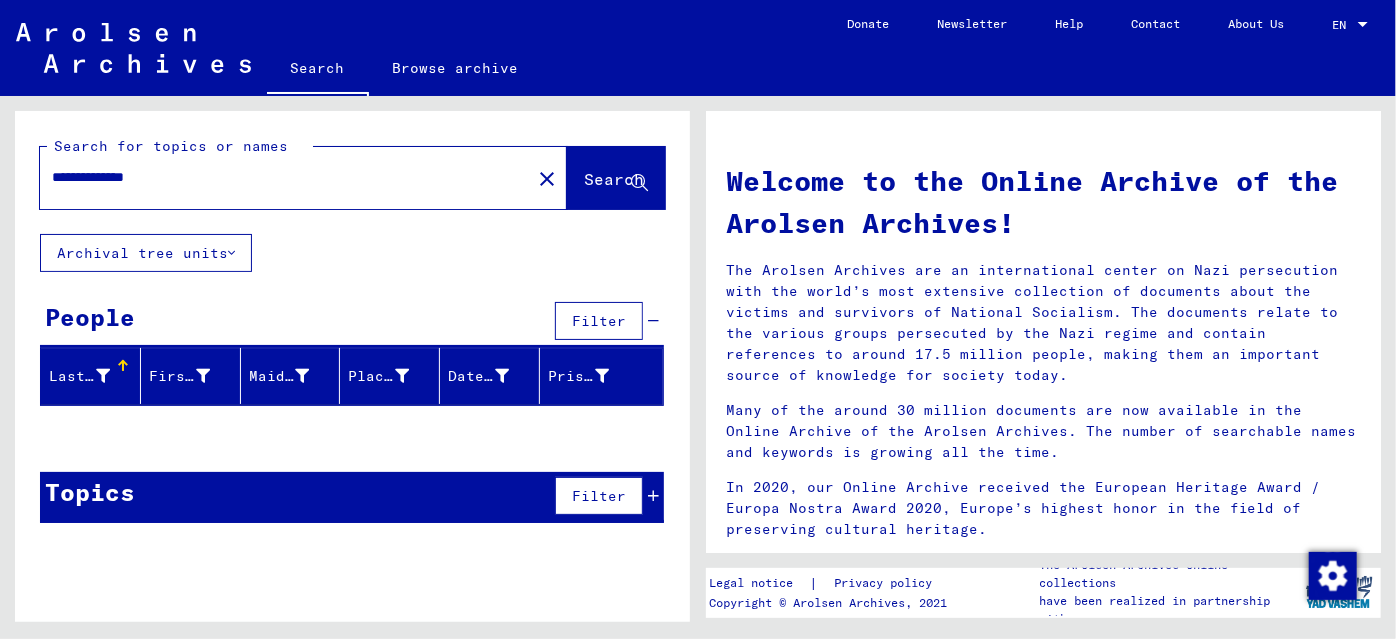 type on "**********" 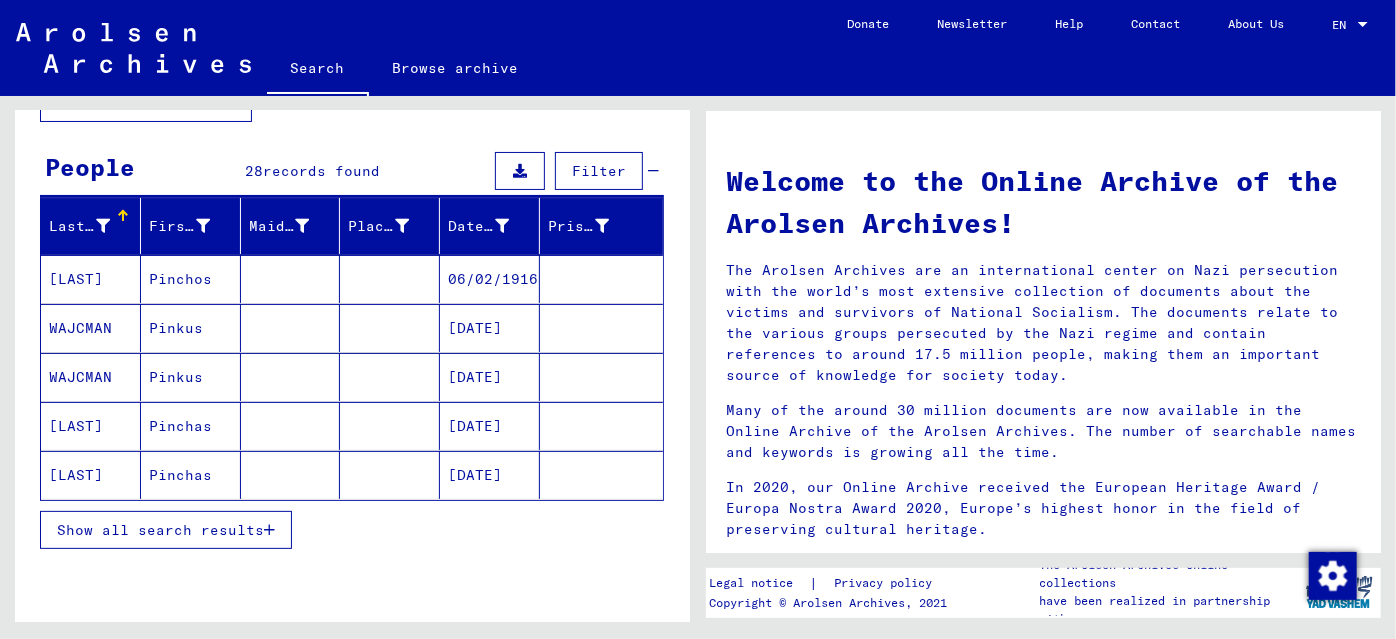 scroll, scrollTop: 181, scrollLeft: 0, axis: vertical 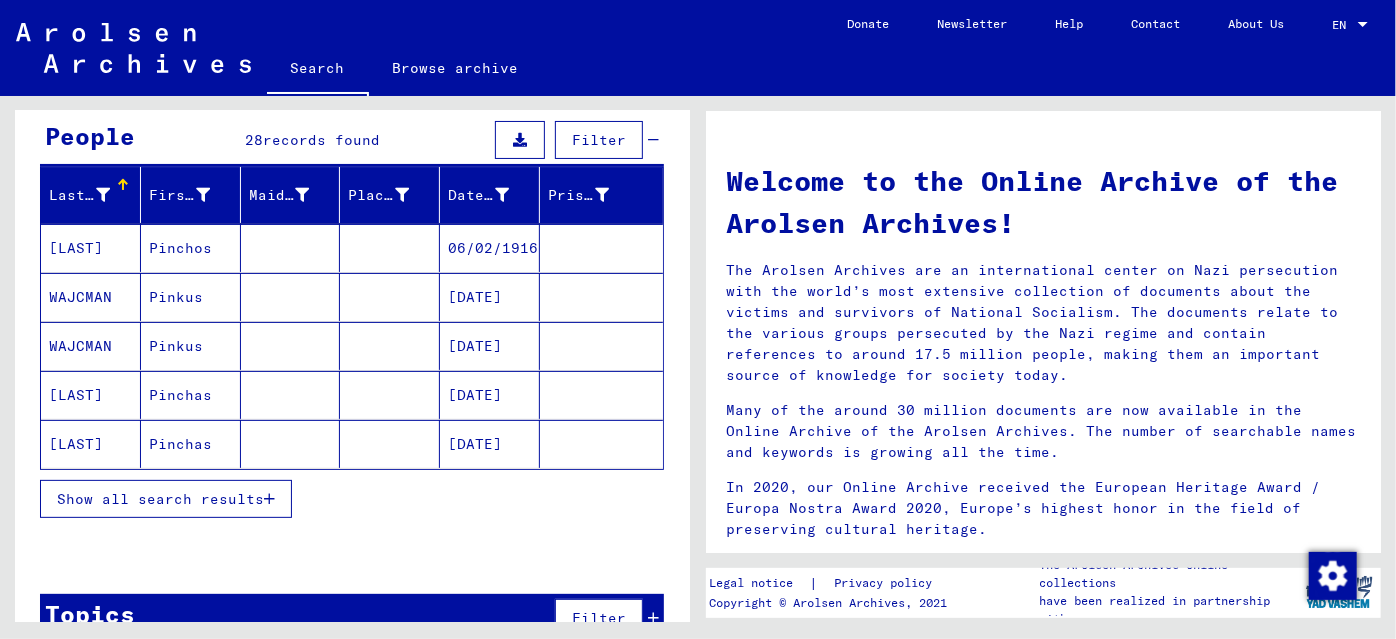 click on "Show all search results" at bounding box center [166, 499] 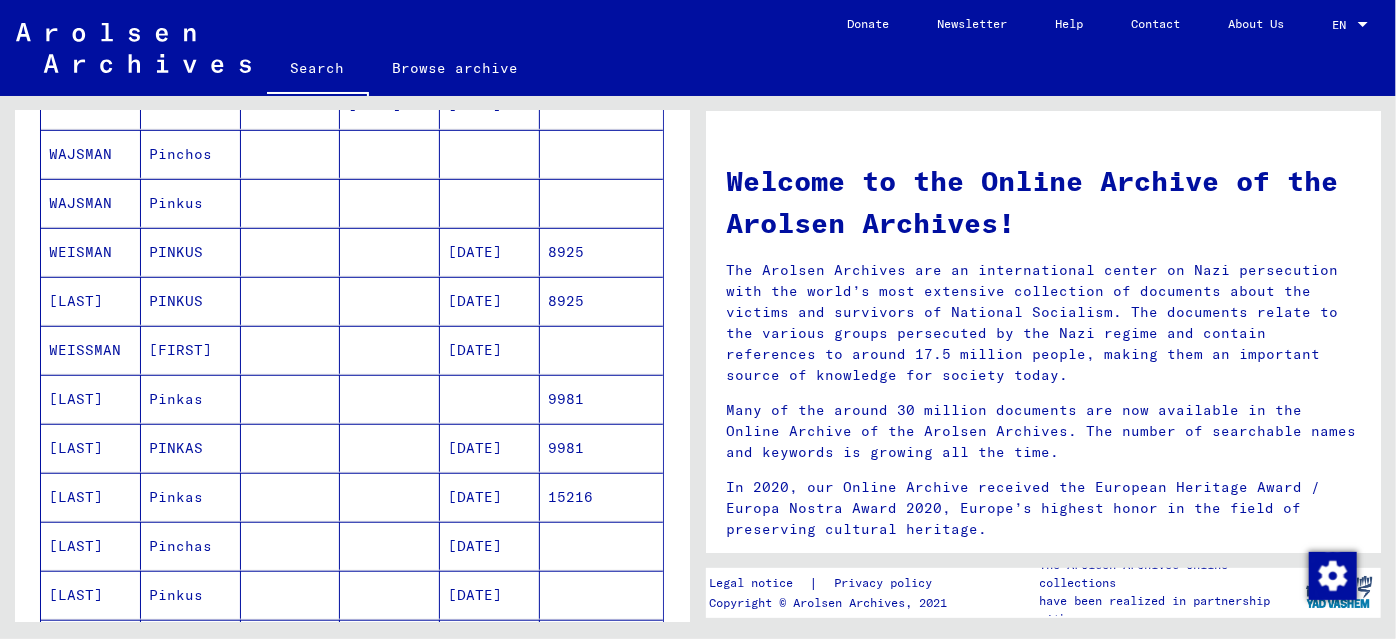 scroll, scrollTop: 636, scrollLeft: 0, axis: vertical 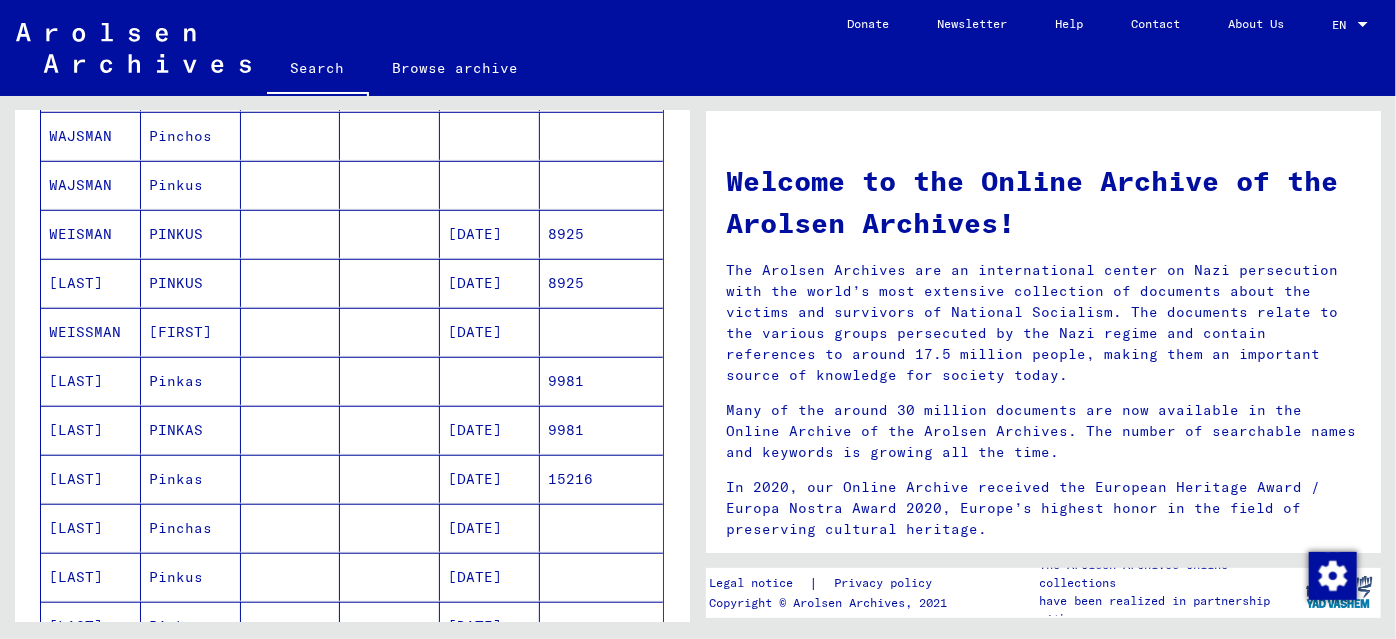 click at bounding box center [291, 430] 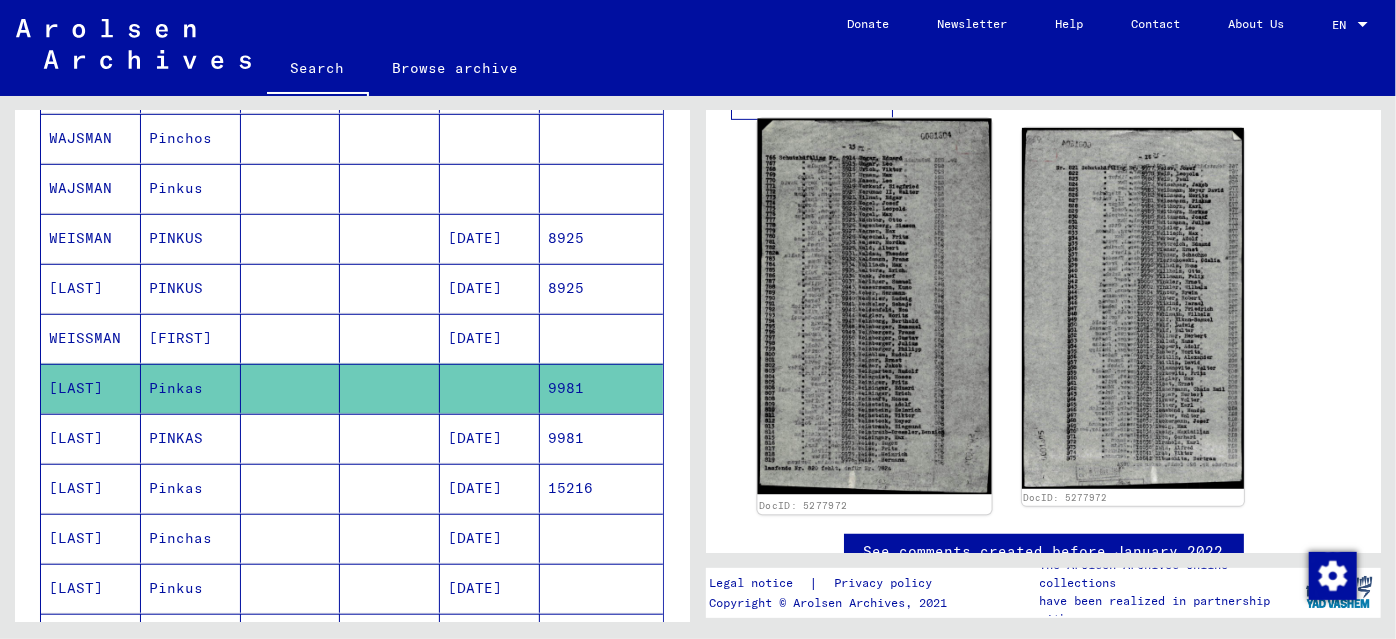 scroll, scrollTop: 636, scrollLeft: 0, axis: vertical 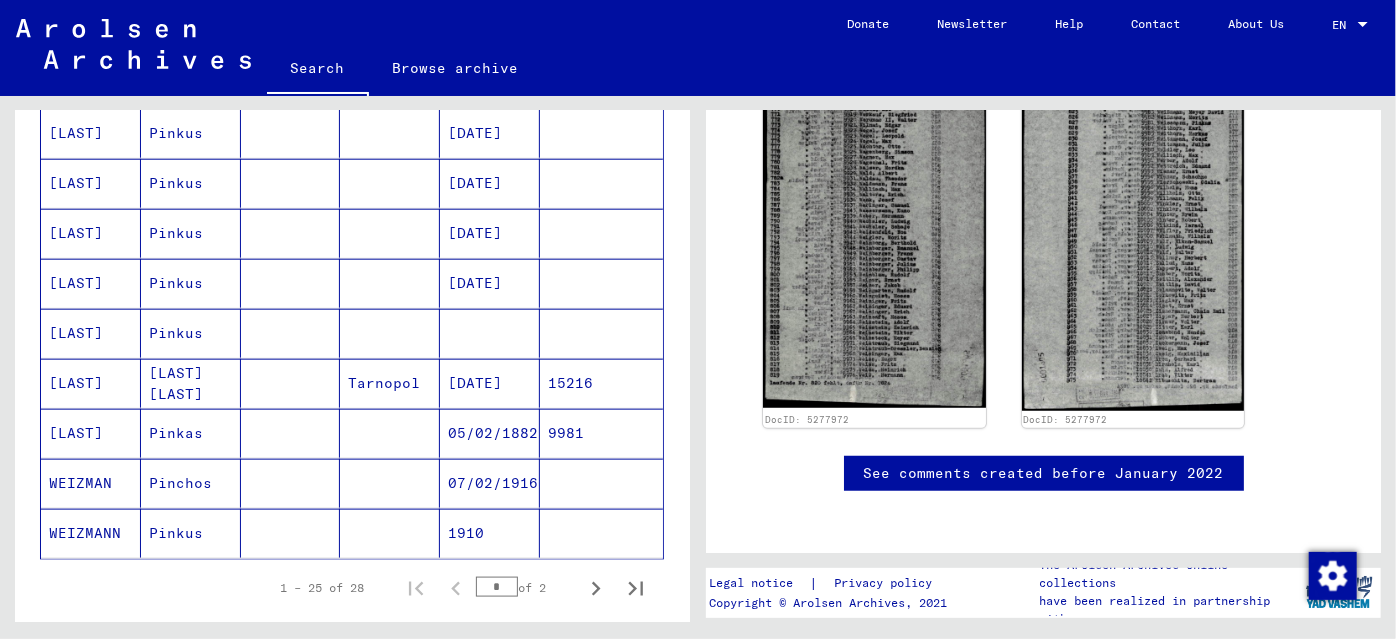 click at bounding box center [390, 483] 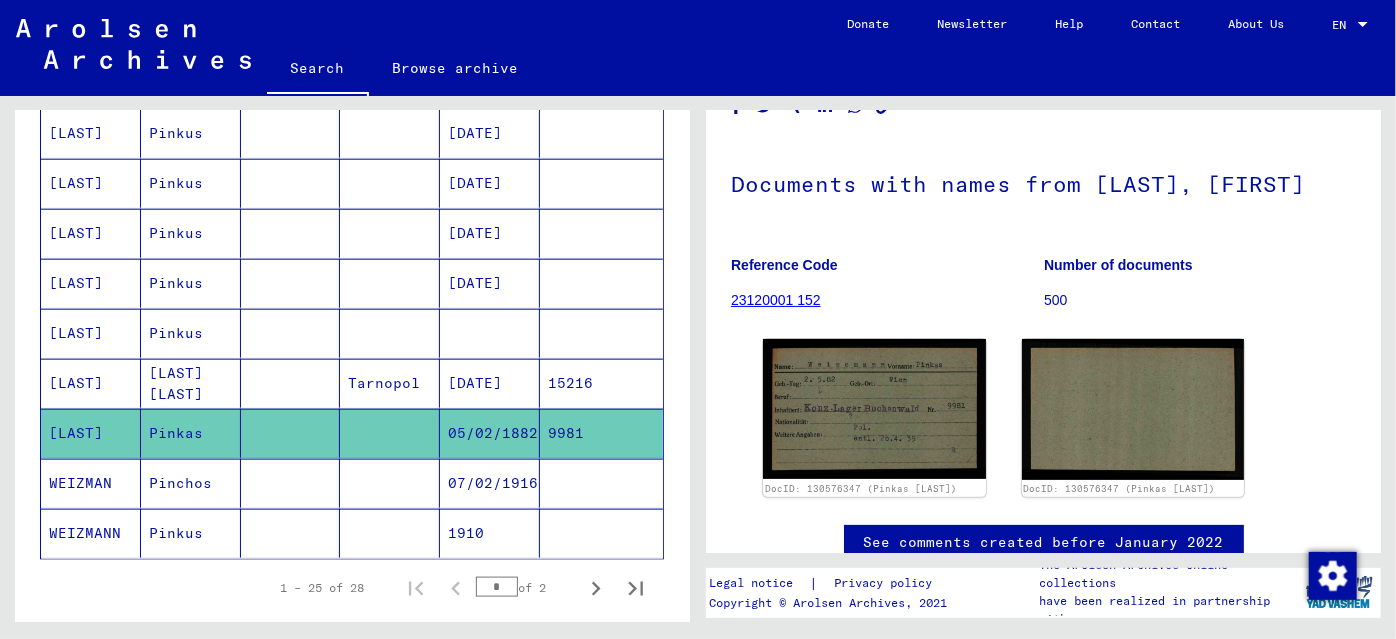 scroll, scrollTop: 210, scrollLeft: 0, axis: vertical 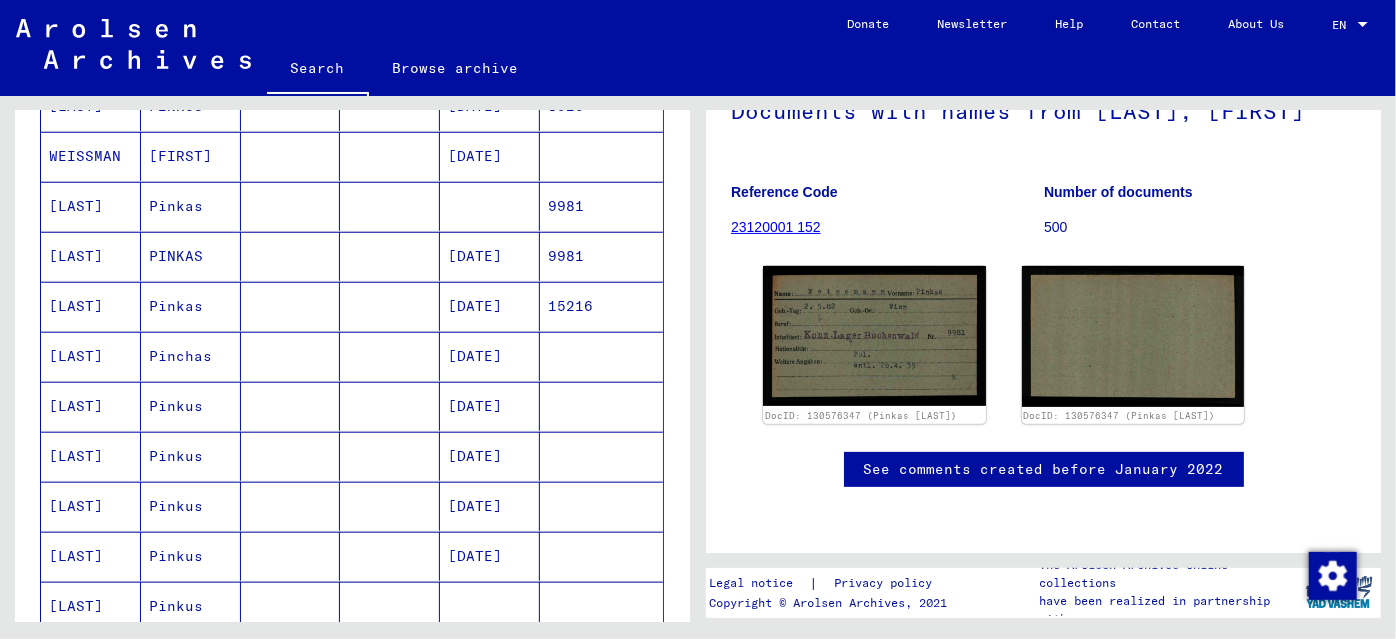 click at bounding box center [291, 256] 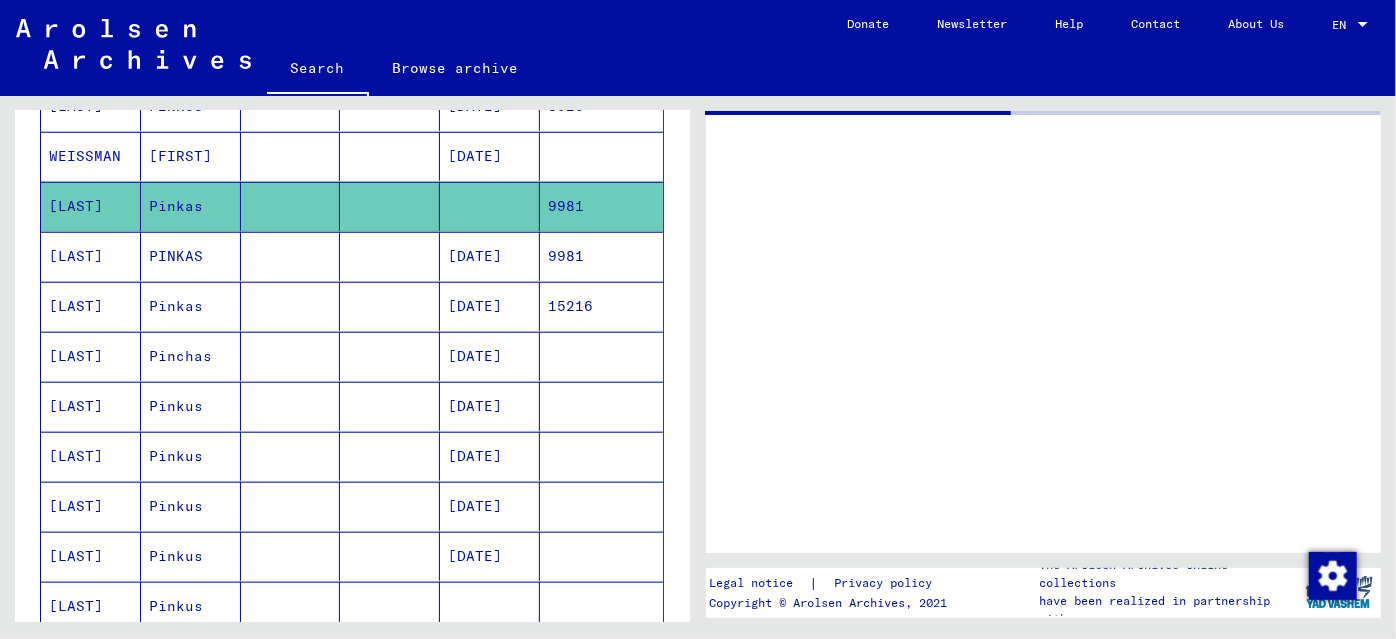 scroll, scrollTop: 0, scrollLeft: 0, axis: both 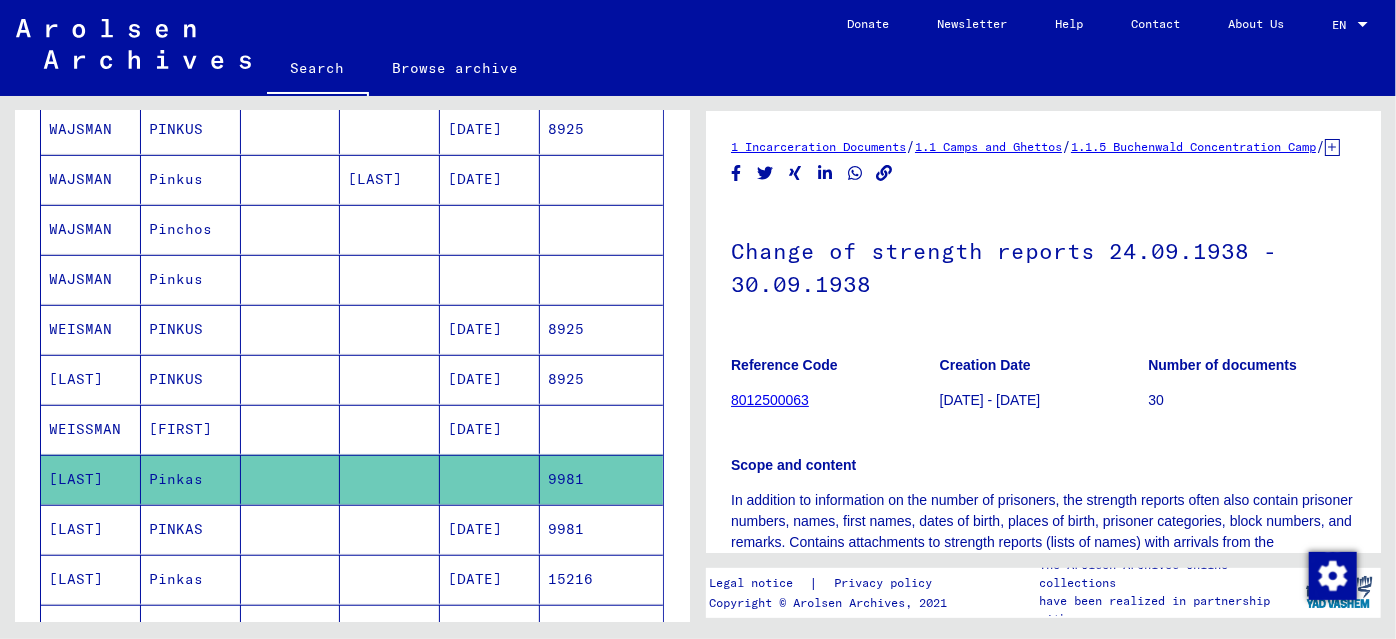 click at bounding box center (390, 329) 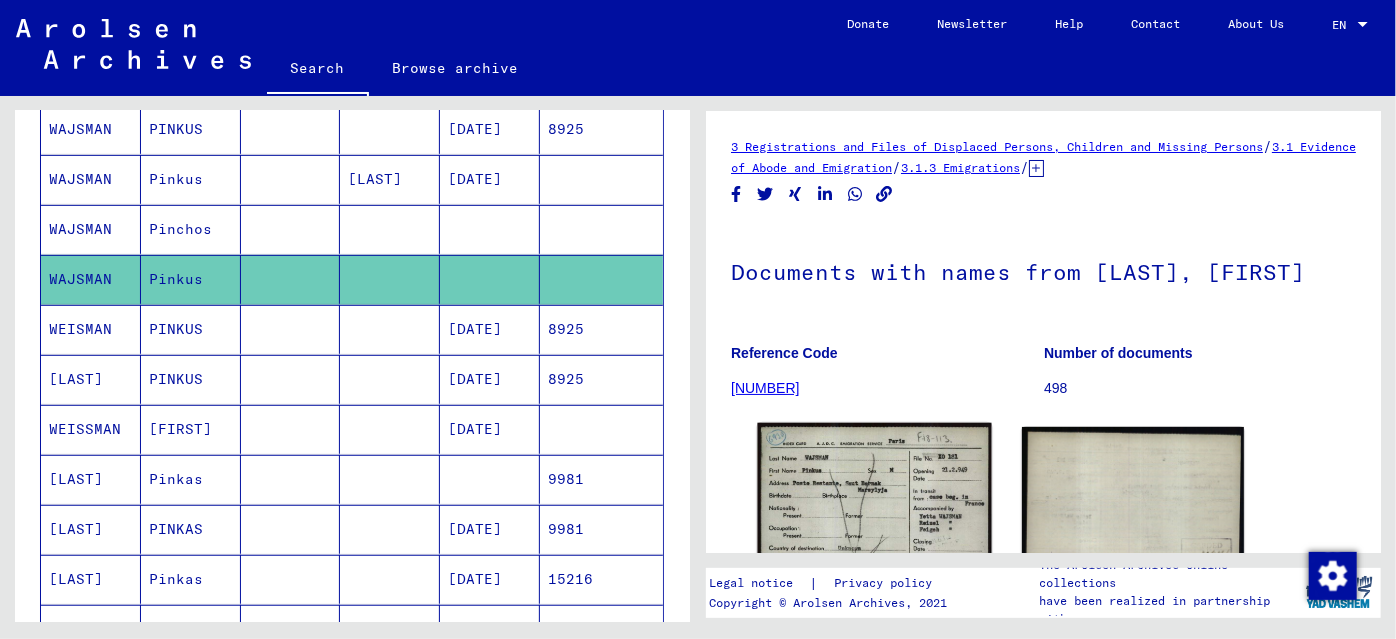 click 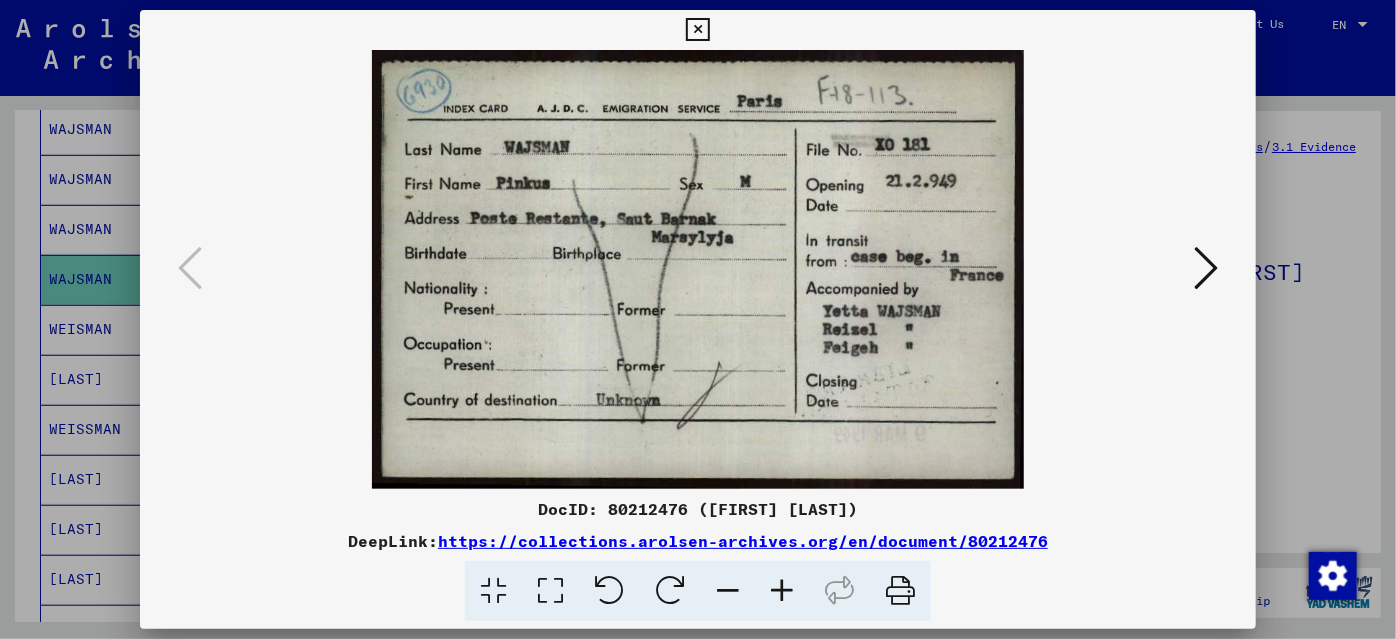 click at bounding box center [698, 319] 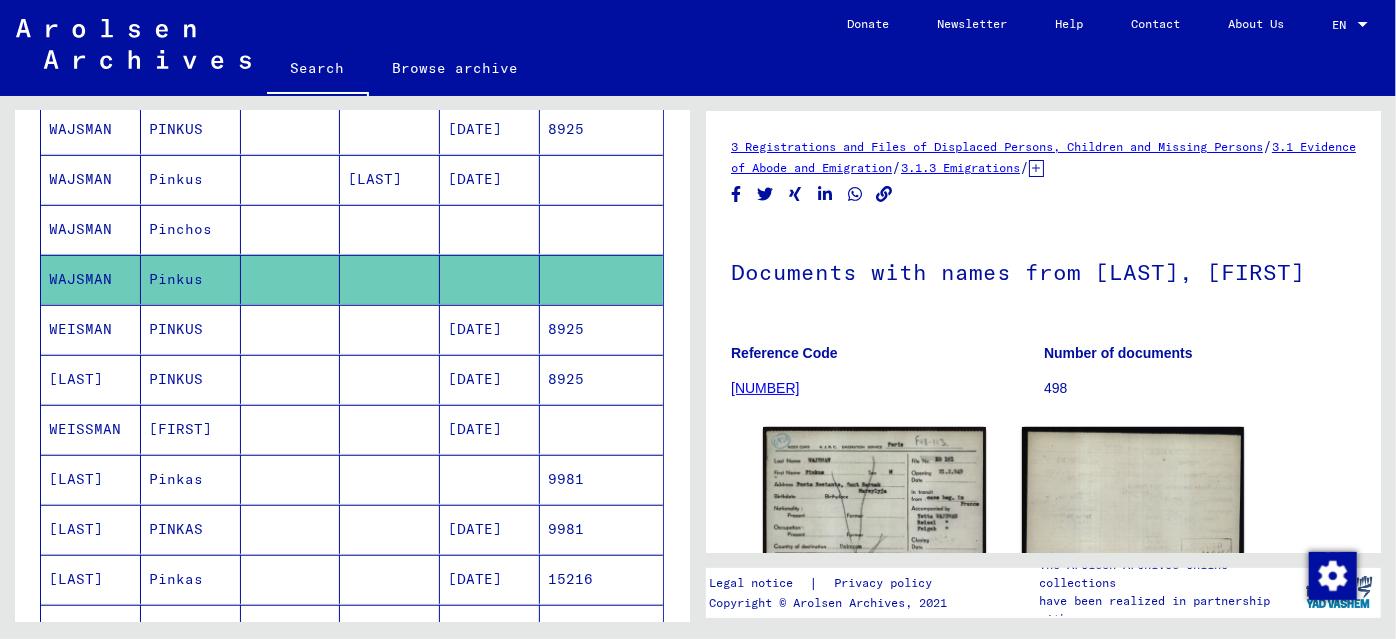 click at bounding box center [291, 279] 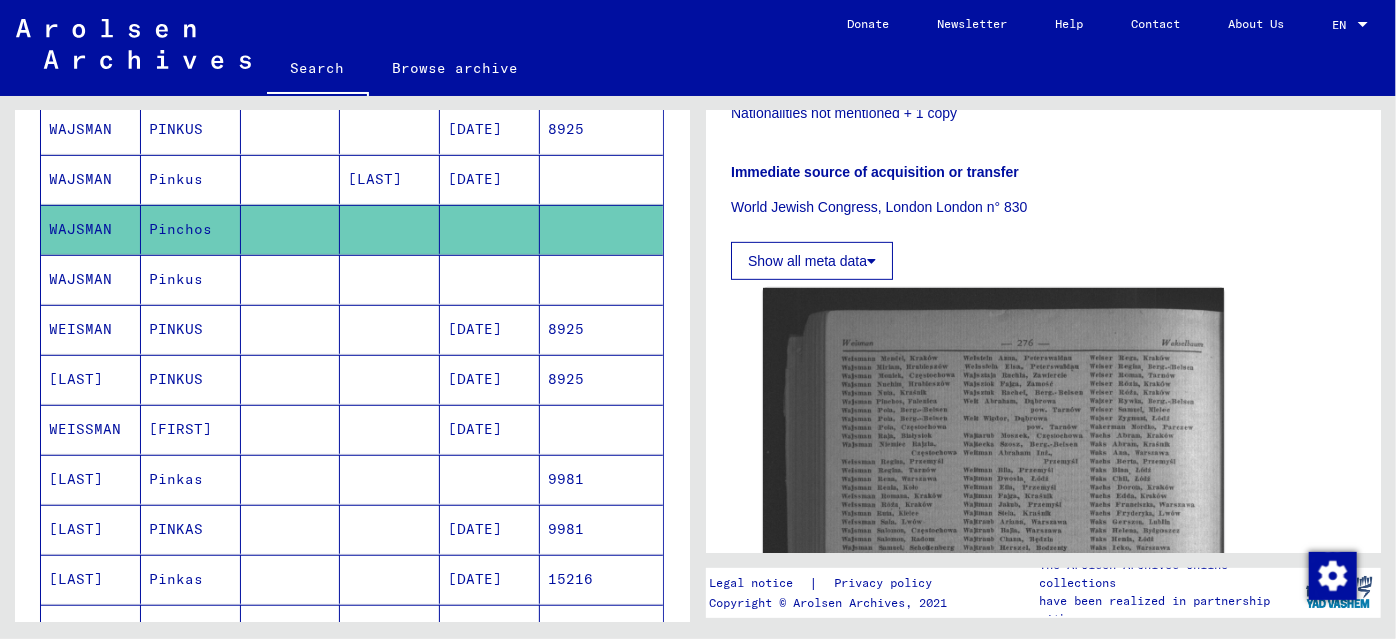 scroll, scrollTop: 545, scrollLeft: 0, axis: vertical 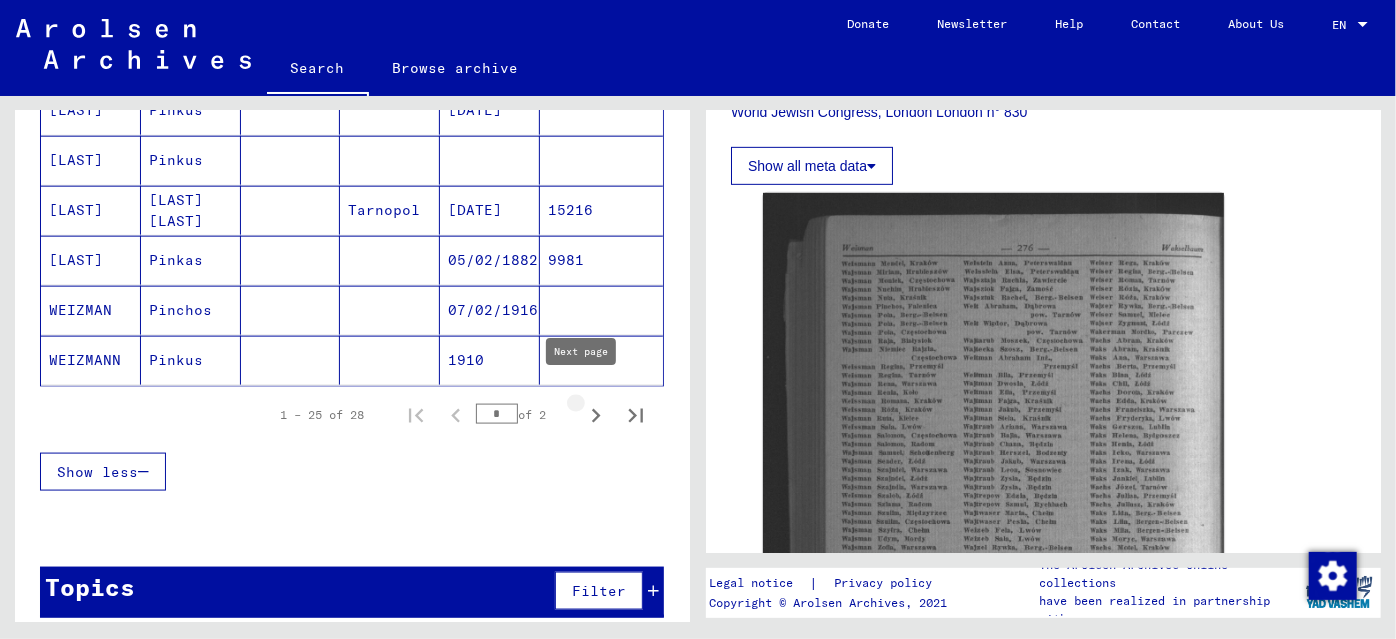 click 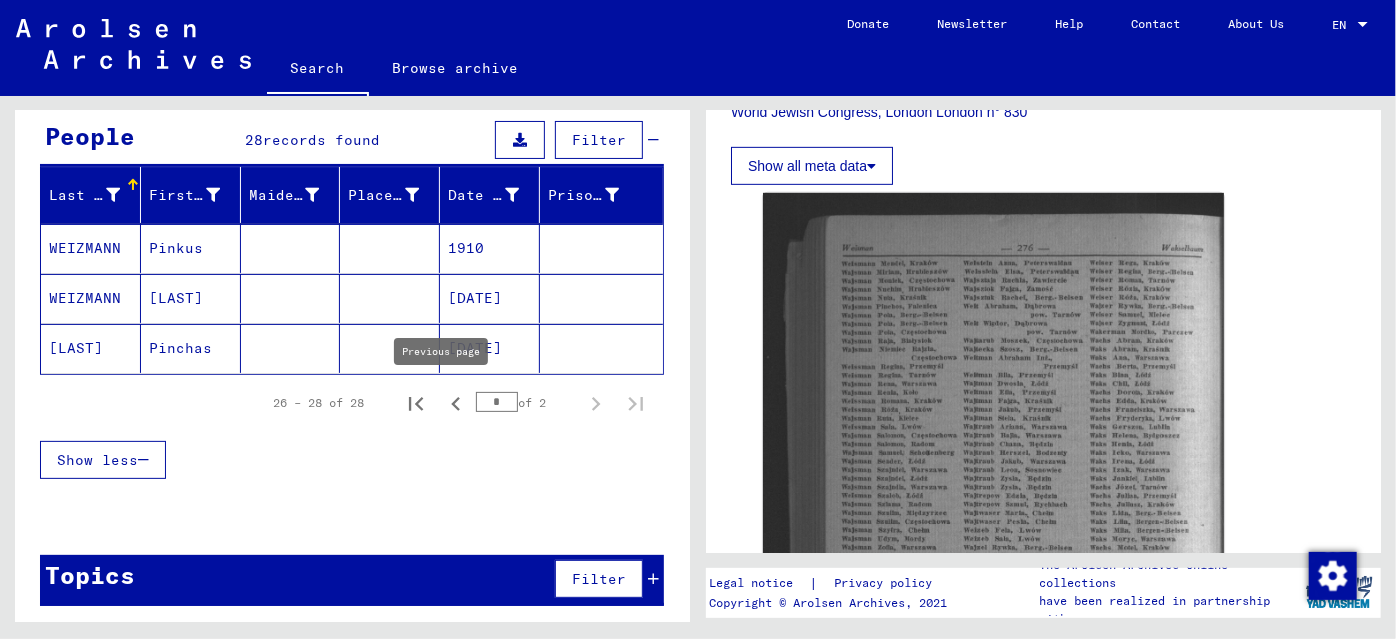 click 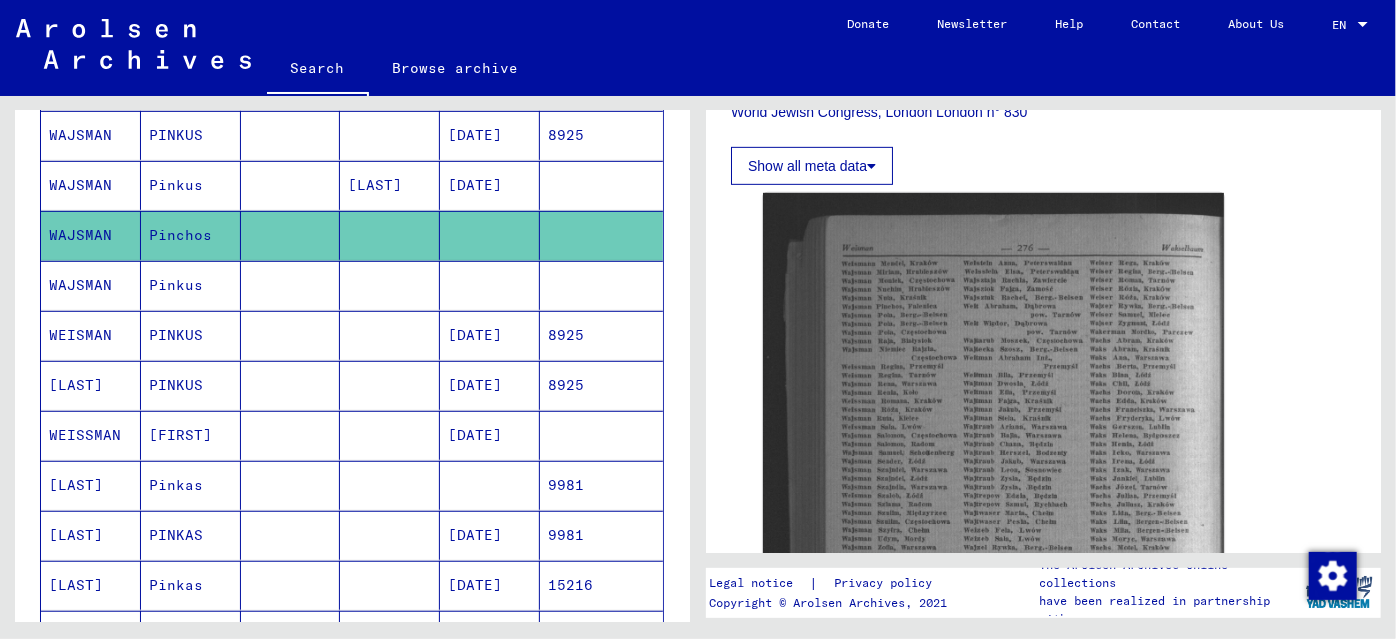 scroll, scrollTop: 908, scrollLeft: 0, axis: vertical 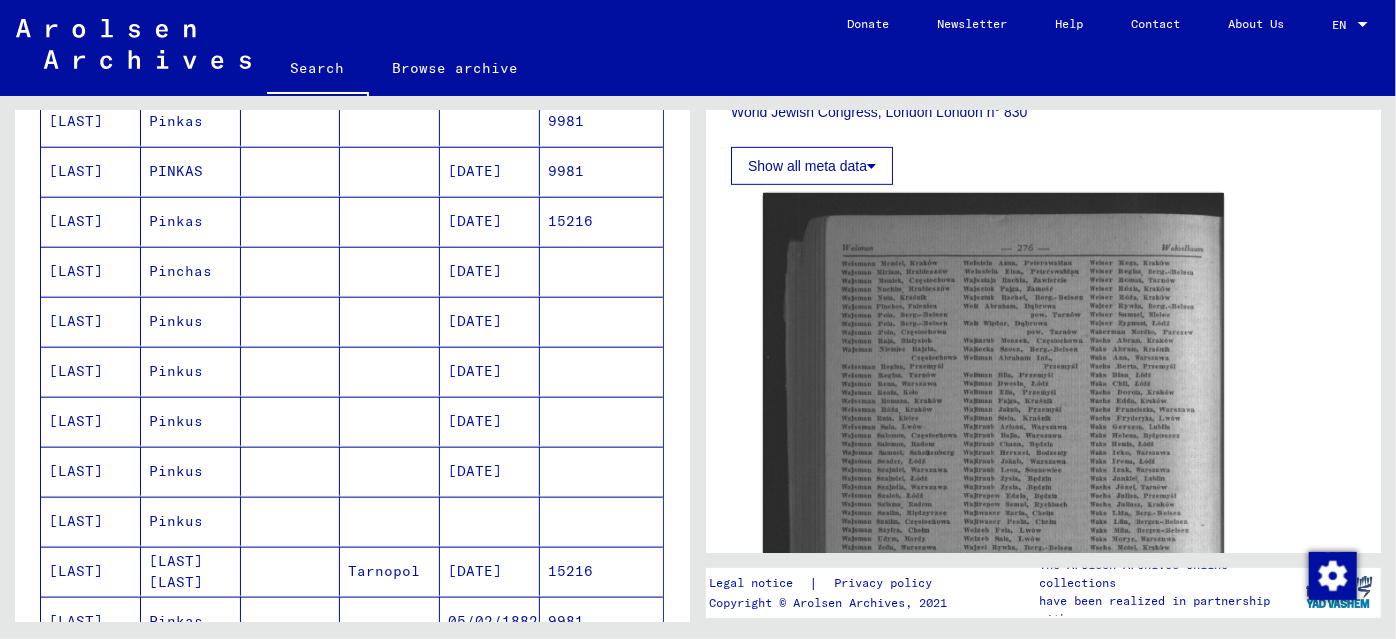 click at bounding box center (390, 271) 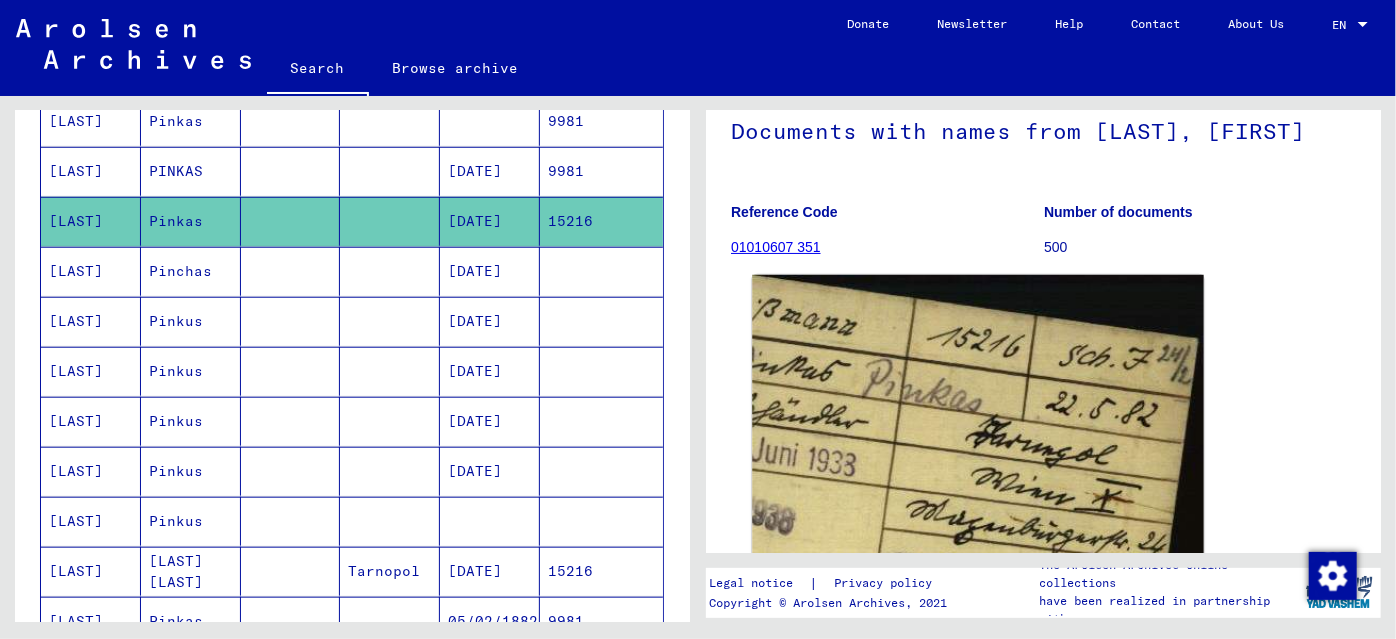 scroll, scrollTop: 272, scrollLeft: 0, axis: vertical 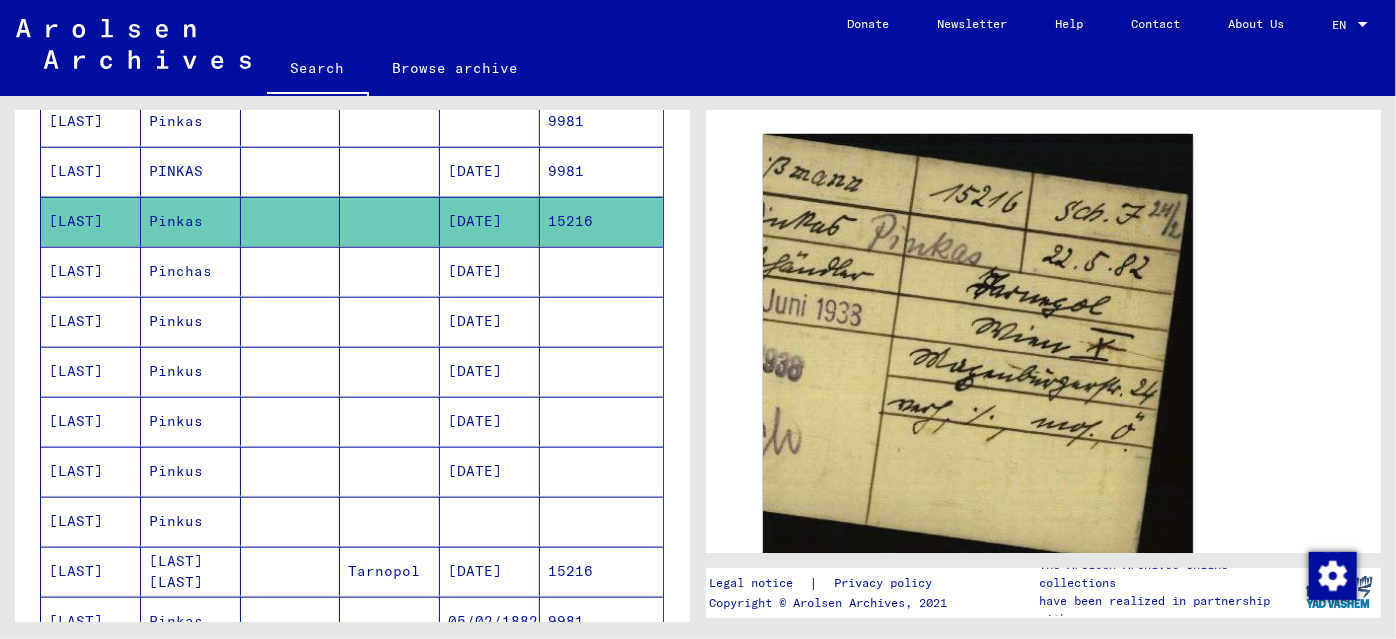 click at bounding box center [390, 221] 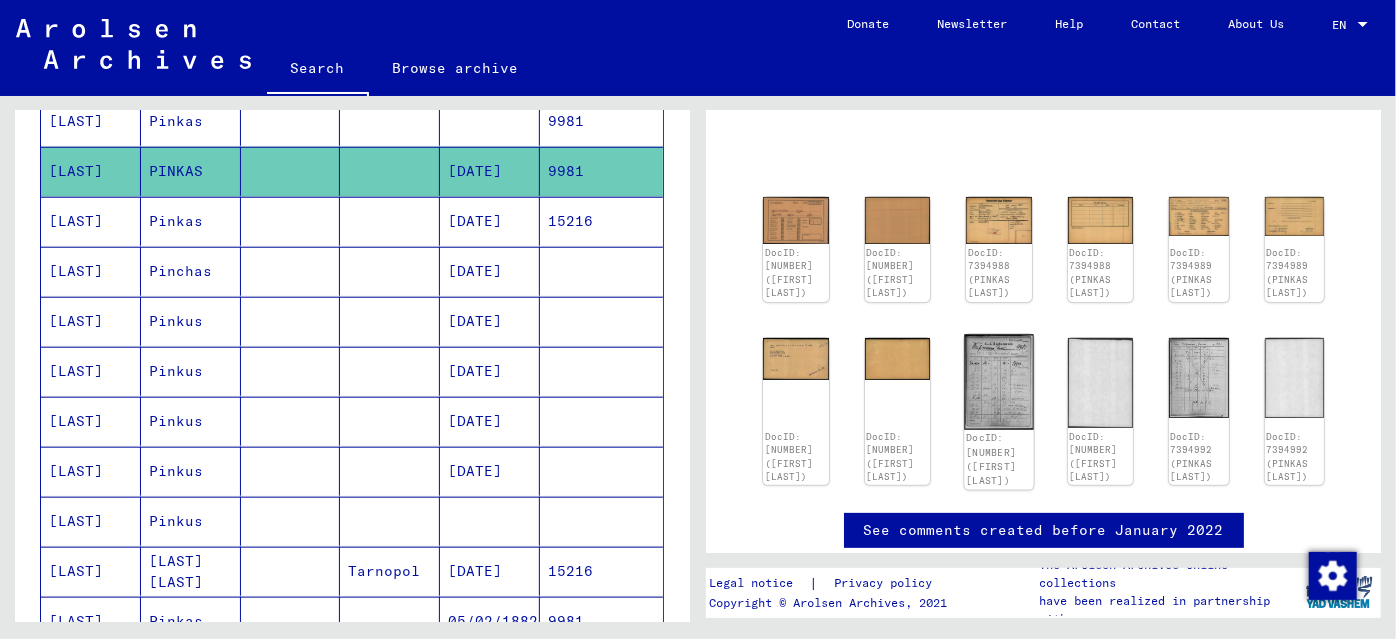 scroll, scrollTop: 197, scrollLeft: 0, axis: vertical 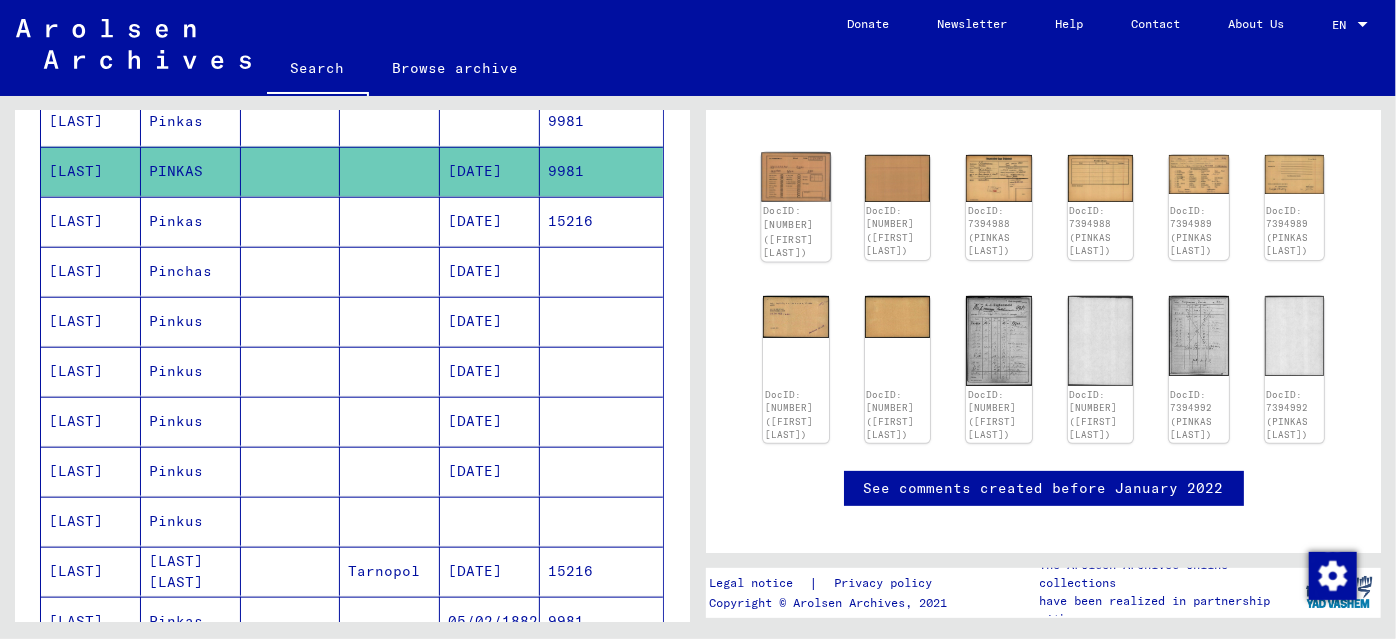 click 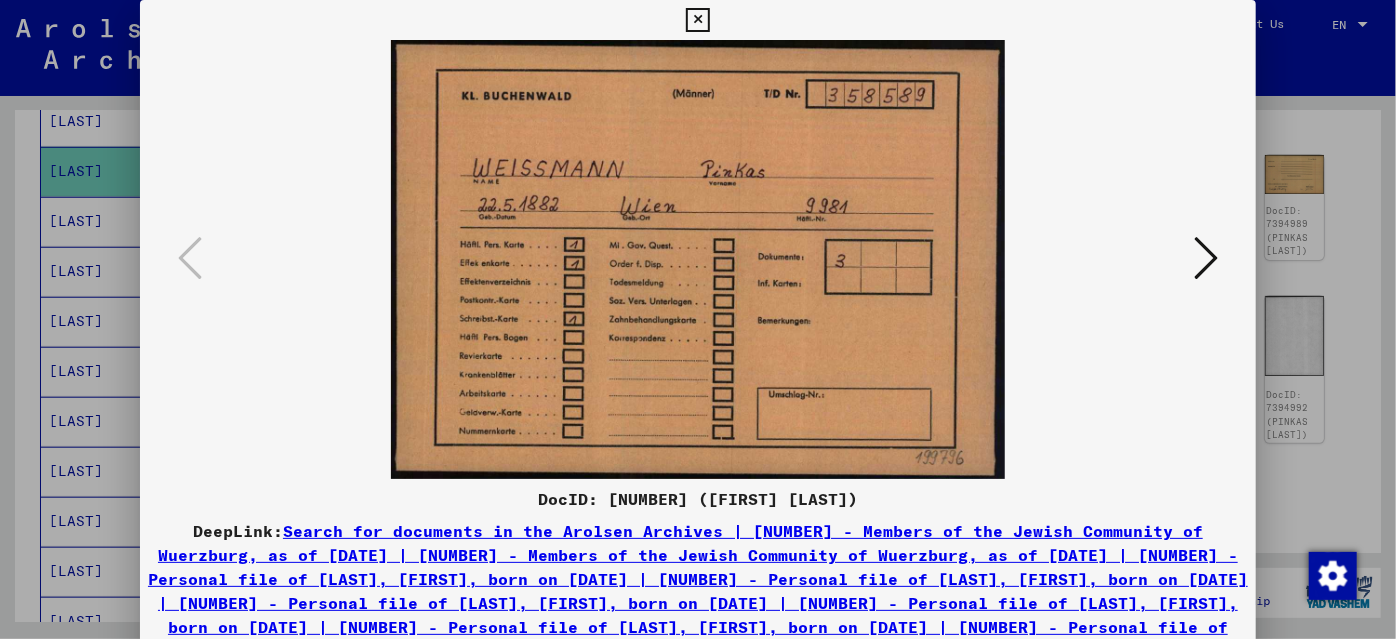 click at bounding box center (698, 259) 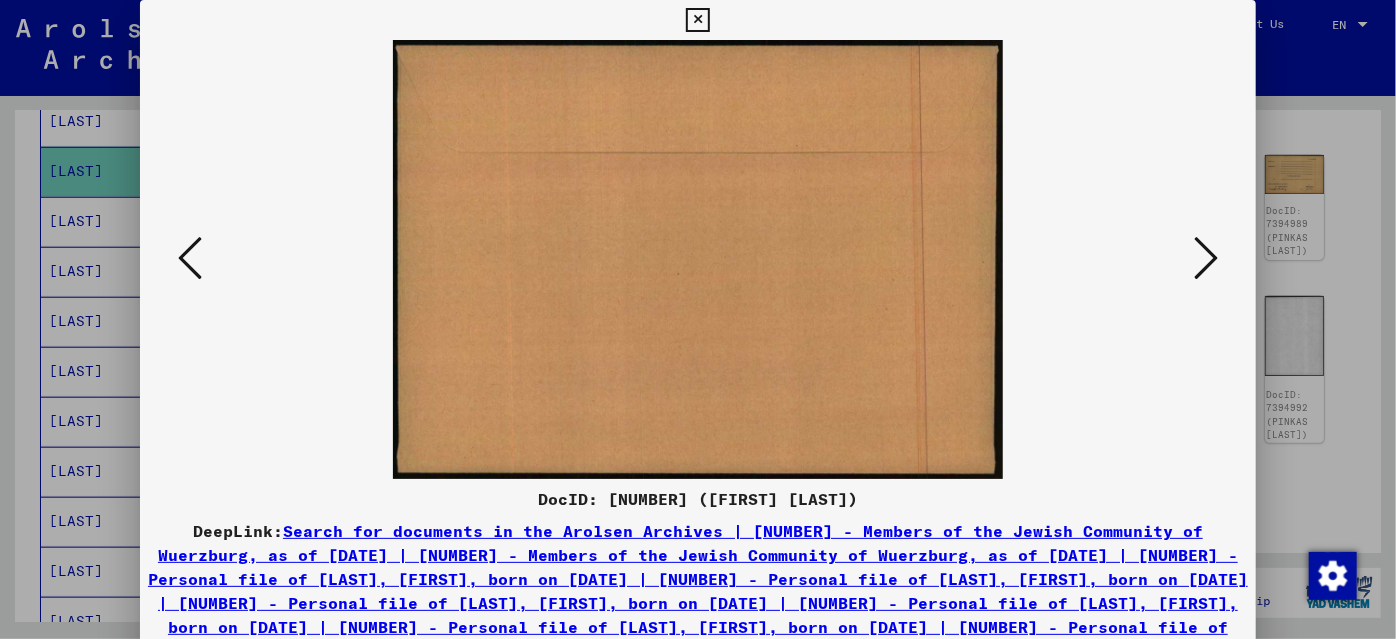 click at bounding box center (1206, 258) 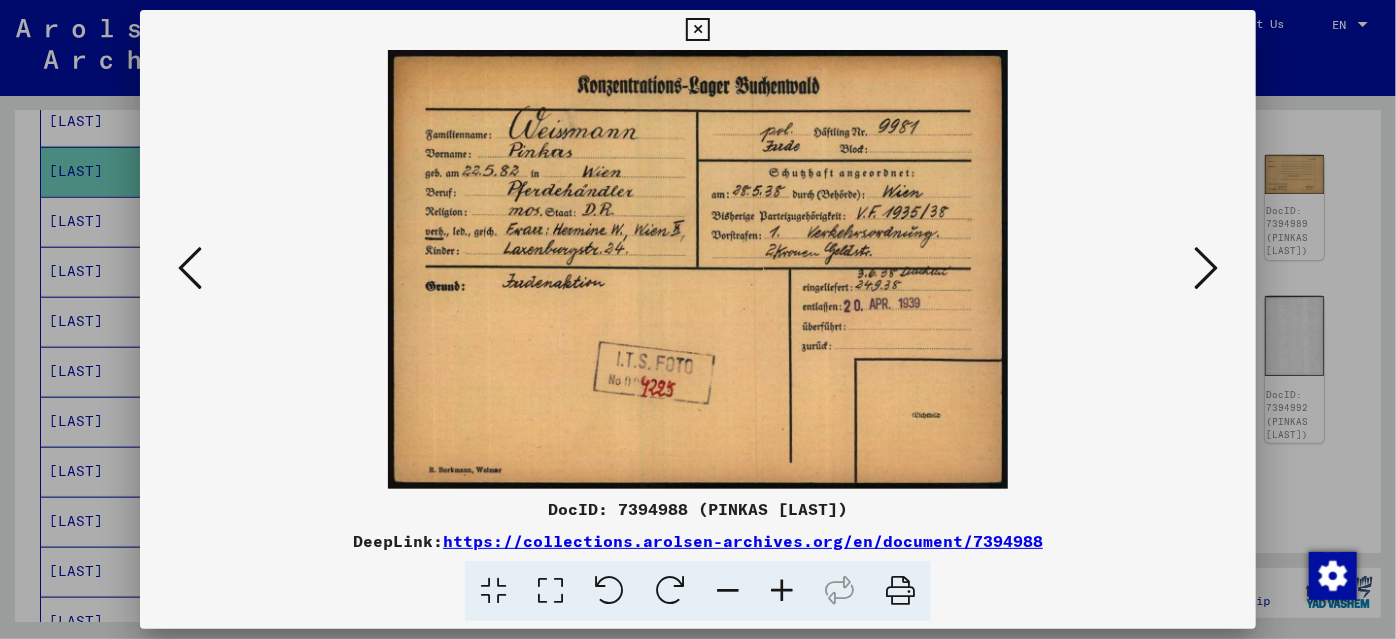 click at bounding box center [698, 319] 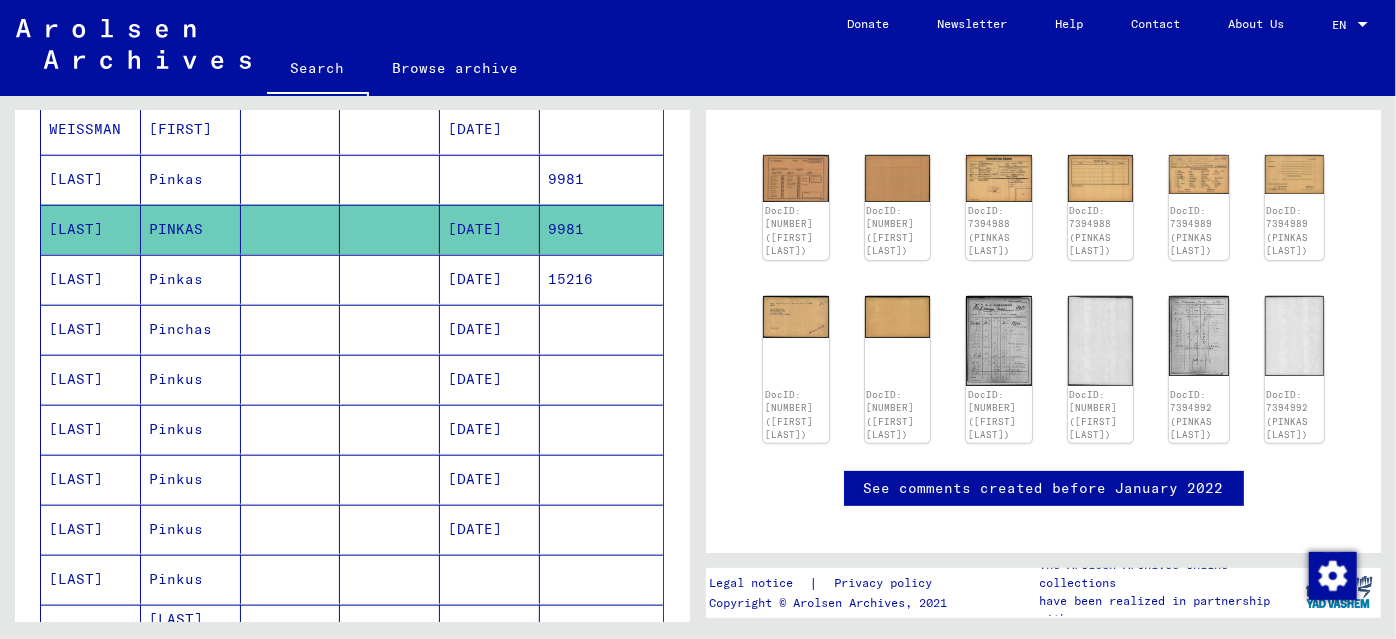 scroll, scrollTop: 908, scrollLeft: 0, axis: vertical 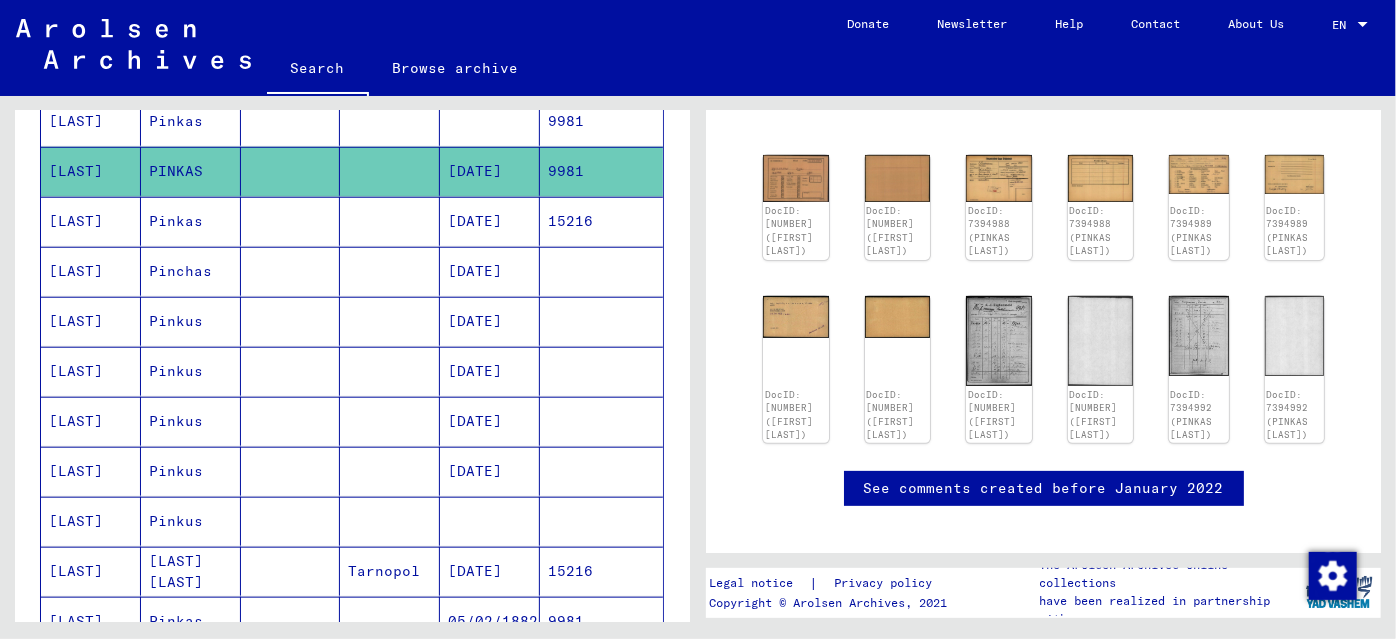 click at bounding box center (291, 621) 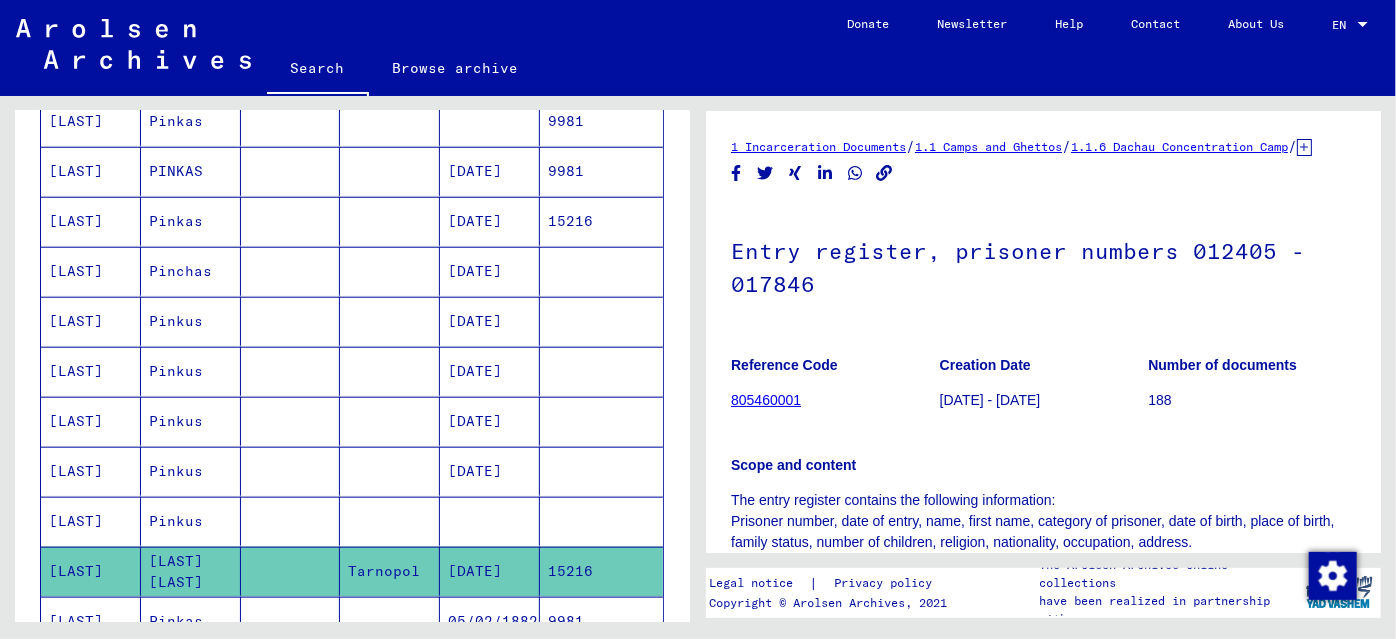 scroll, scrollTop: 363, scrollLeft: 0, axis: vertical 